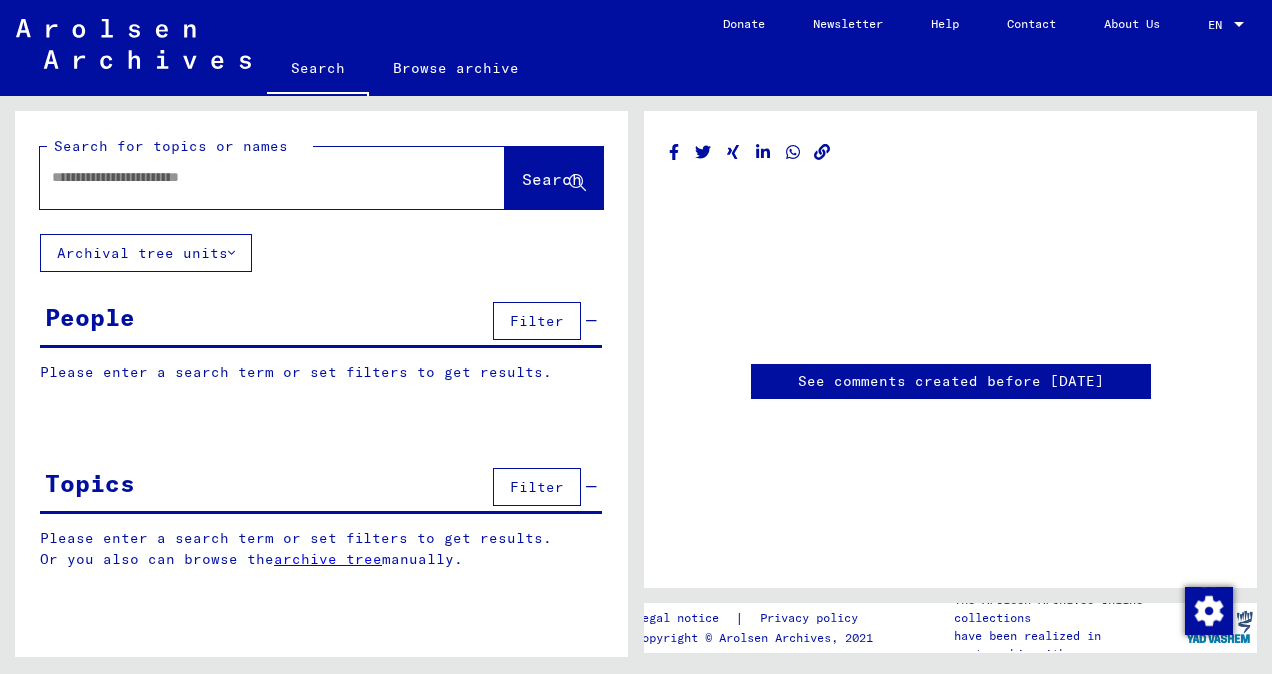 scroll, scrollTop: 0, scrollLeft: 0, axis: both 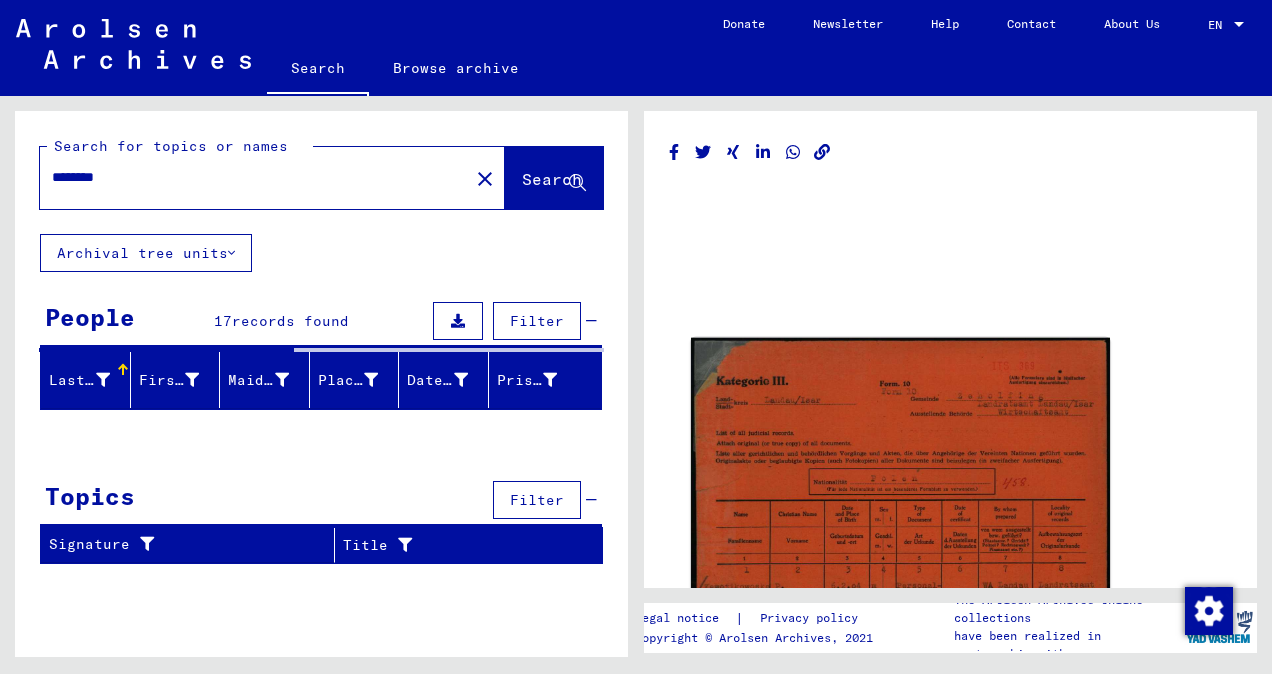click 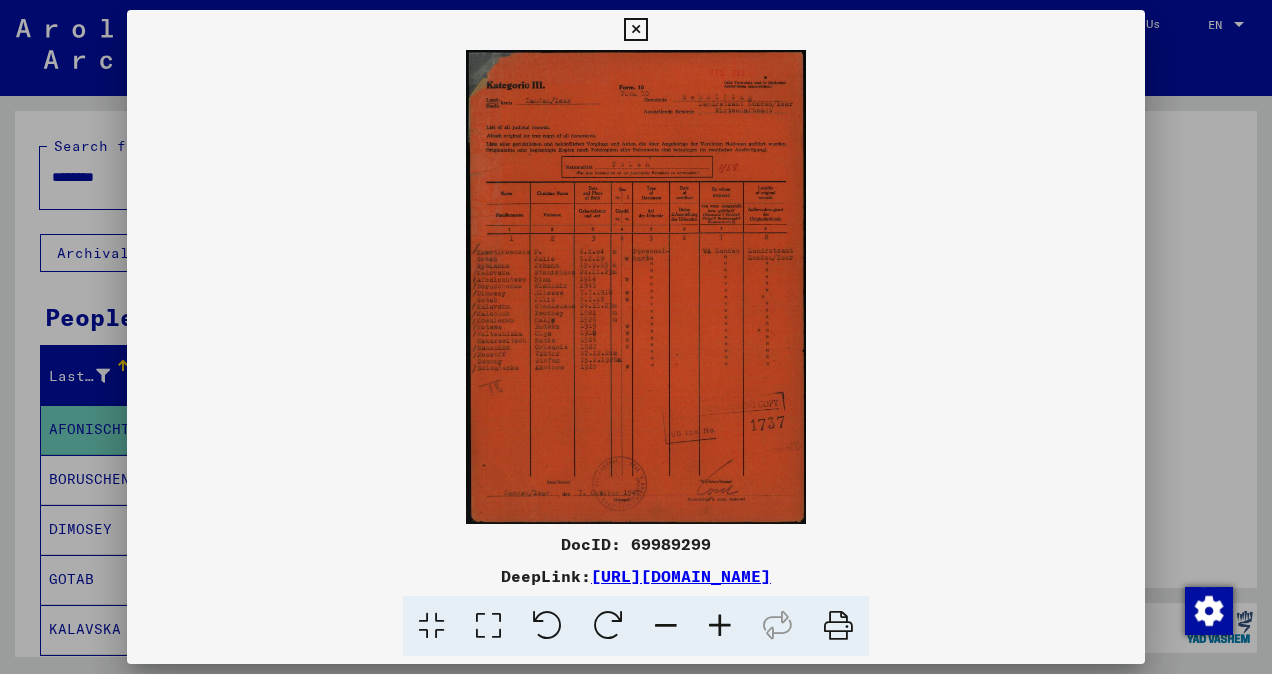 click at bounding box center (636, 337) 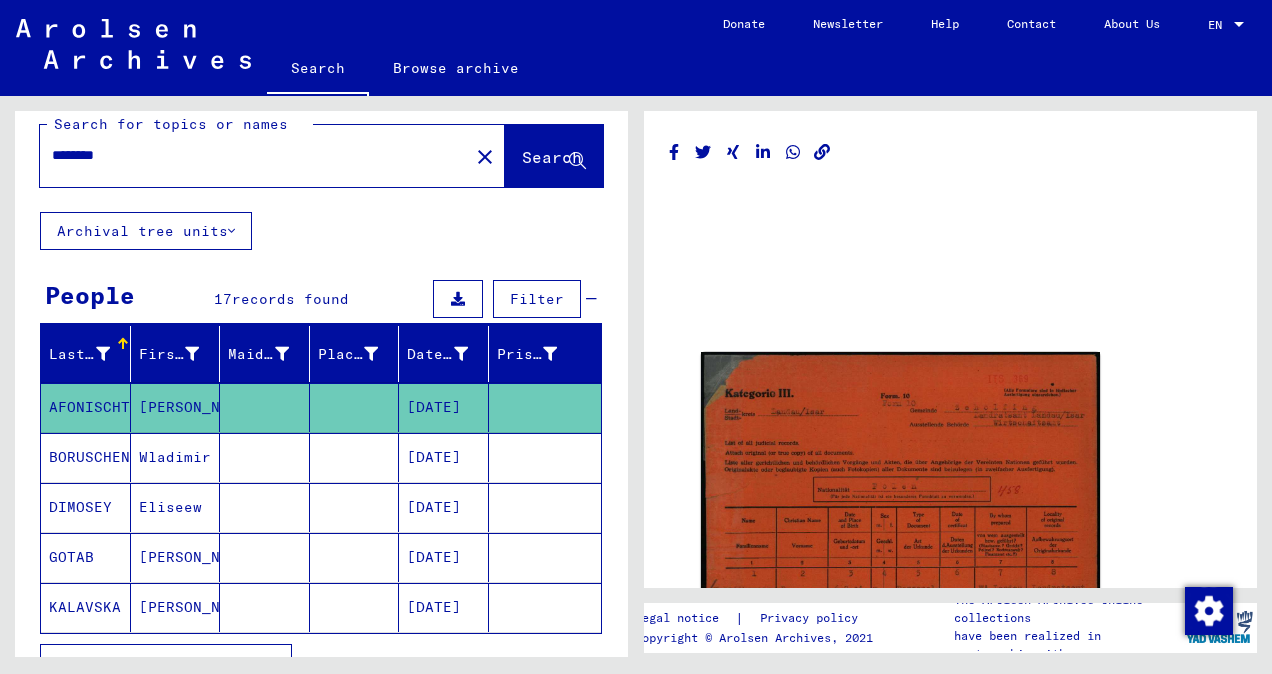 scroll, scrollTop: 0, scrollLeft: 0, axis: both 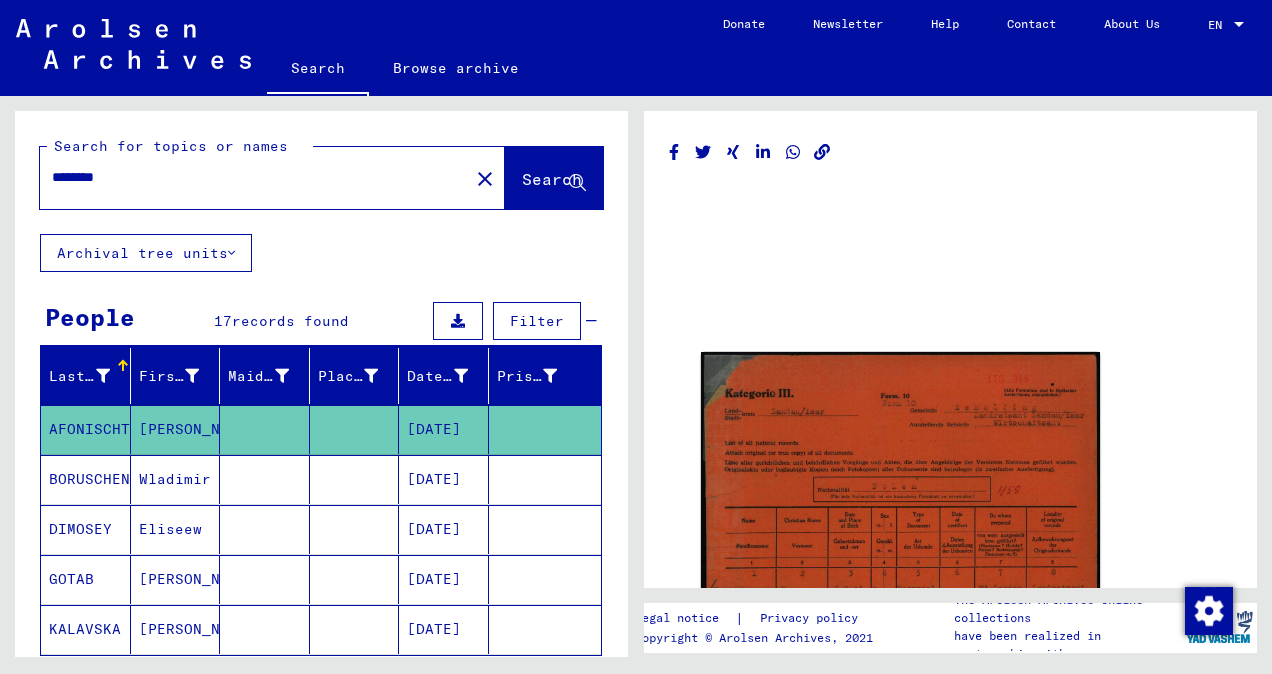 drag, startPoint x: 290, startPoint y: 174, endPoint x: 0, endPoint y: 168, distance: 290.06207 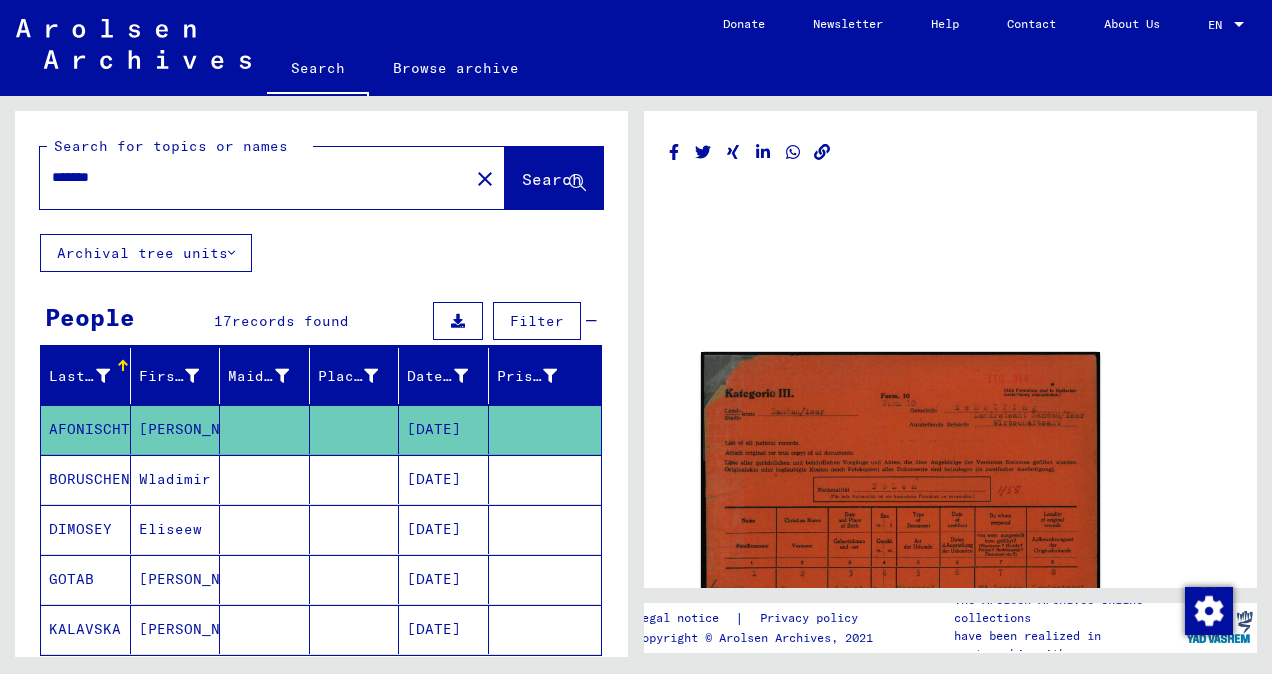 type on "*******" 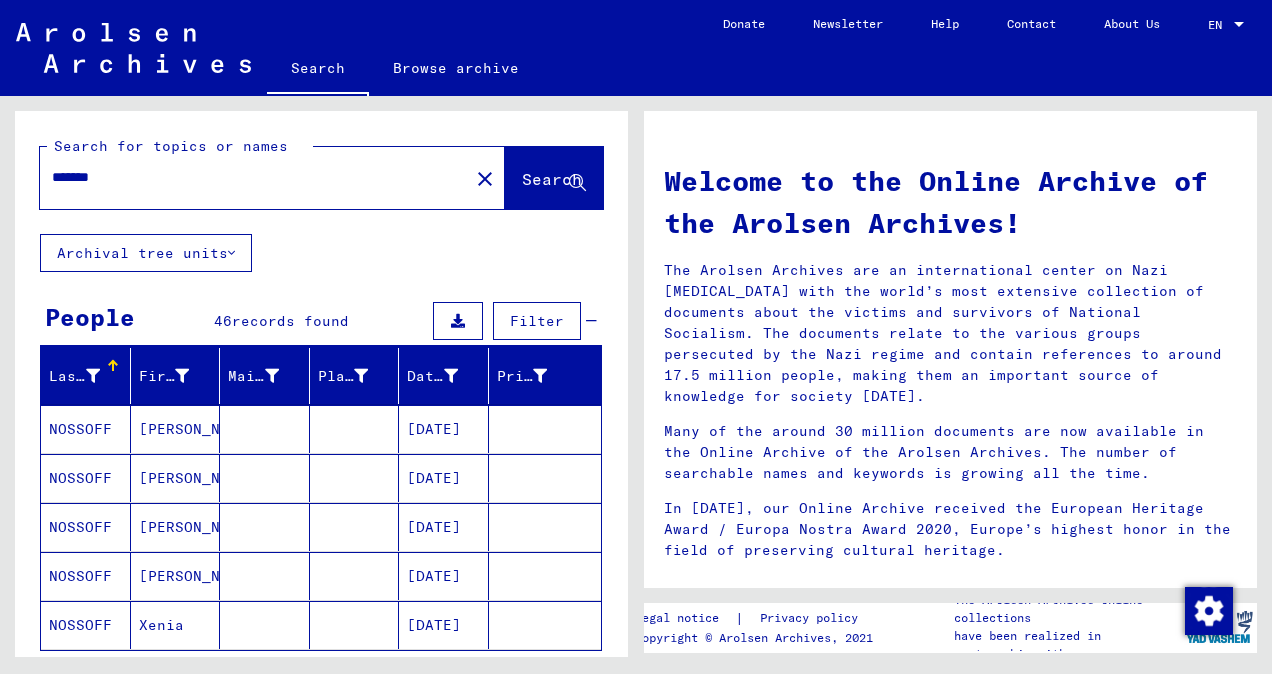 click on "NOSSOFF" at bounding box center [86, 527] 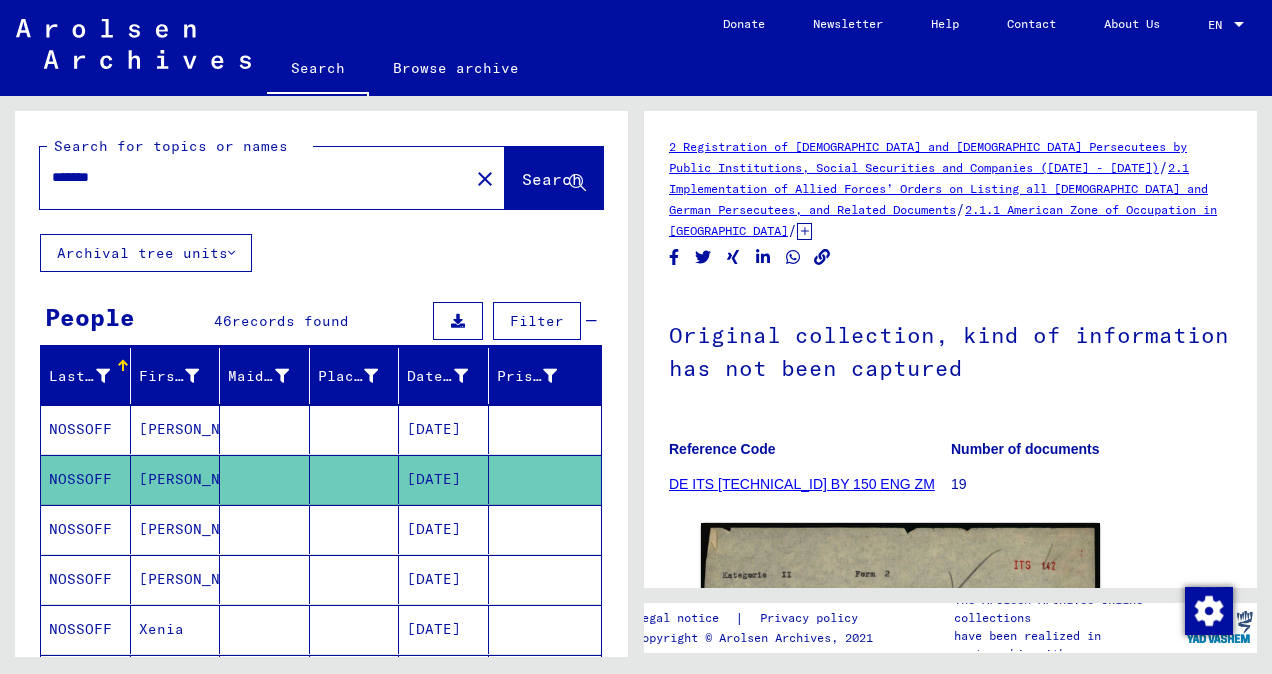 scroll, scrollTop: 0, scrollLeft: 0, axis: both 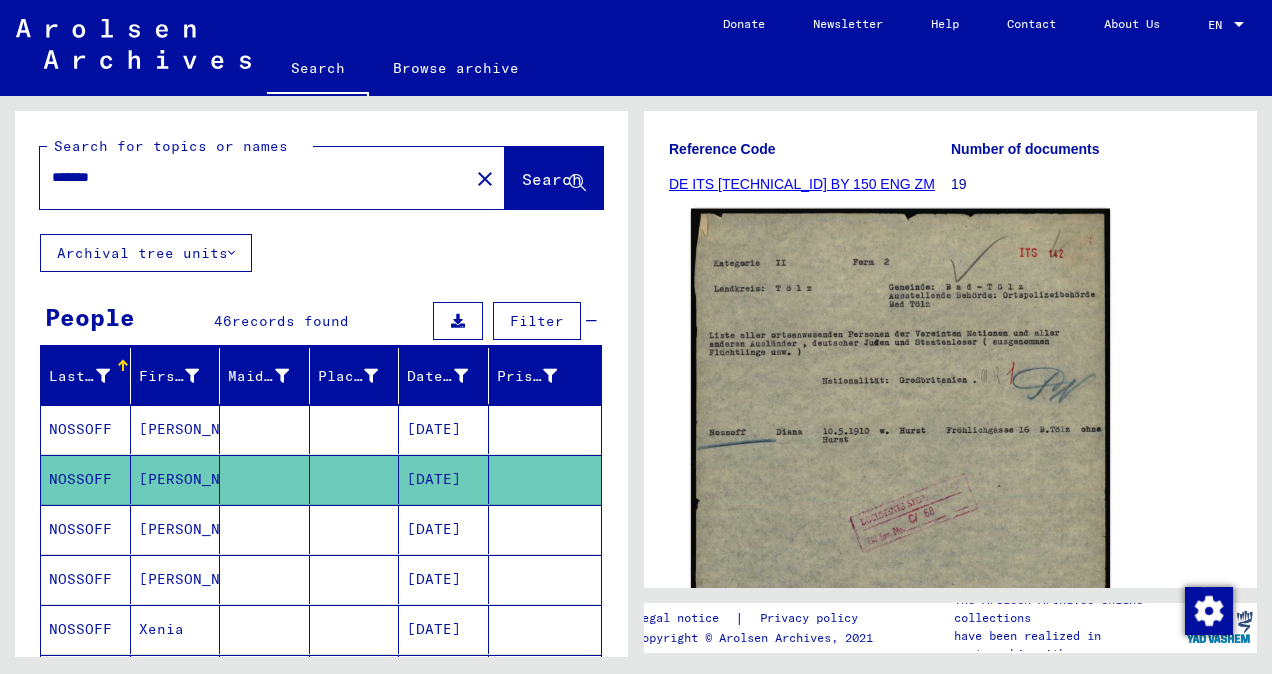 click 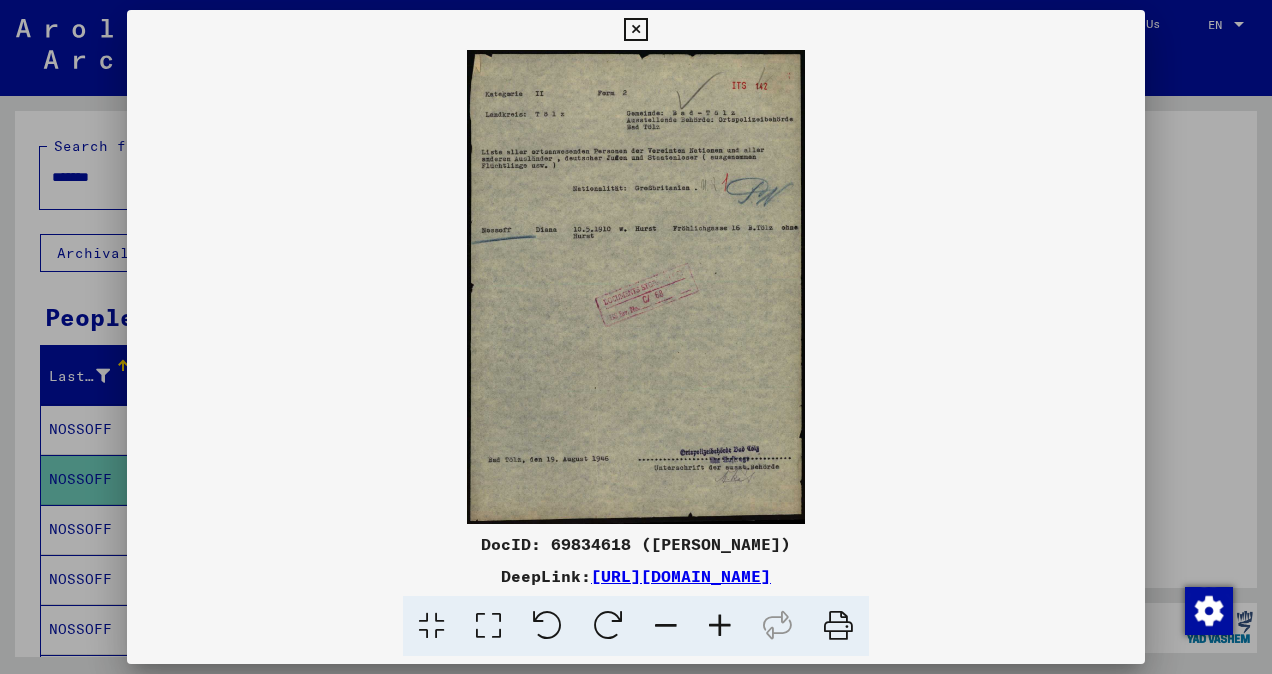 click at bounding box center (636, 337) 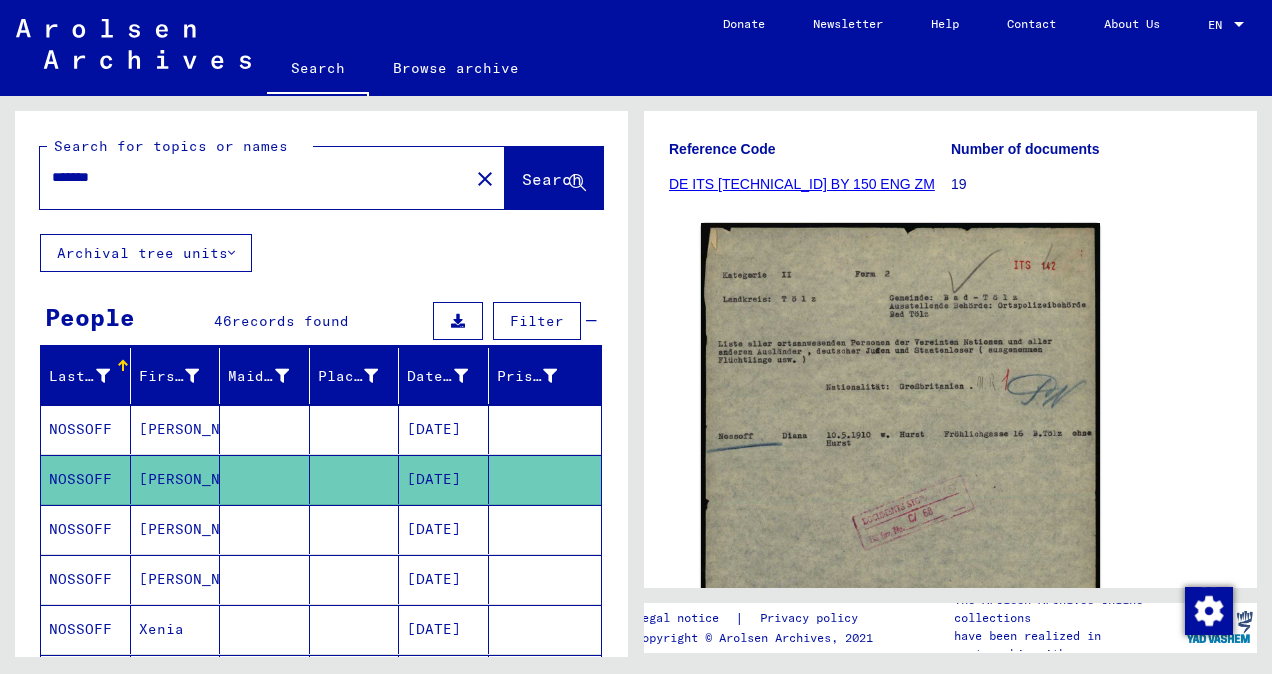 click on "[PERSON_NAME]" at bounding box center [176, 579] 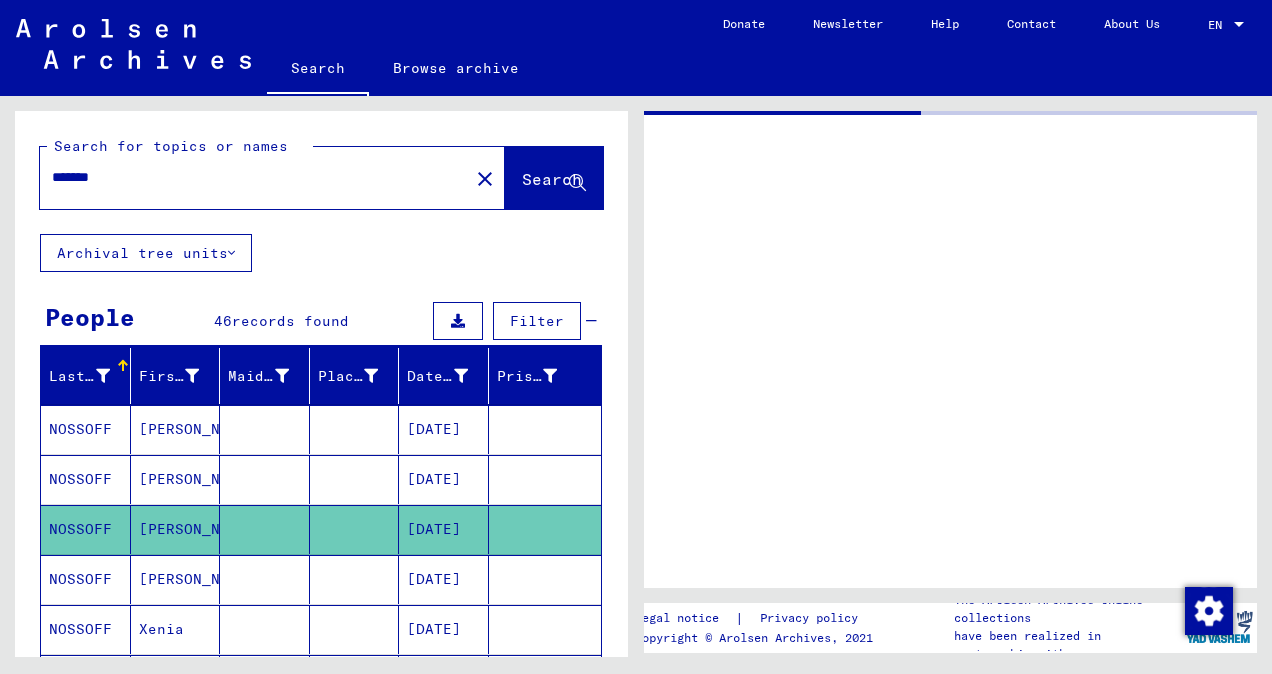 scroll, scrollTop: 0, scrollLeft: 0, axis: both 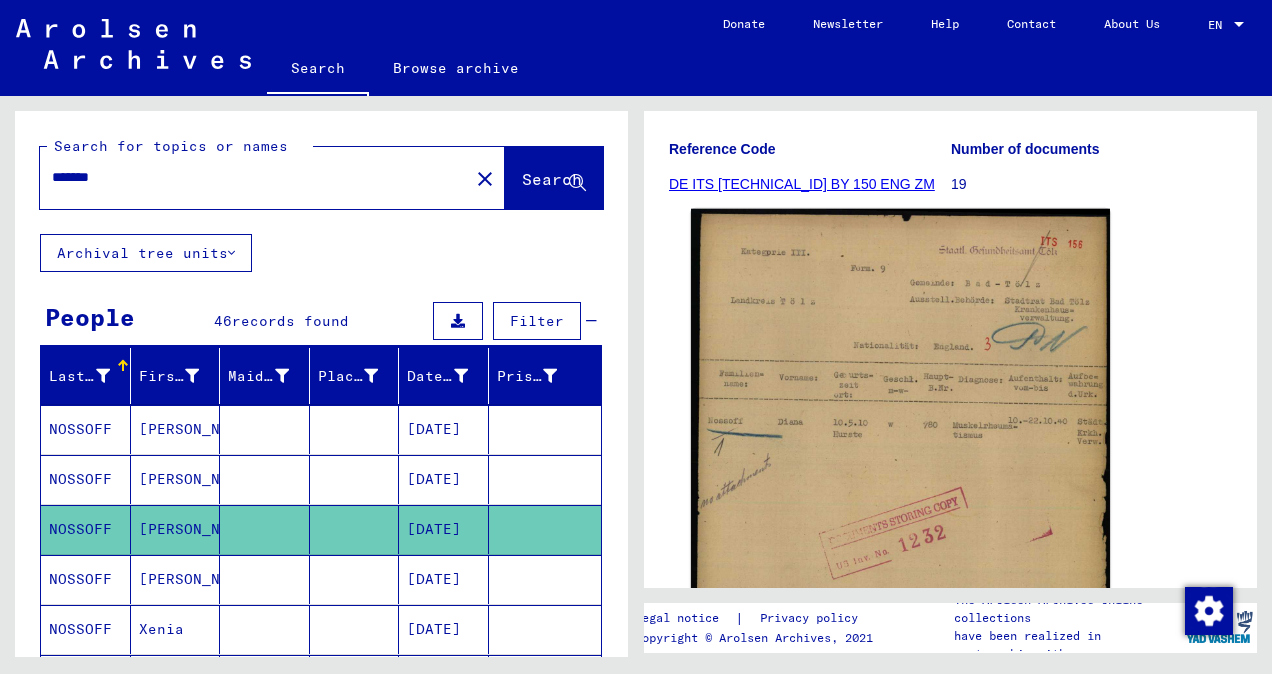 click 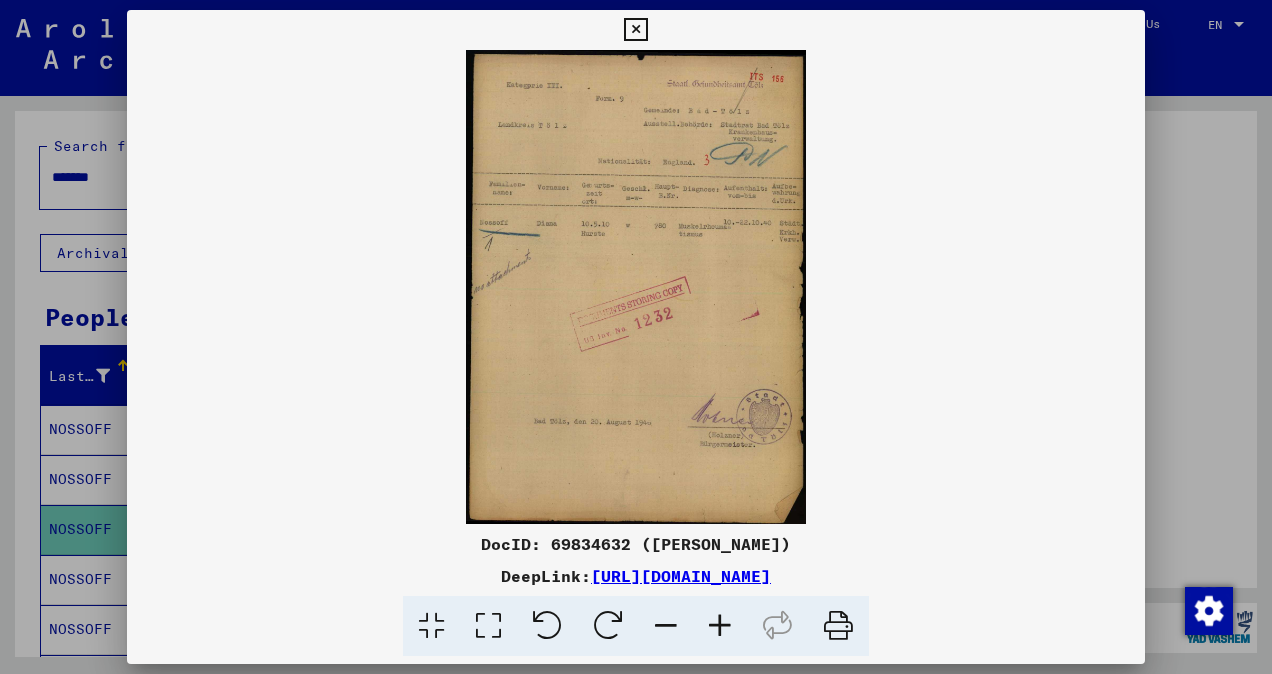 click at bounding box center [636, 287] 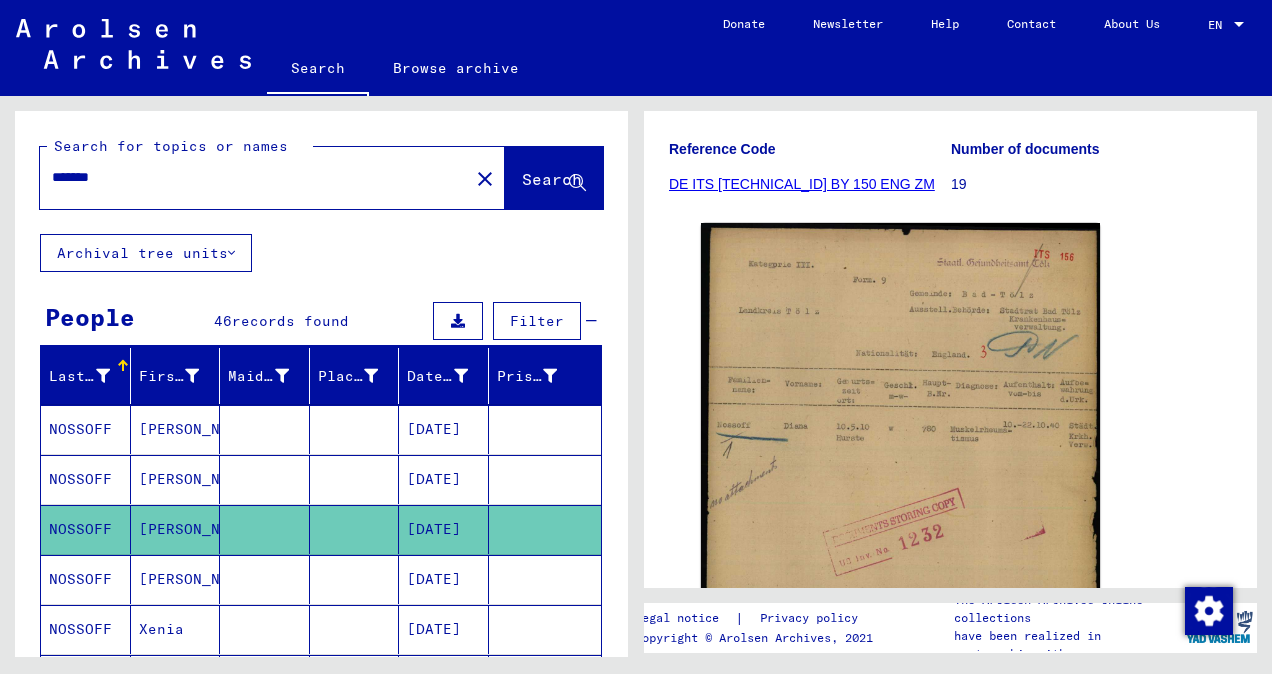 click at bounding box center [265, 629] 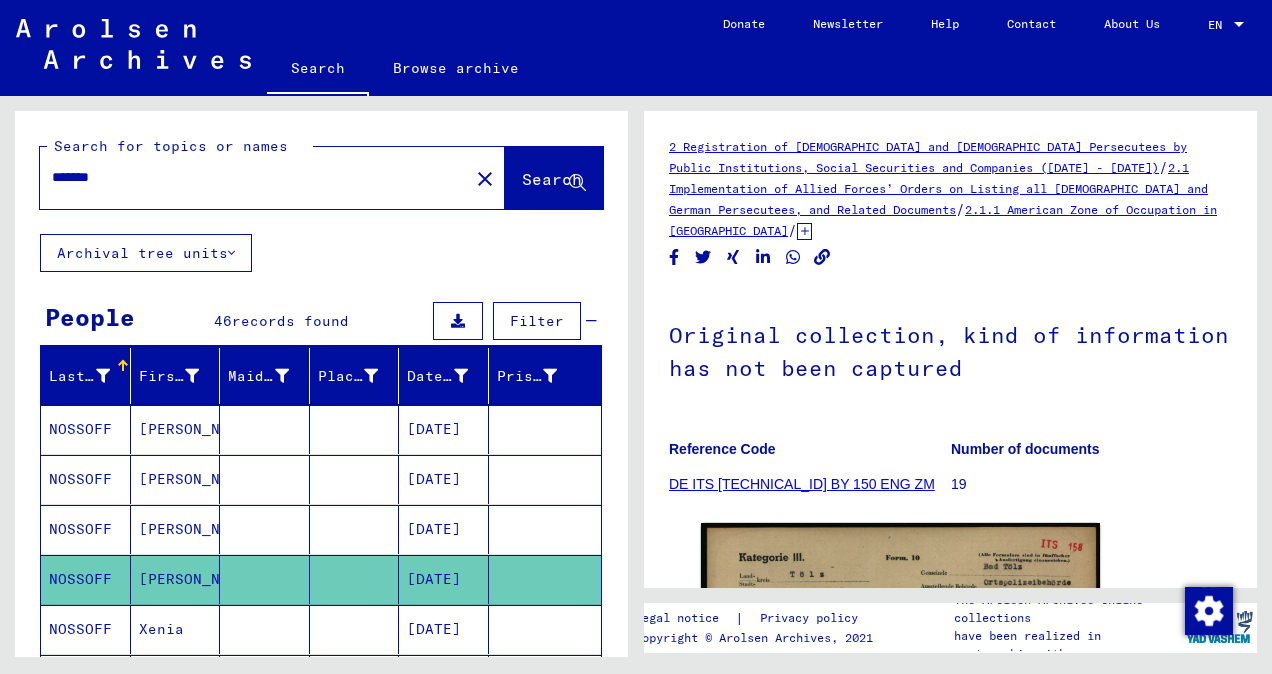 scroll, scrollTop: 0, scrollLeft: 0, axis: both 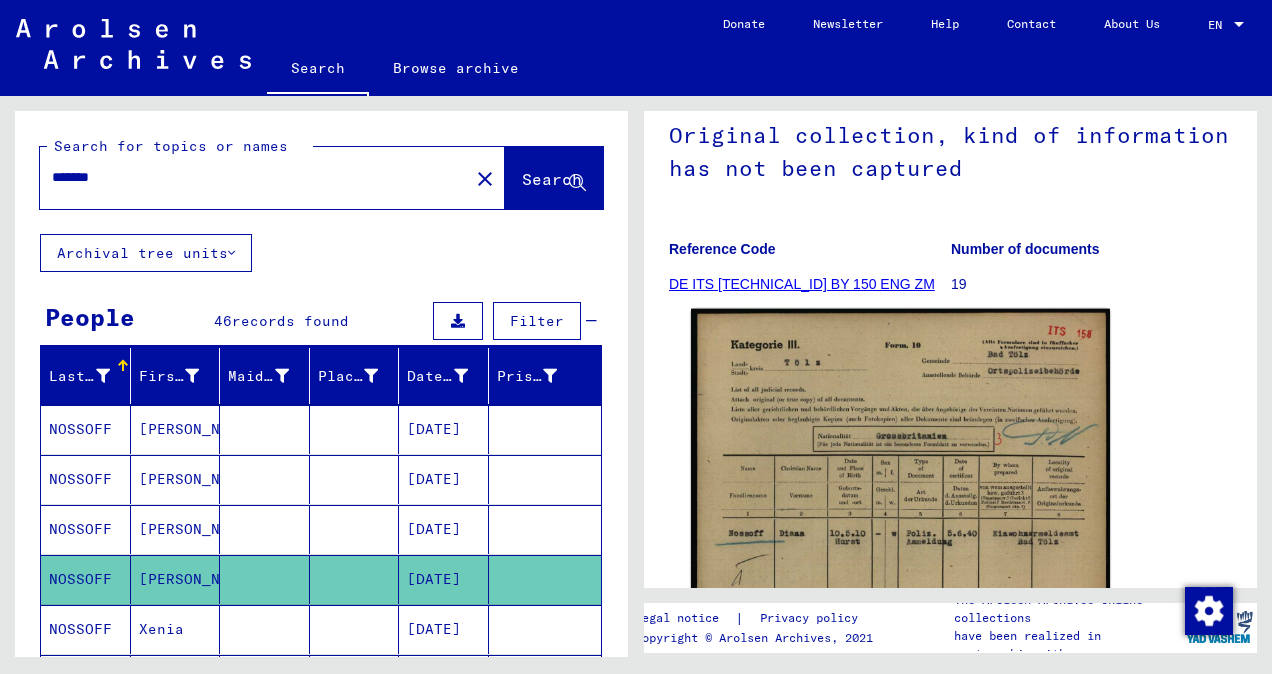 click 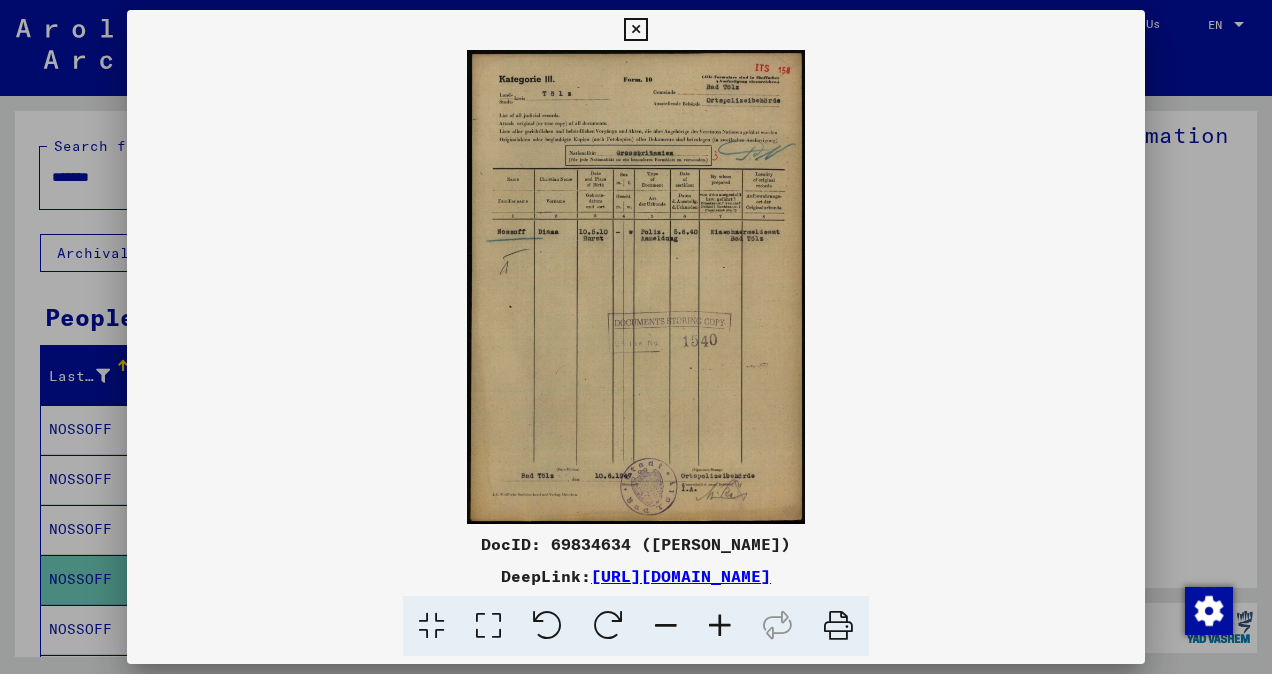 click at bounding box center (636, 287) 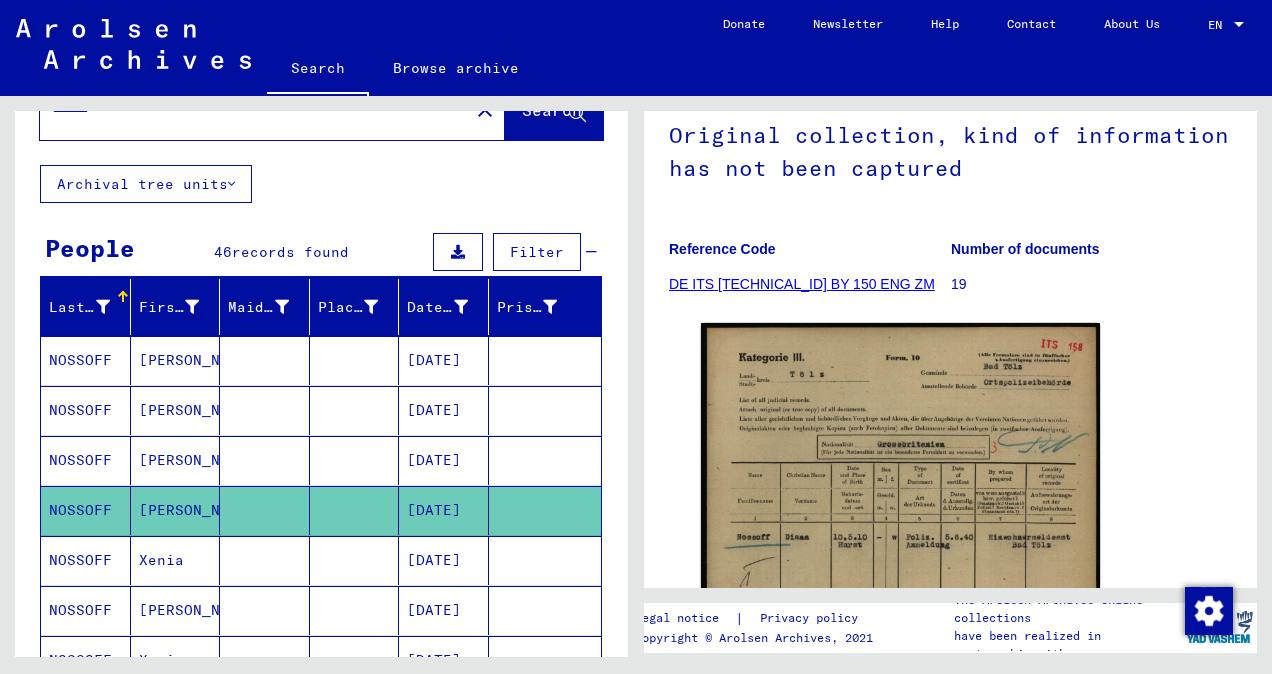 scroll, scrollTop: 100, scrollLeft: 0, axis: vertical 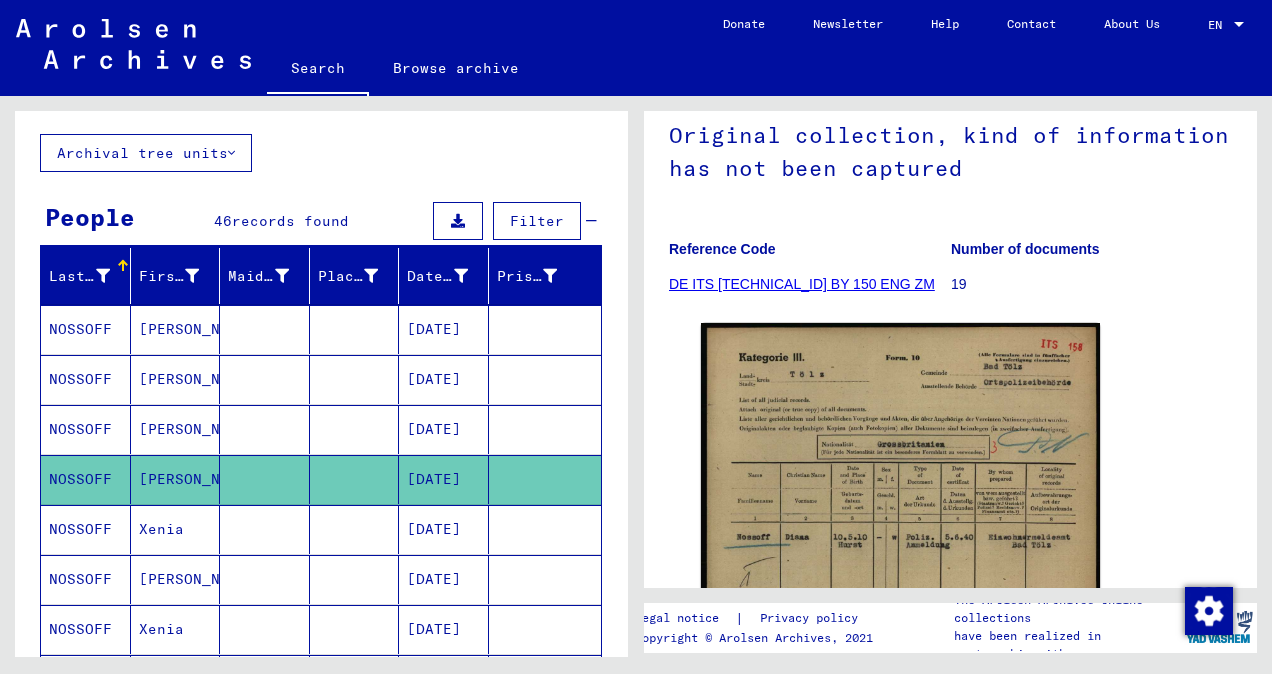click at bounding box center (265, 629) 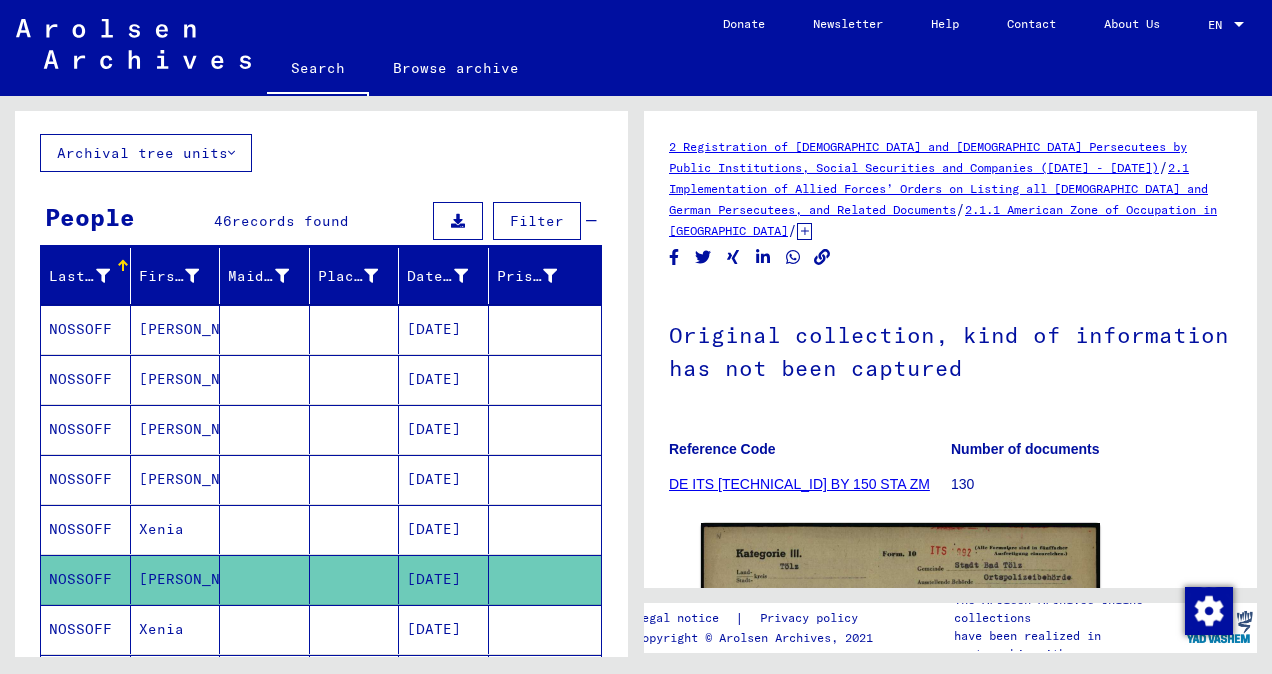 scroll, scrollTop: 0, scrollLeft: 0, axis: both 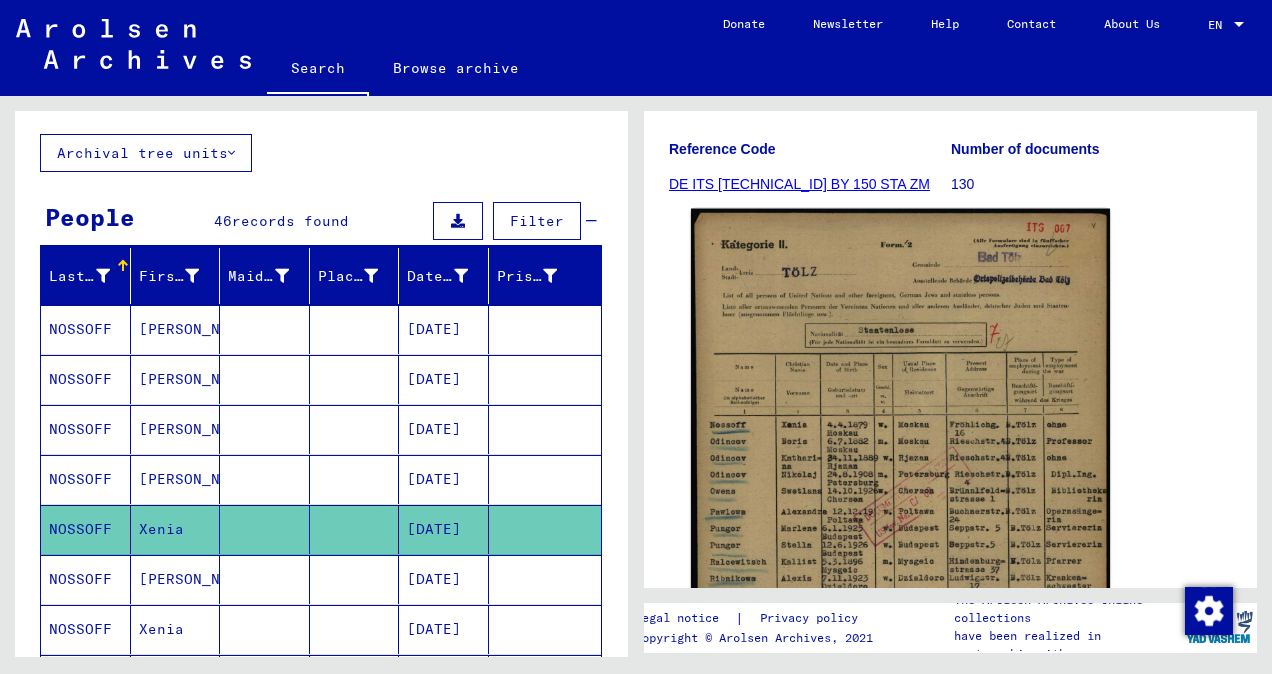 click 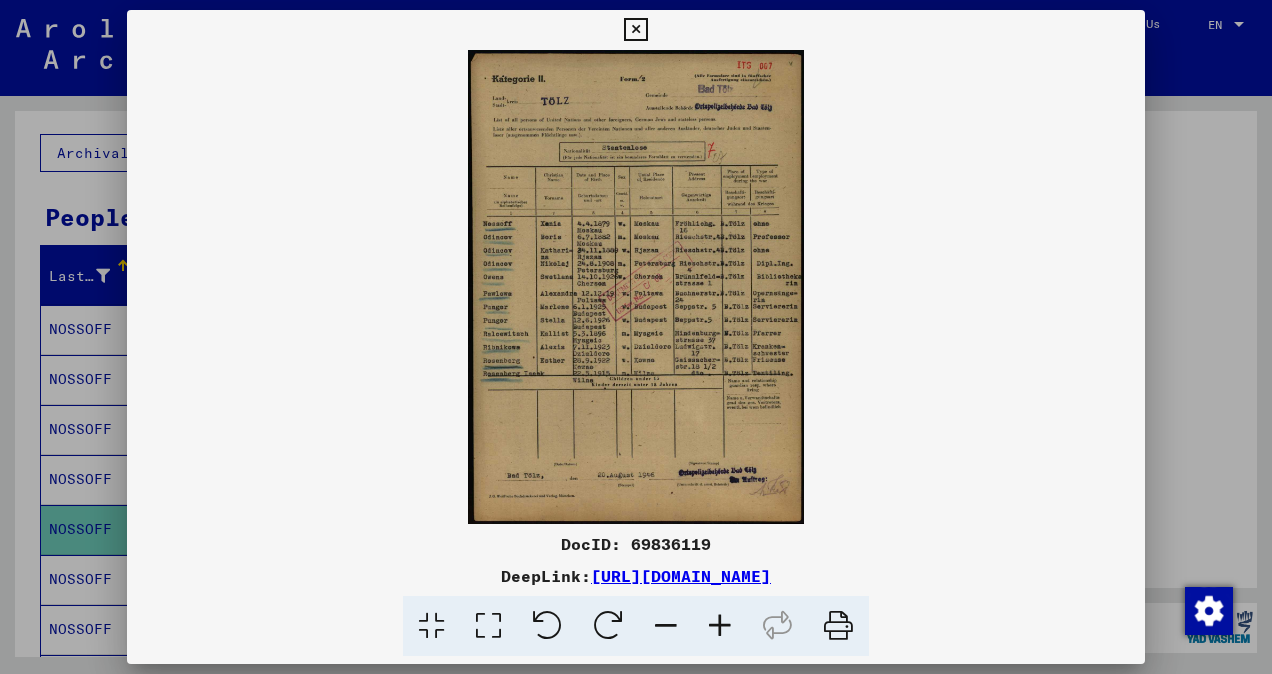 click at bounding box center (636, 287) 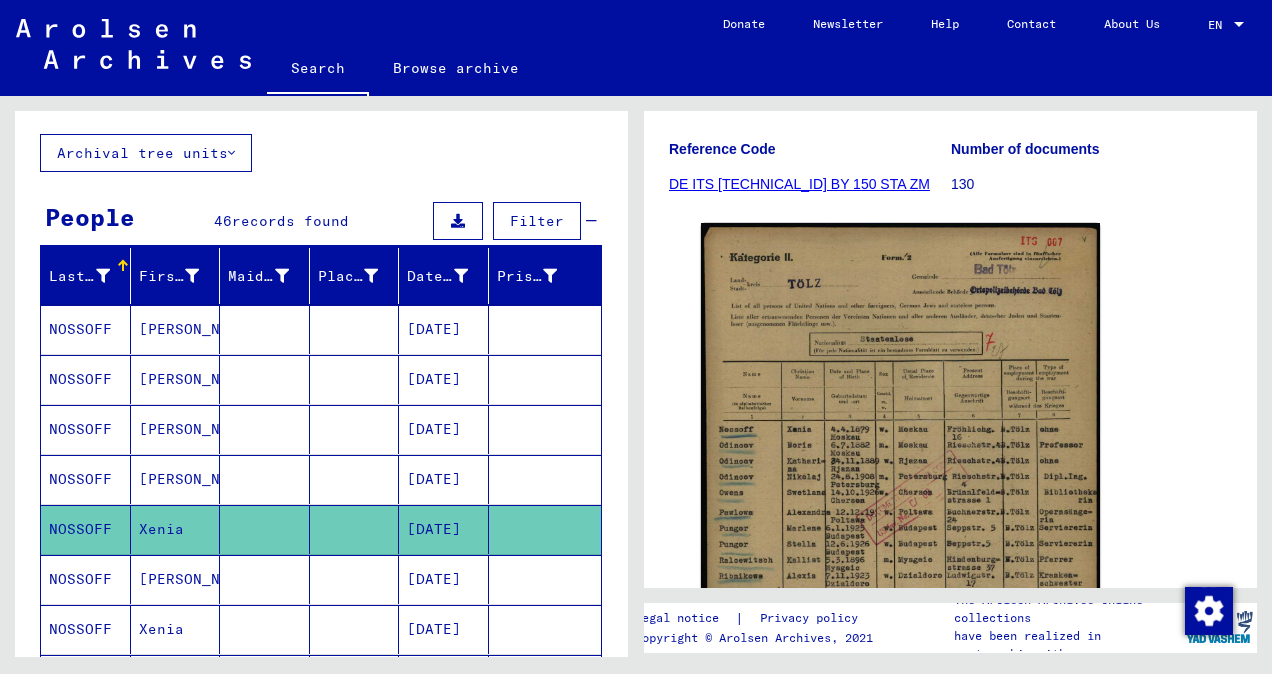 click at bounding box center [265, 629] 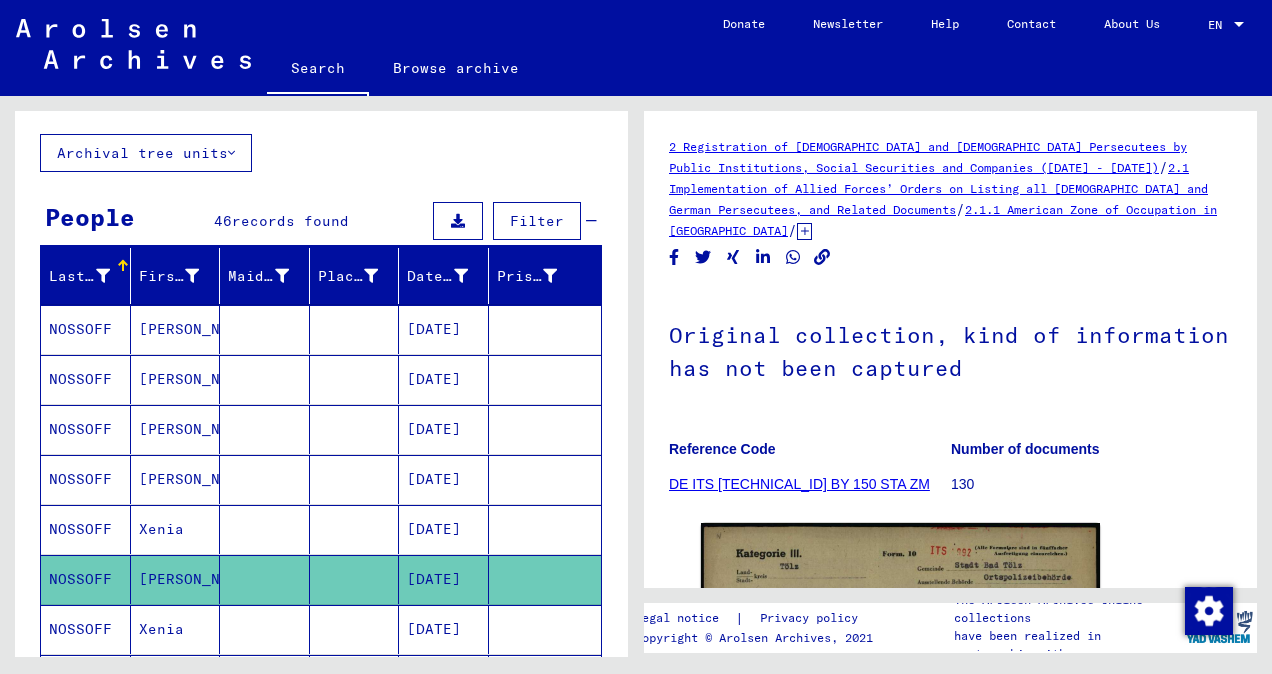 scroll, scrollTop: 0, scrollLeft: 0, axis: both 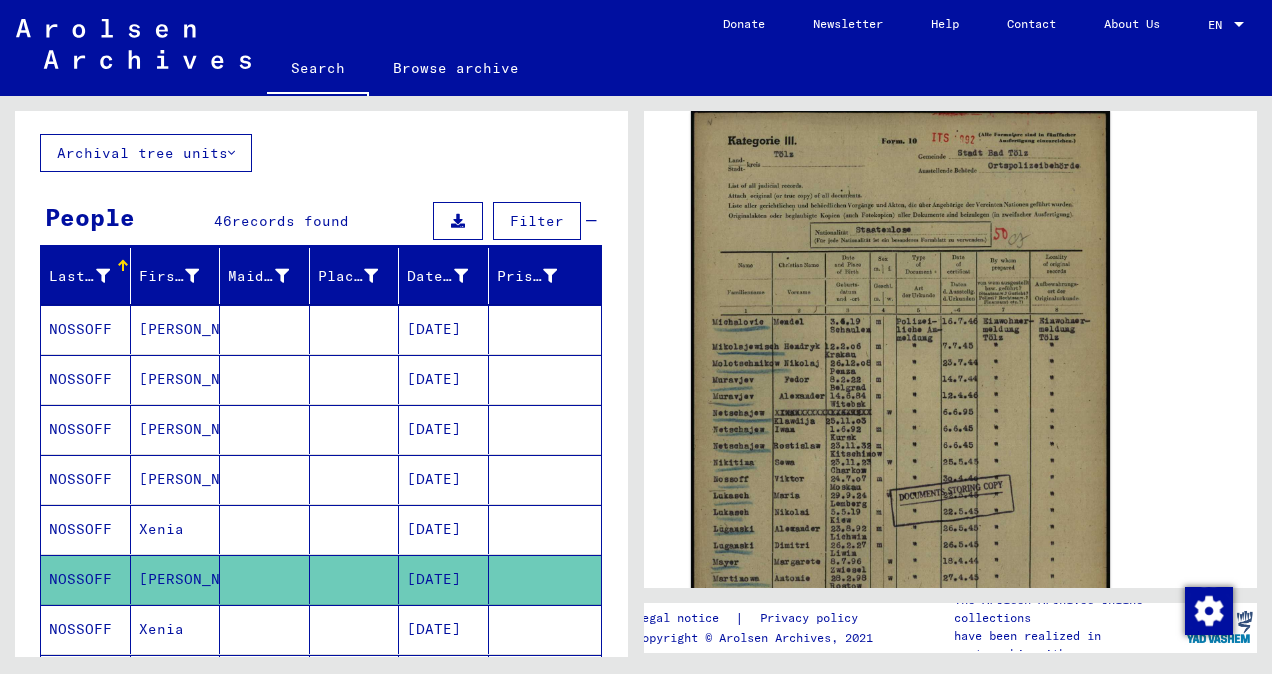 click 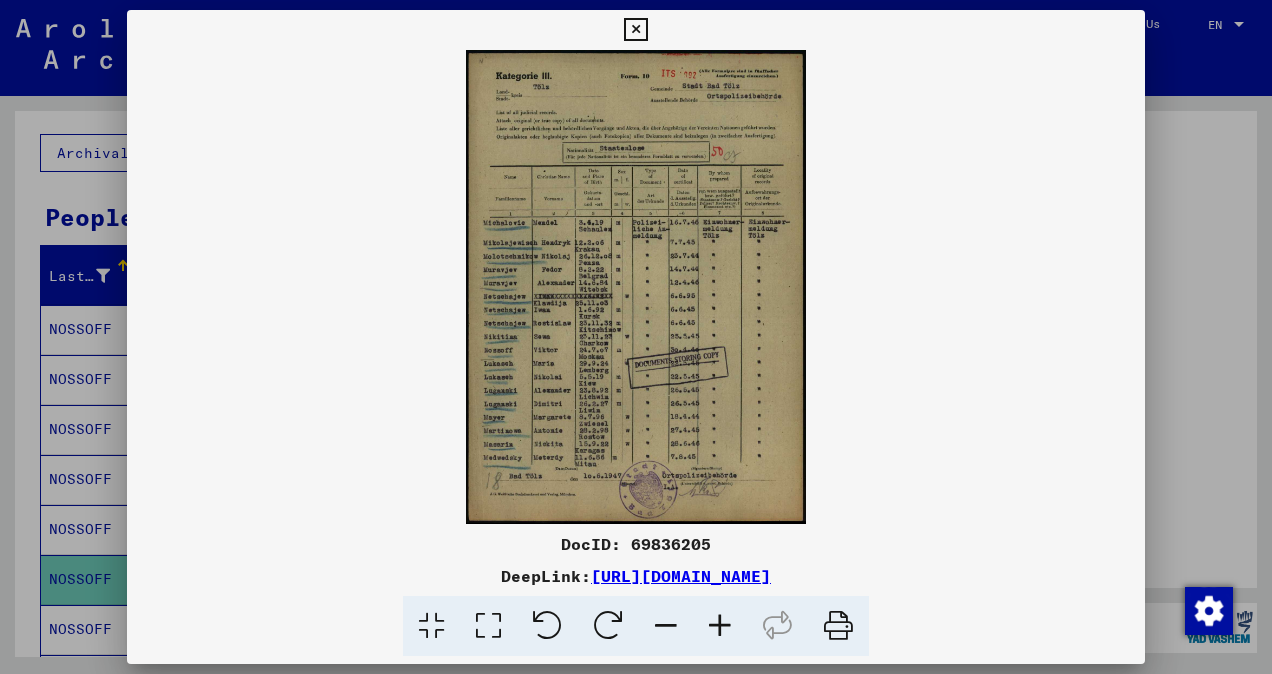 click at bounding box center [636, 337] 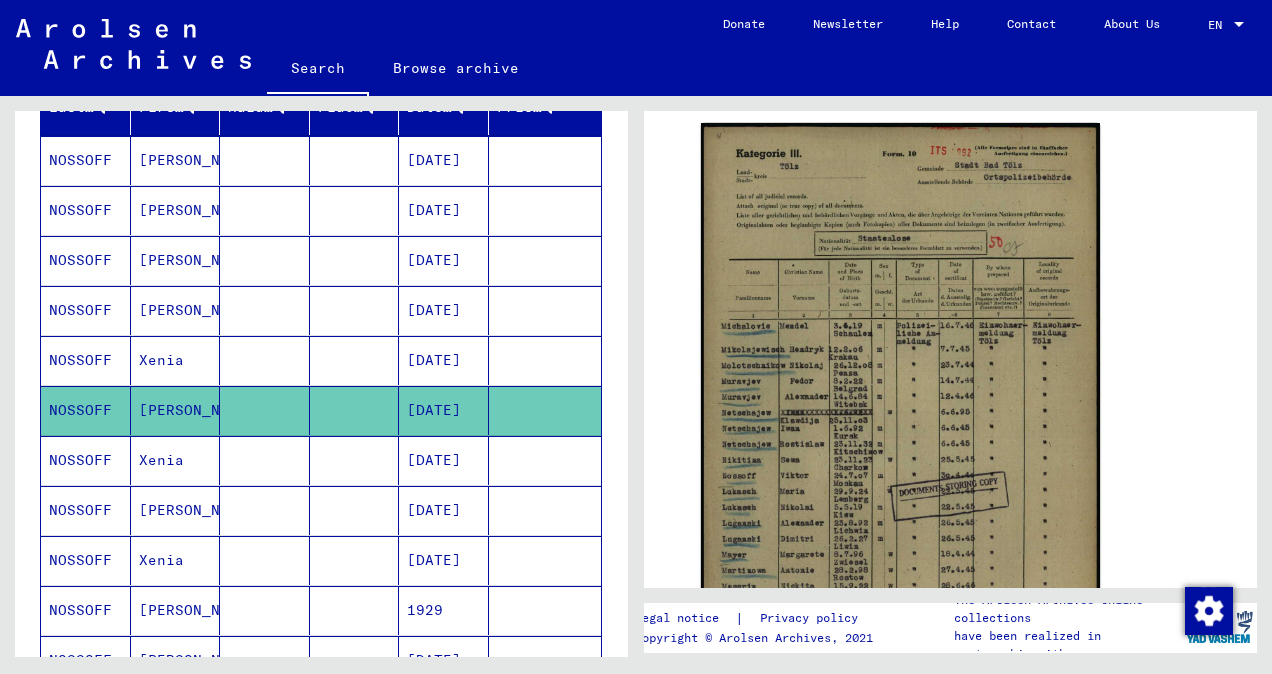 scroll, scrollTop: 300, scrollLeft: 0, axis: vertical 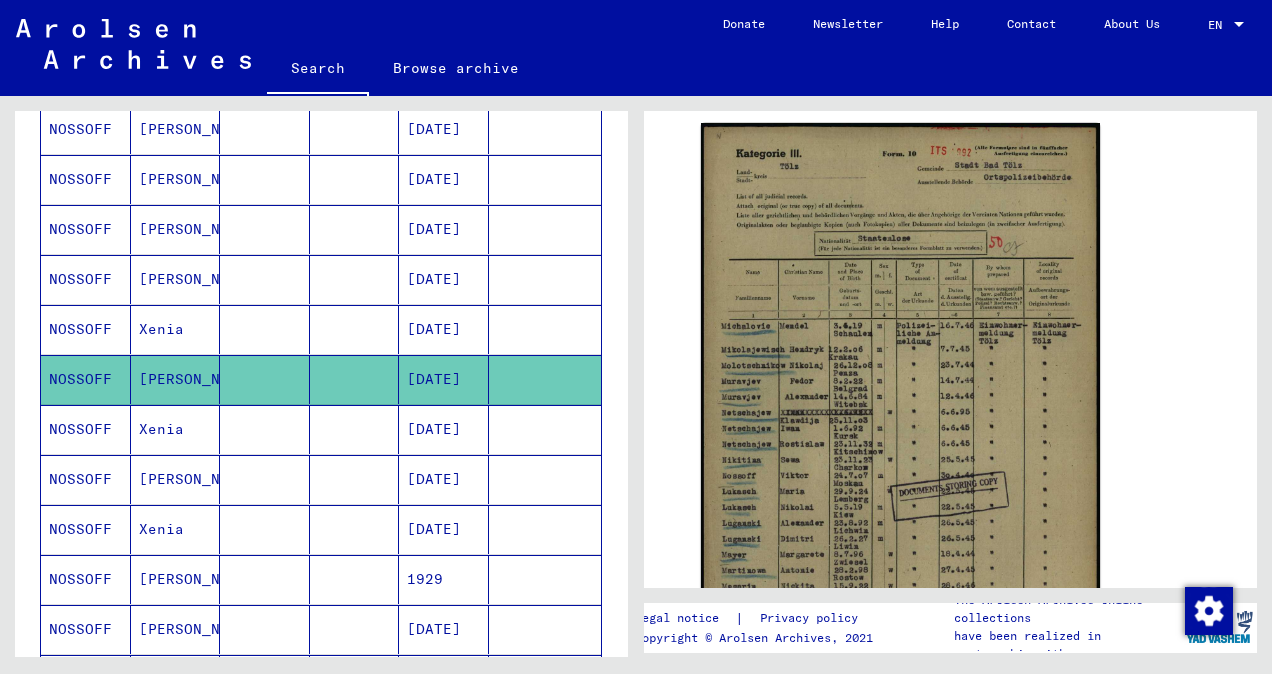 click at bounding box center [265, 529] 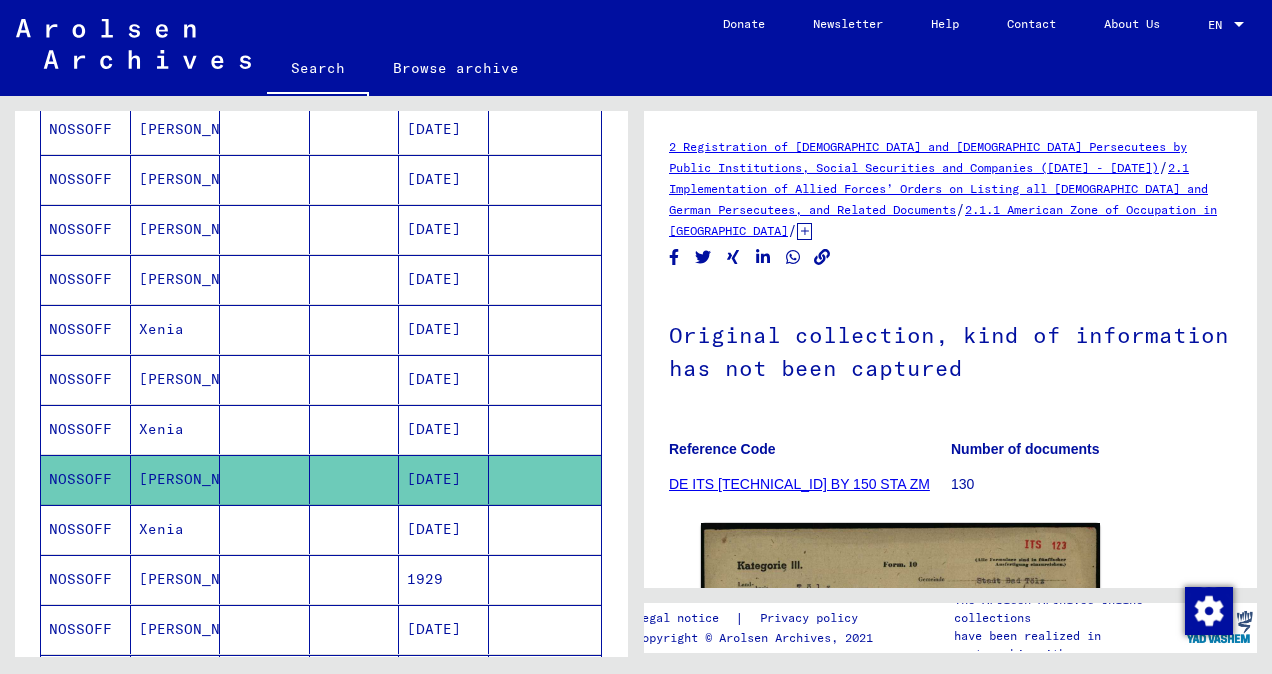 scroll, scrollTop: 0, scrollLeft: 0, axis: both 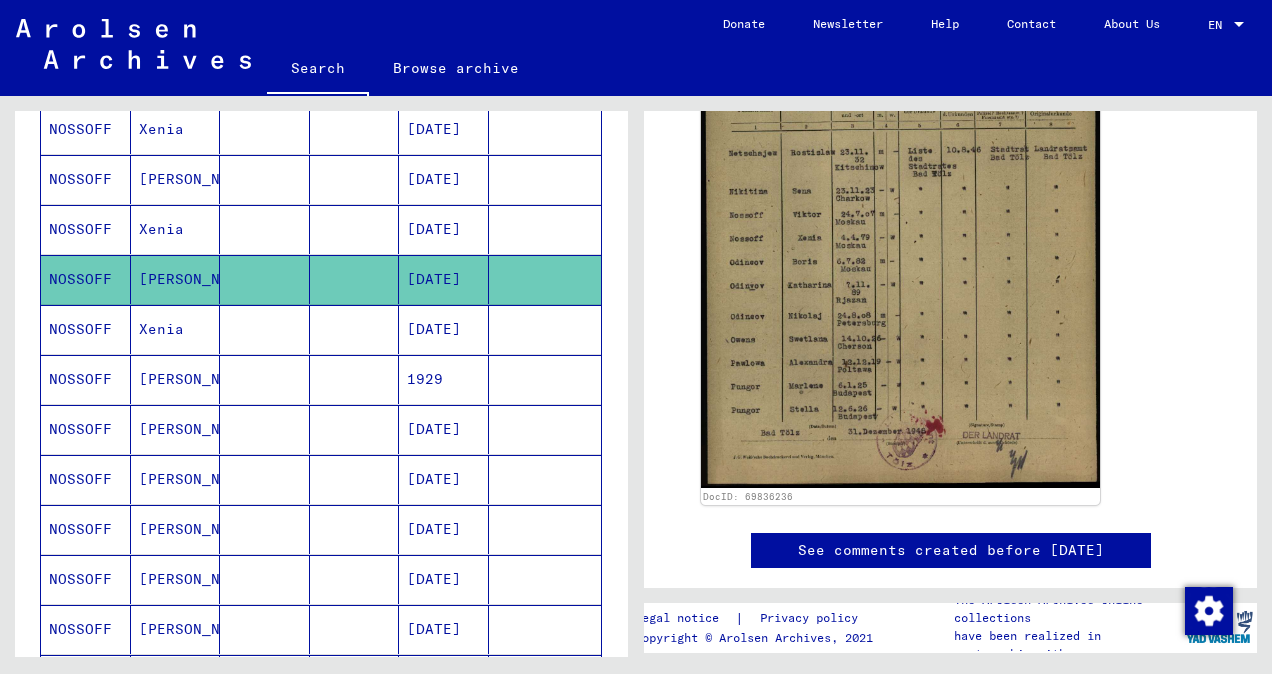 click at bounding box center (265, 479) 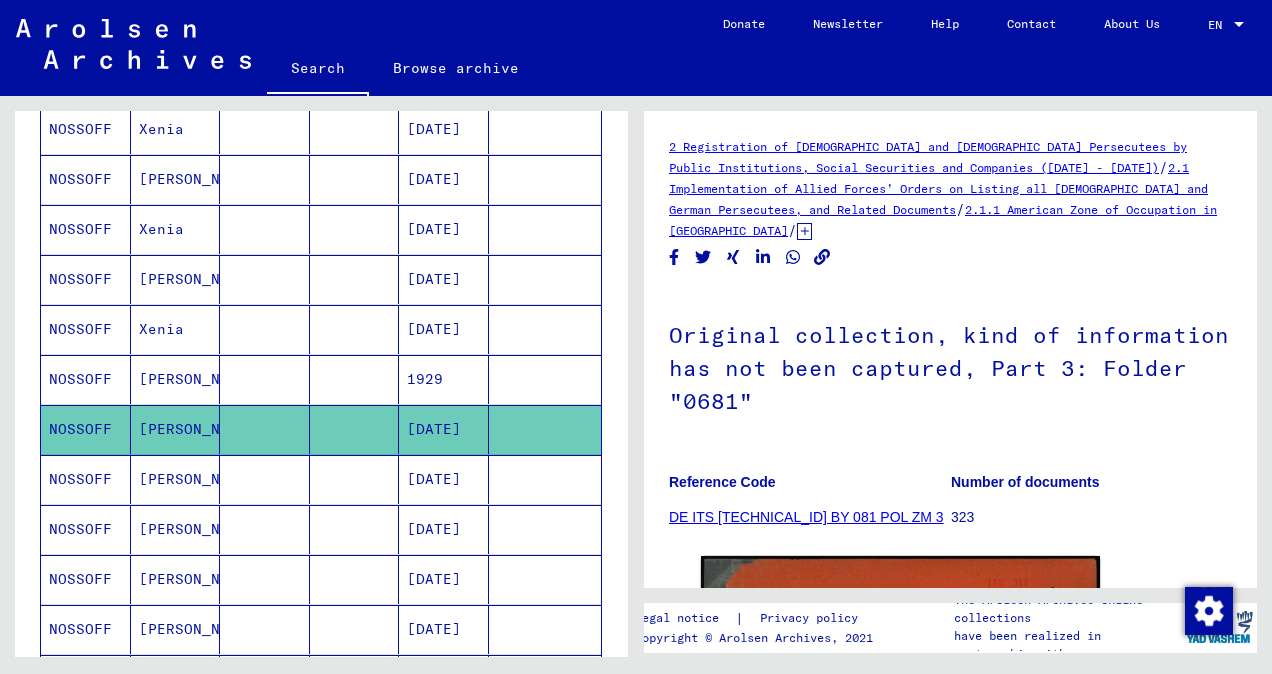 scroll, scrollTop: 0, scrollLeft: 0, axis: both 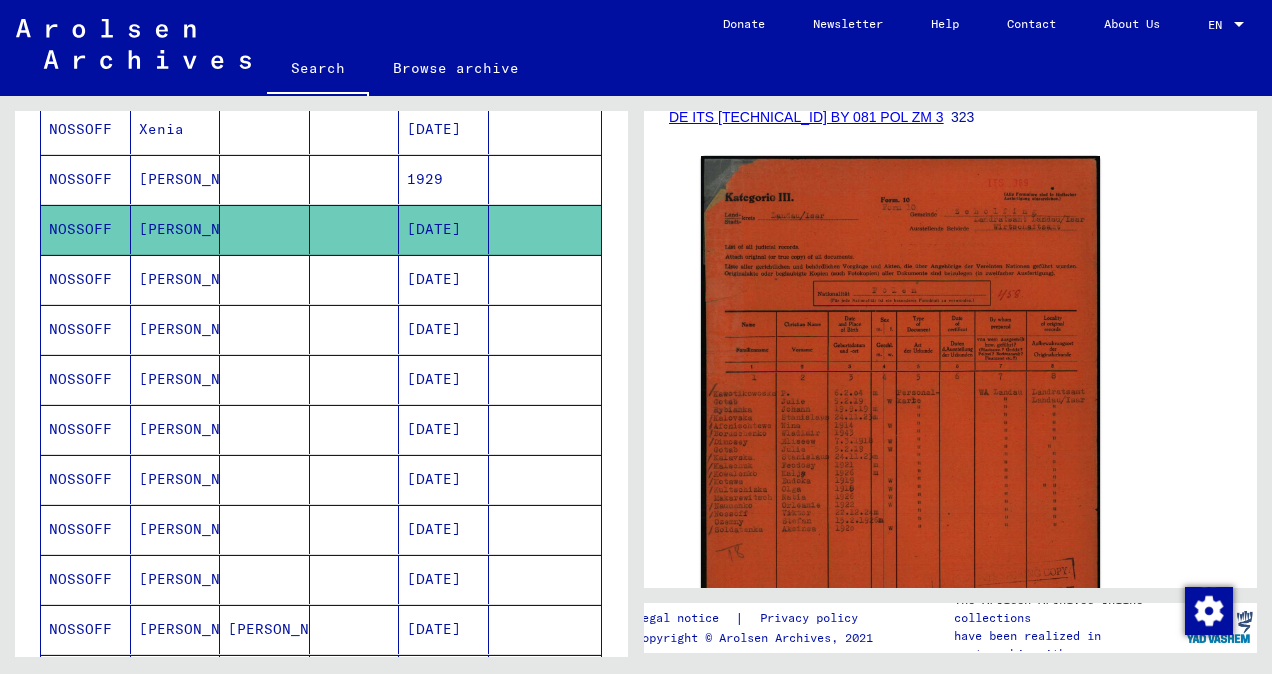 click at bounding box center (265, 329) 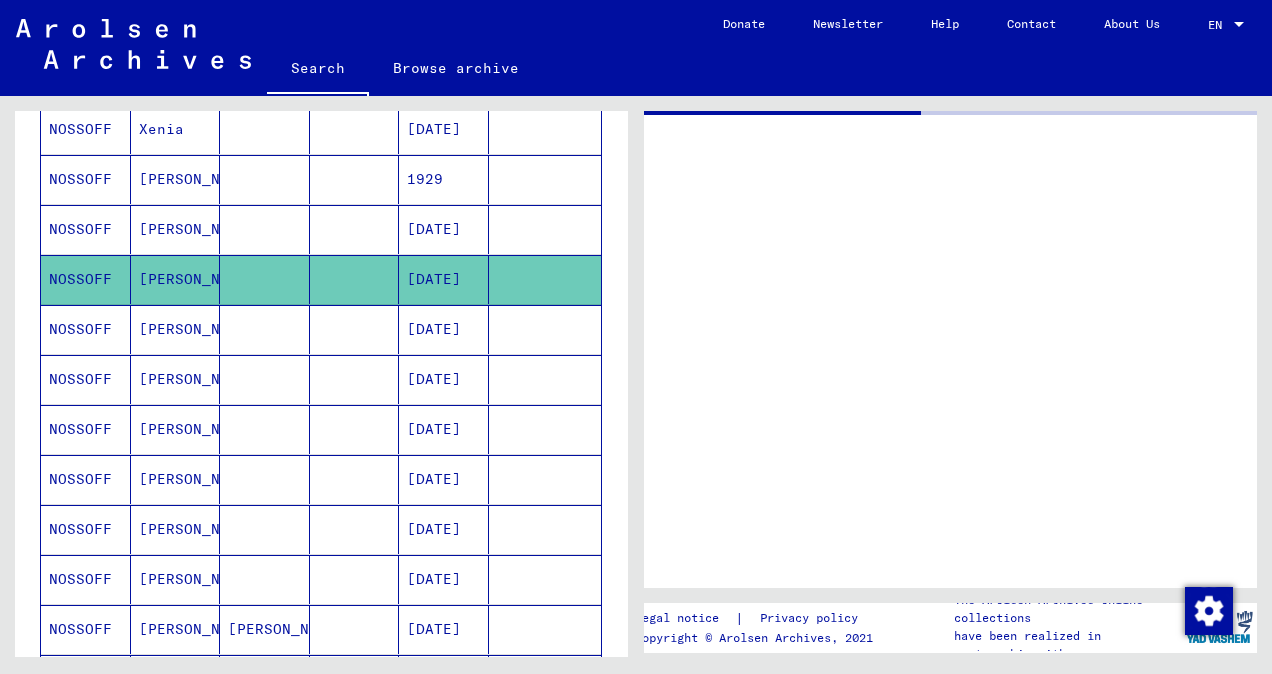 scroll, scrollTop: 0, scrollLeft: 0, axis: both 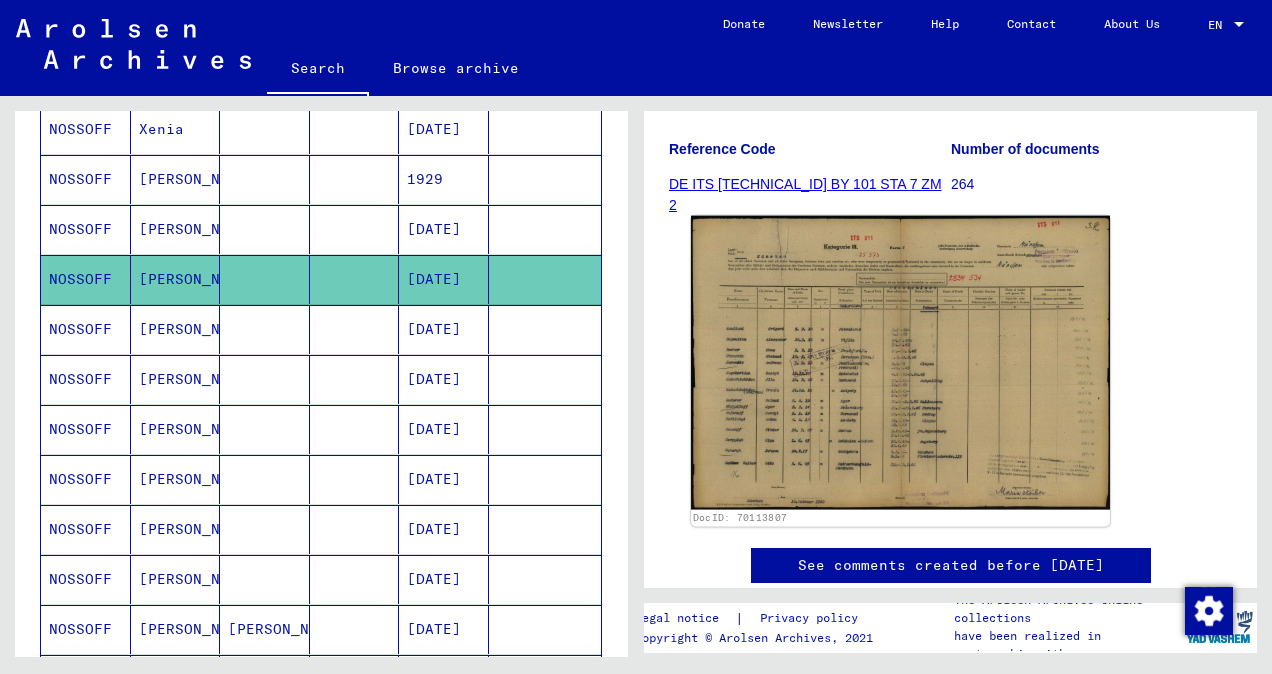 click 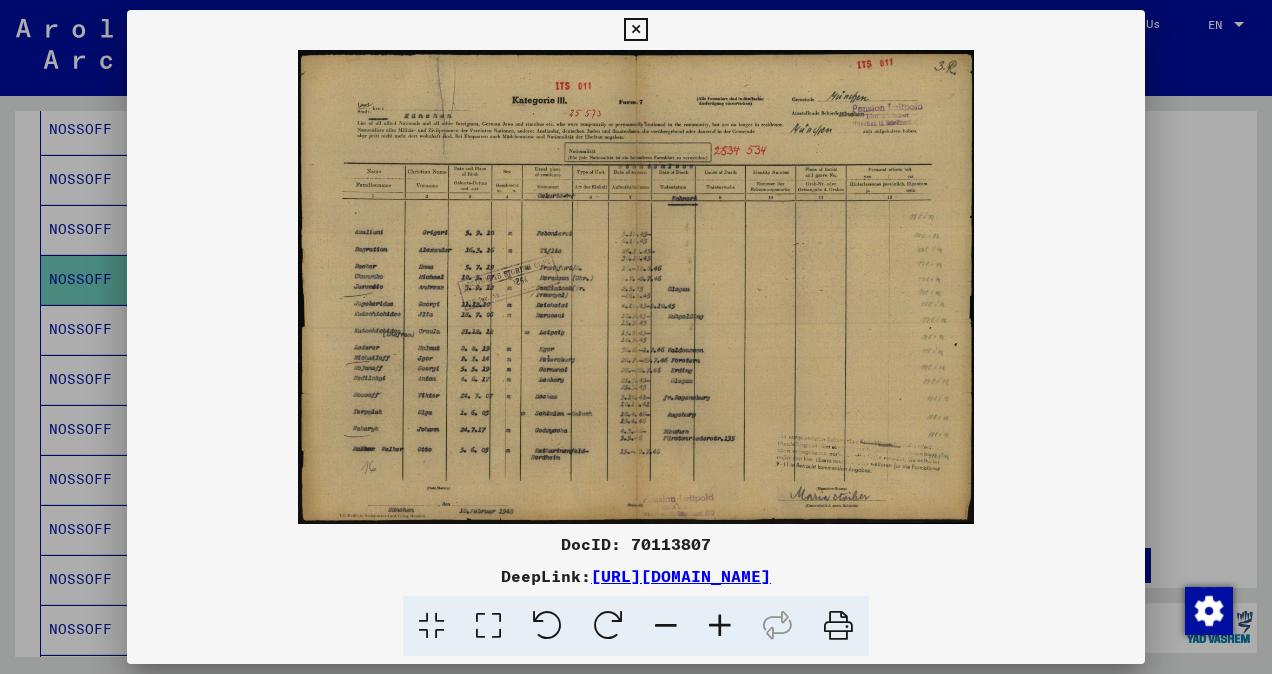 click at bounding box center (636, 337) 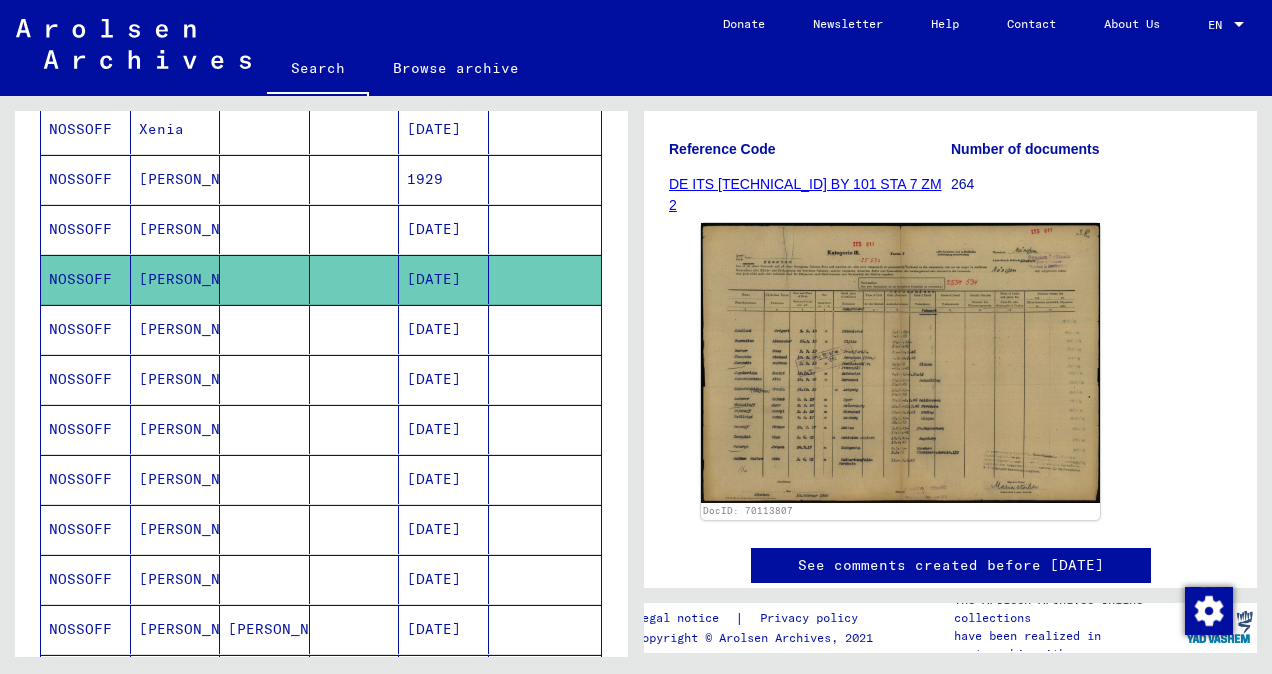 click at bounding box center (265, 379) 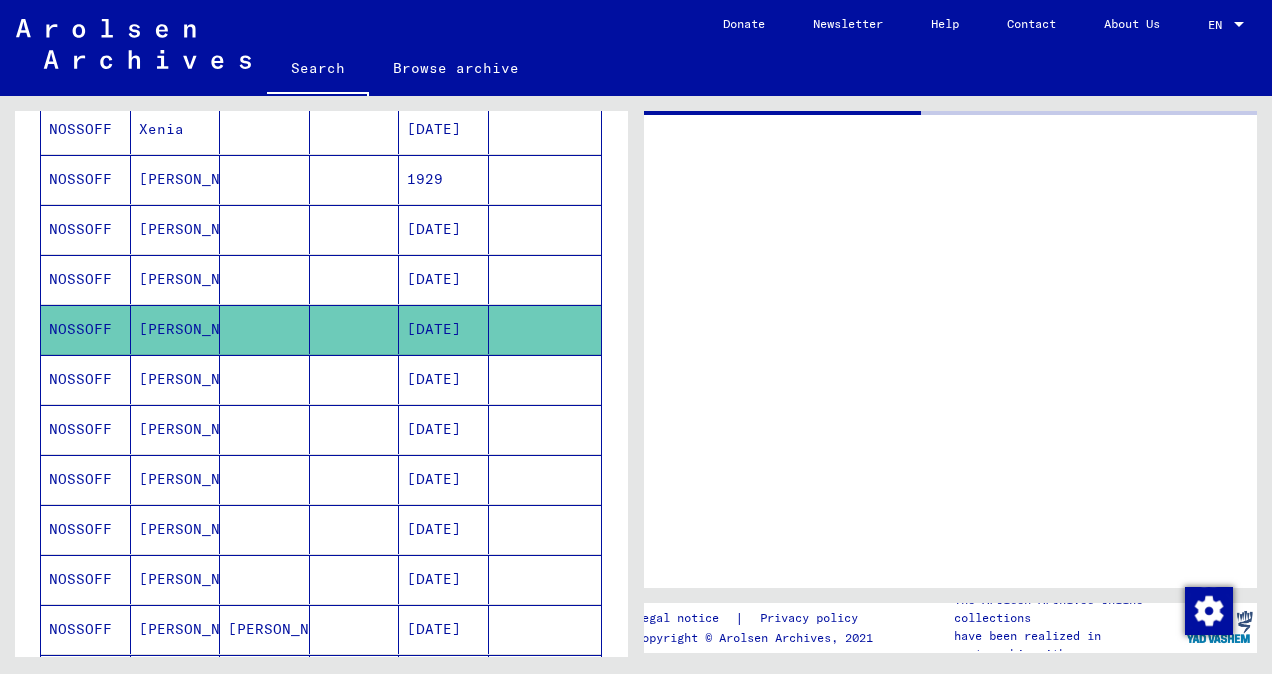 scroll, scrollTop: 0, scrollLeft: 0, axis: both 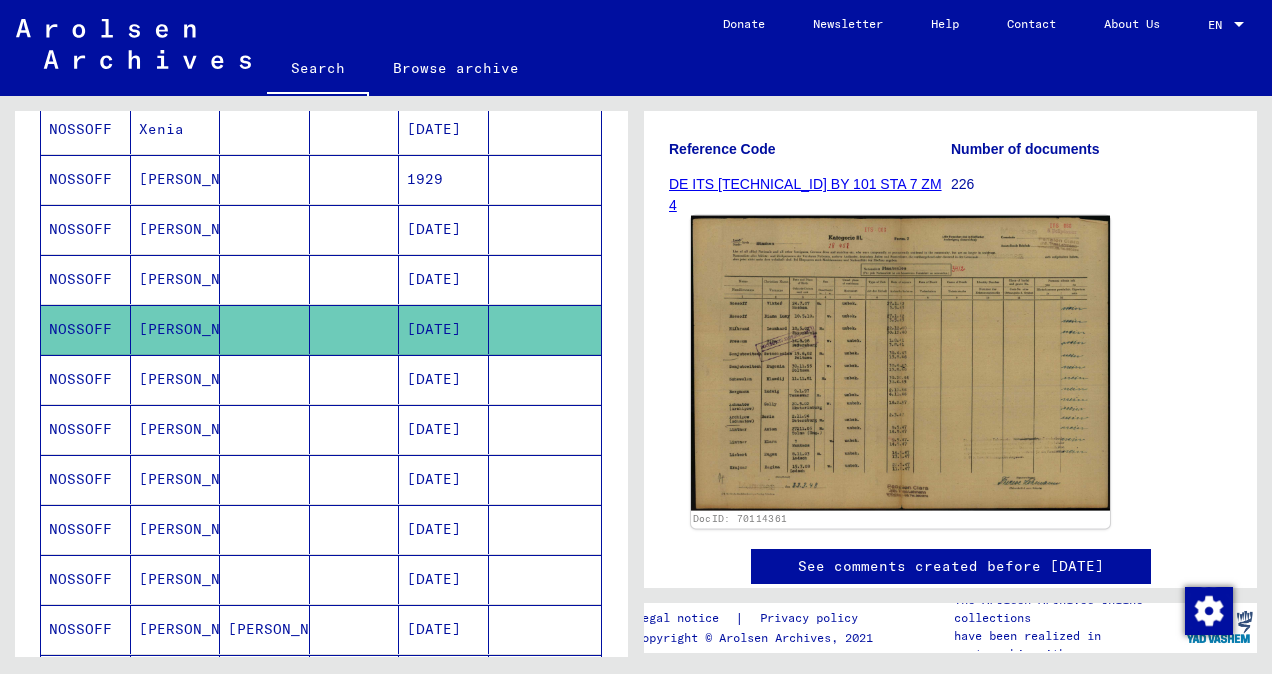 click 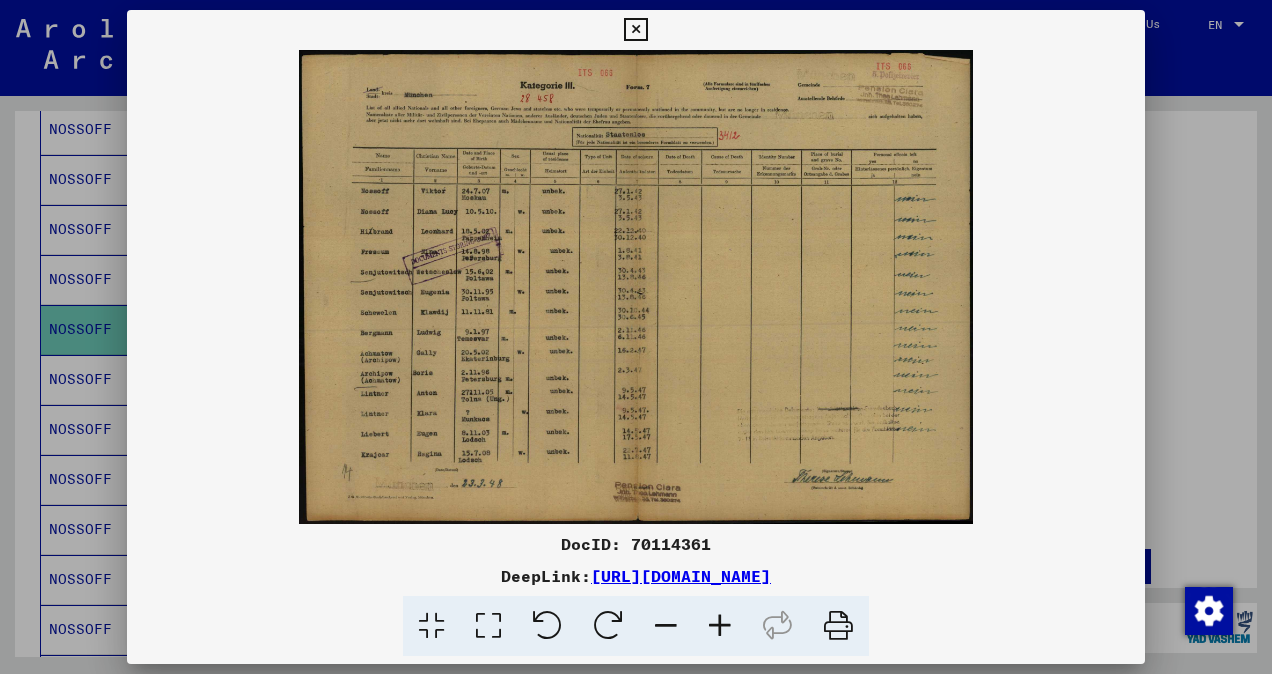 click at bounding box center [636, 337] 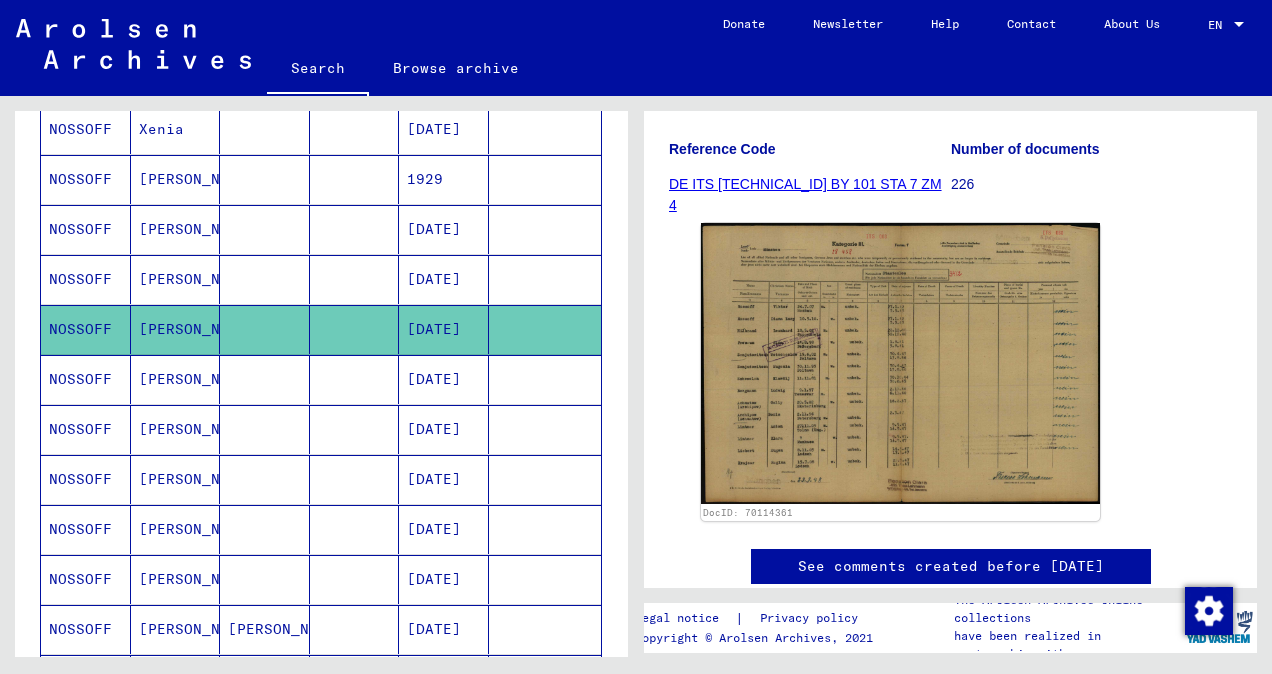 click at bounding box center [265, 429] 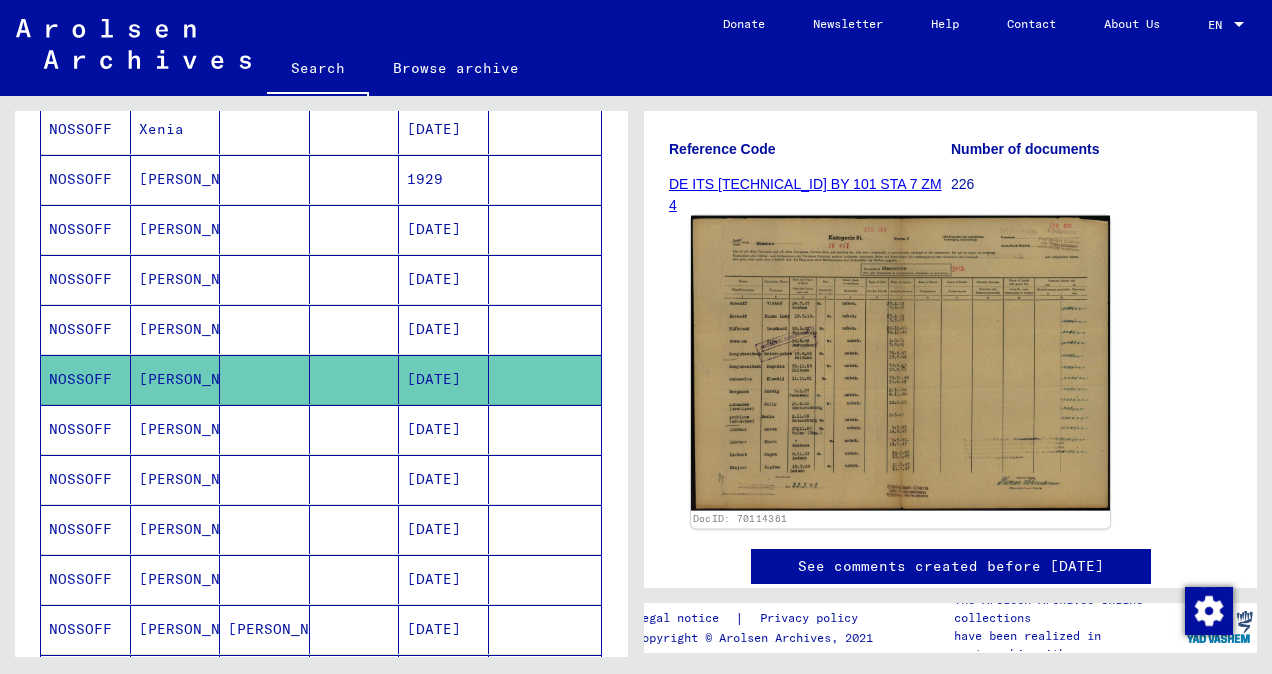 click 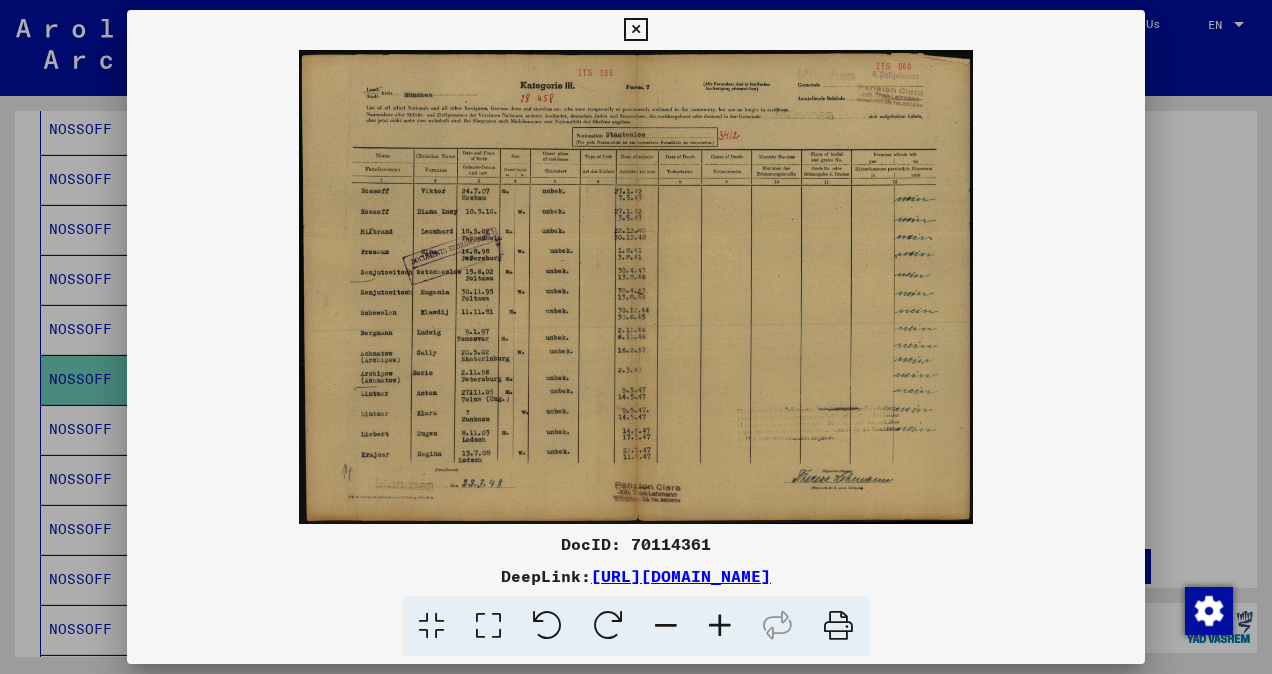 click at bounding box center (636, 337) 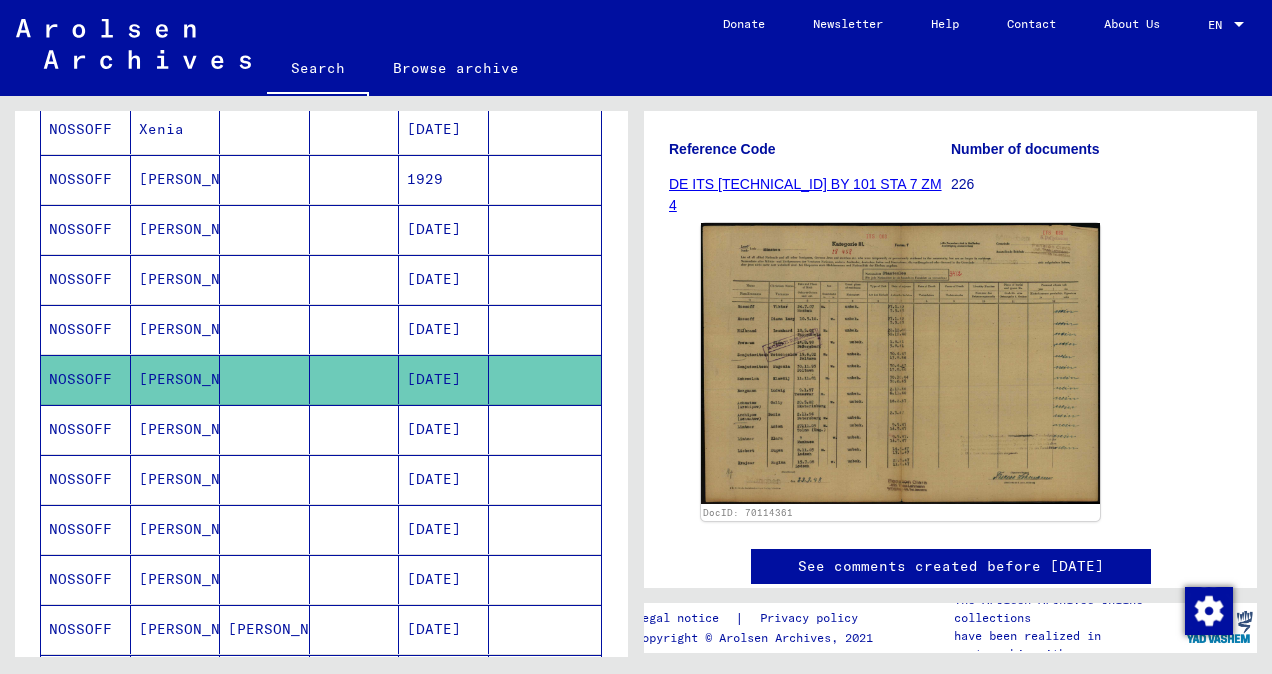 click on "[DATE]" at bounding box center [444, 479] 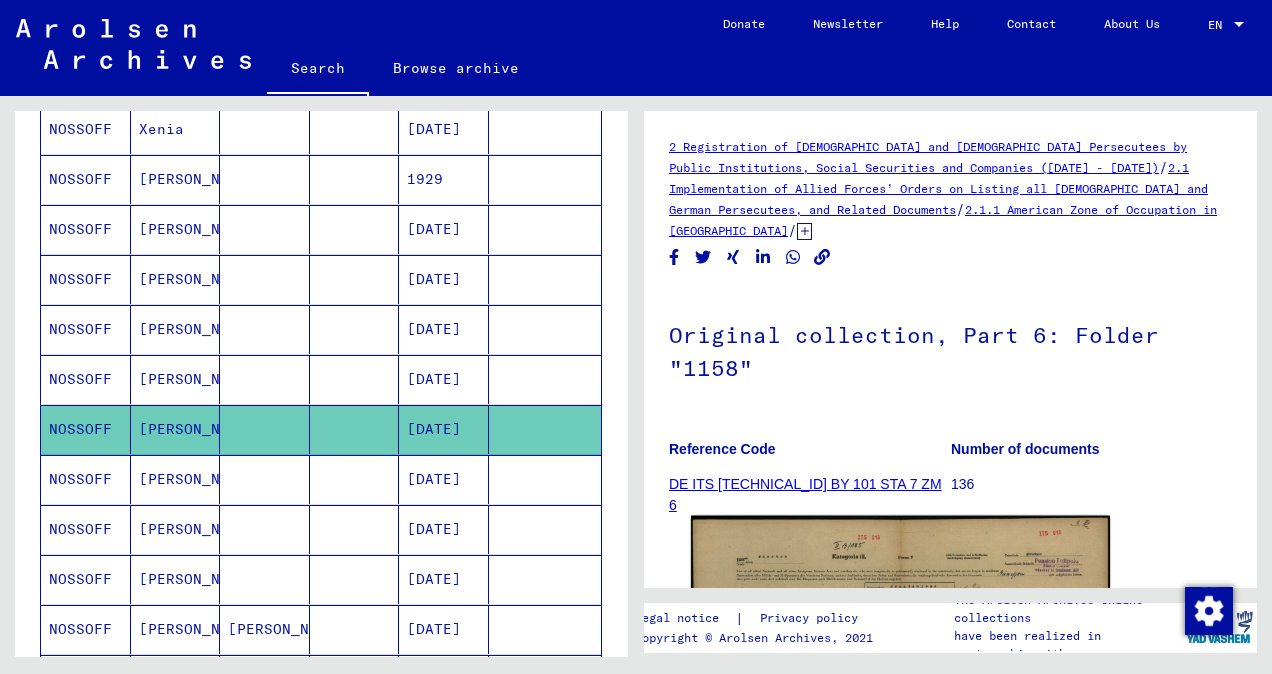 scroll, scrollTop: 0, scrollLeft: 0, axis: both 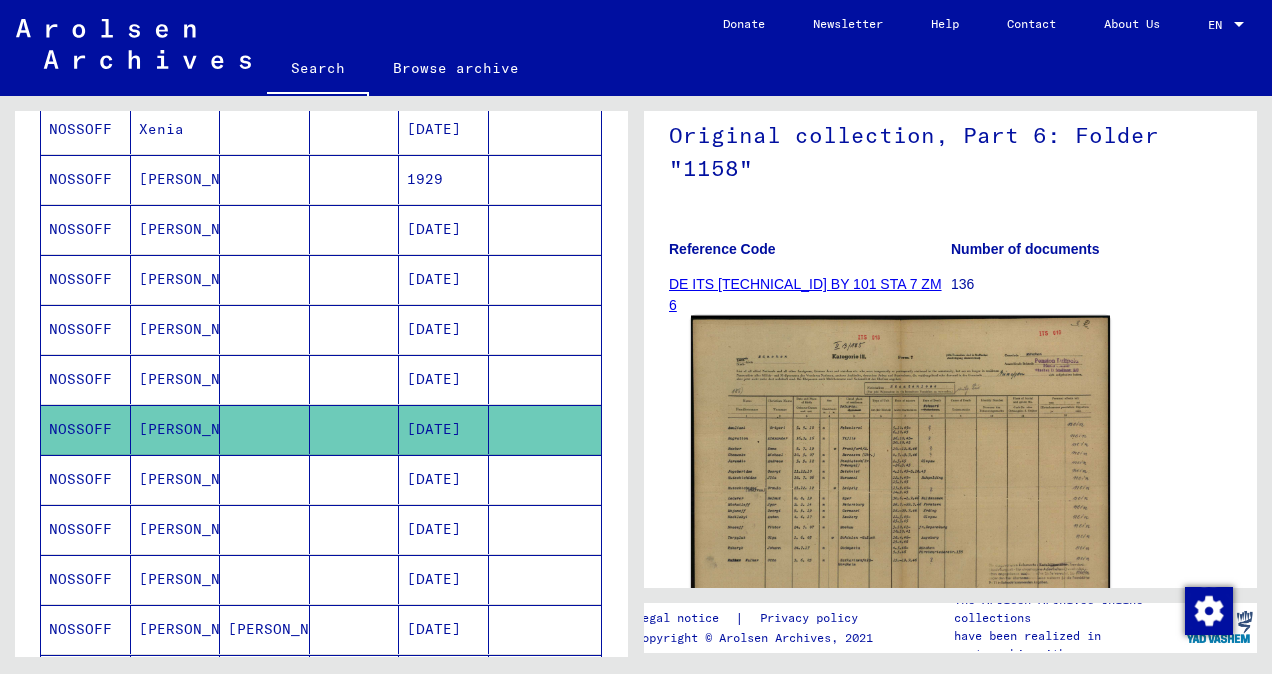 click 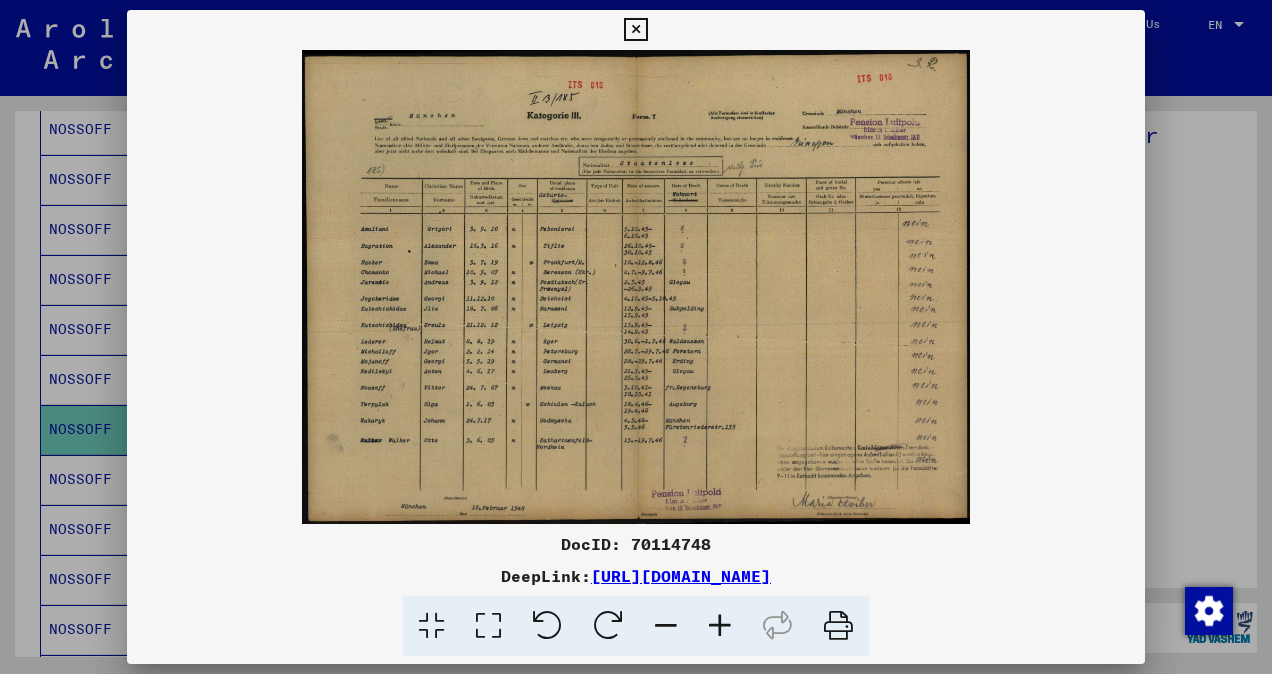 click at bounding box center [636, 337] 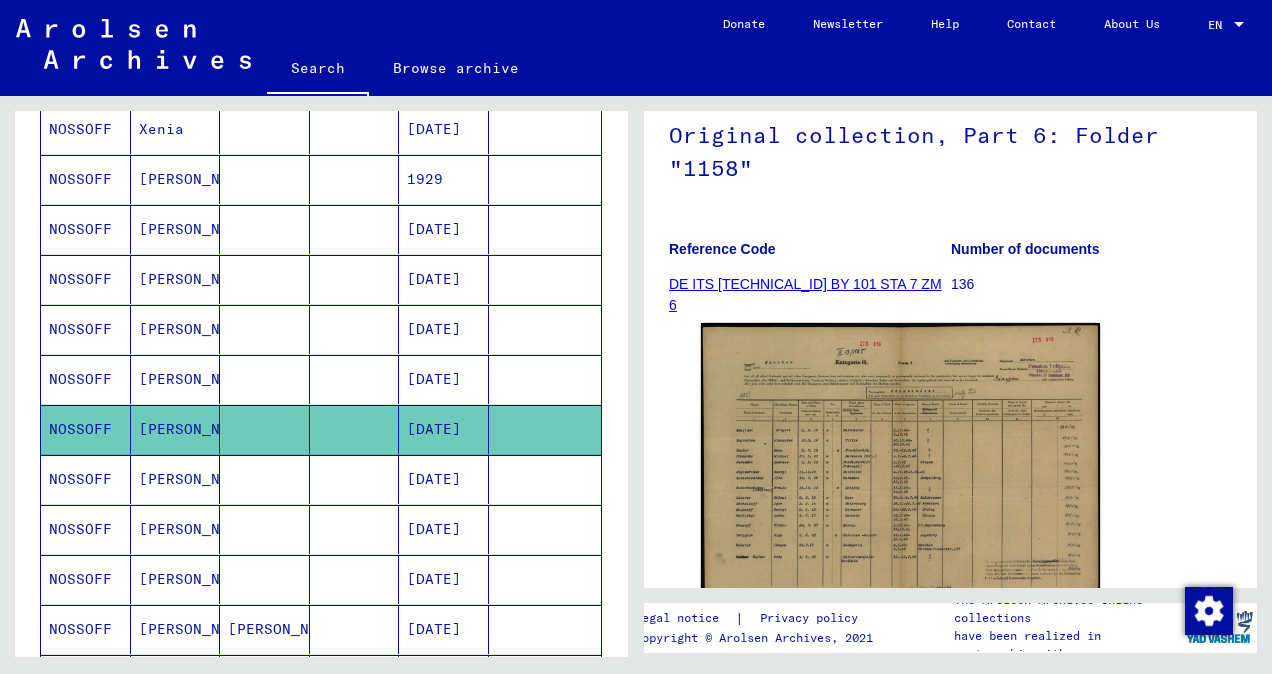 click at bounding box center (265, 529) 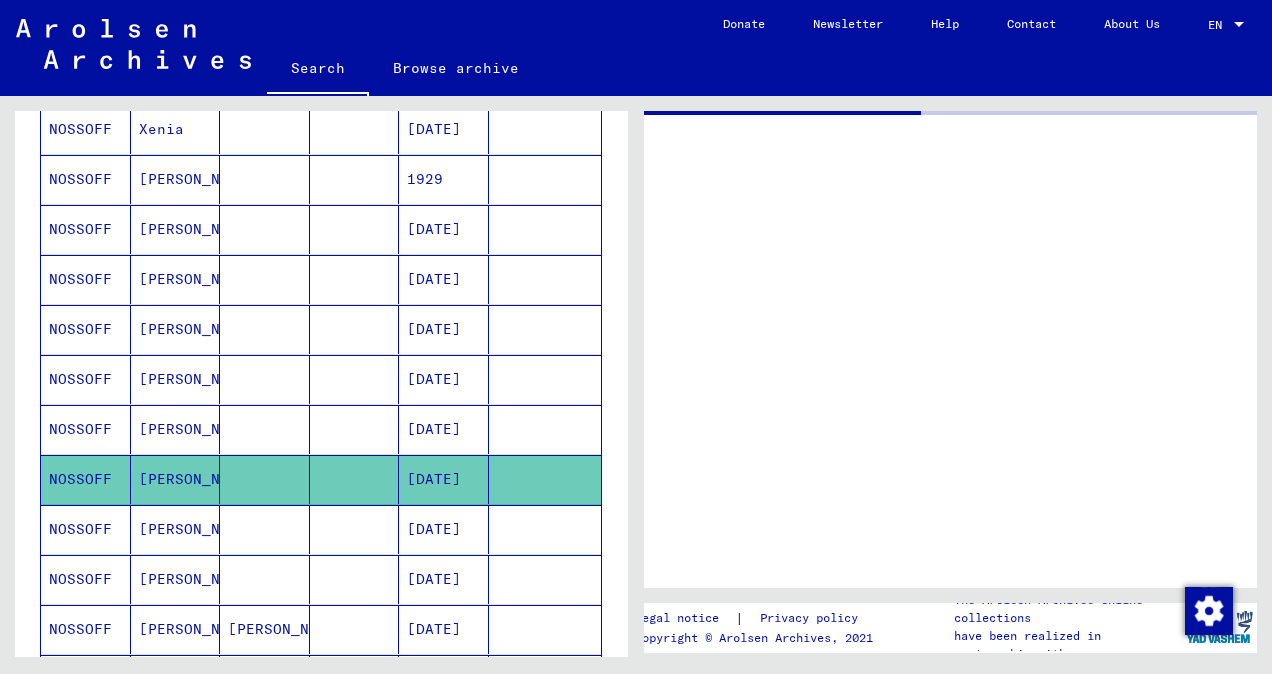 scroll, scrollTop: 0, scrollLeft: 0, axis: both 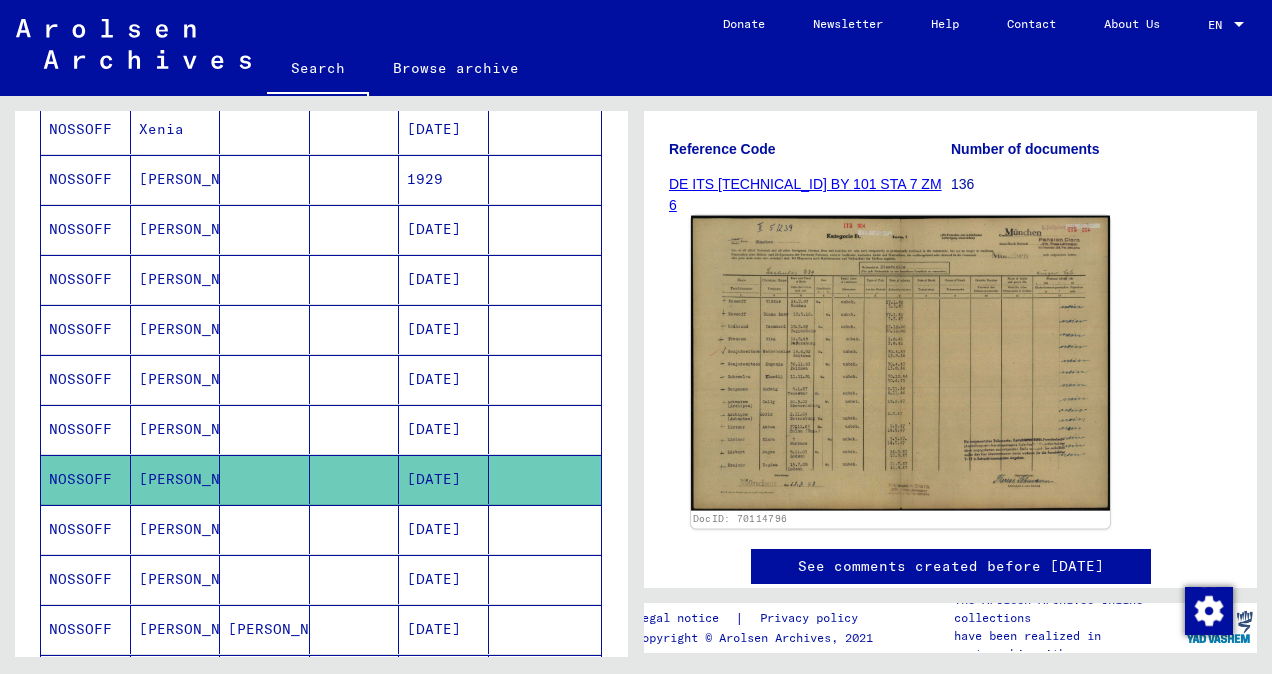 click 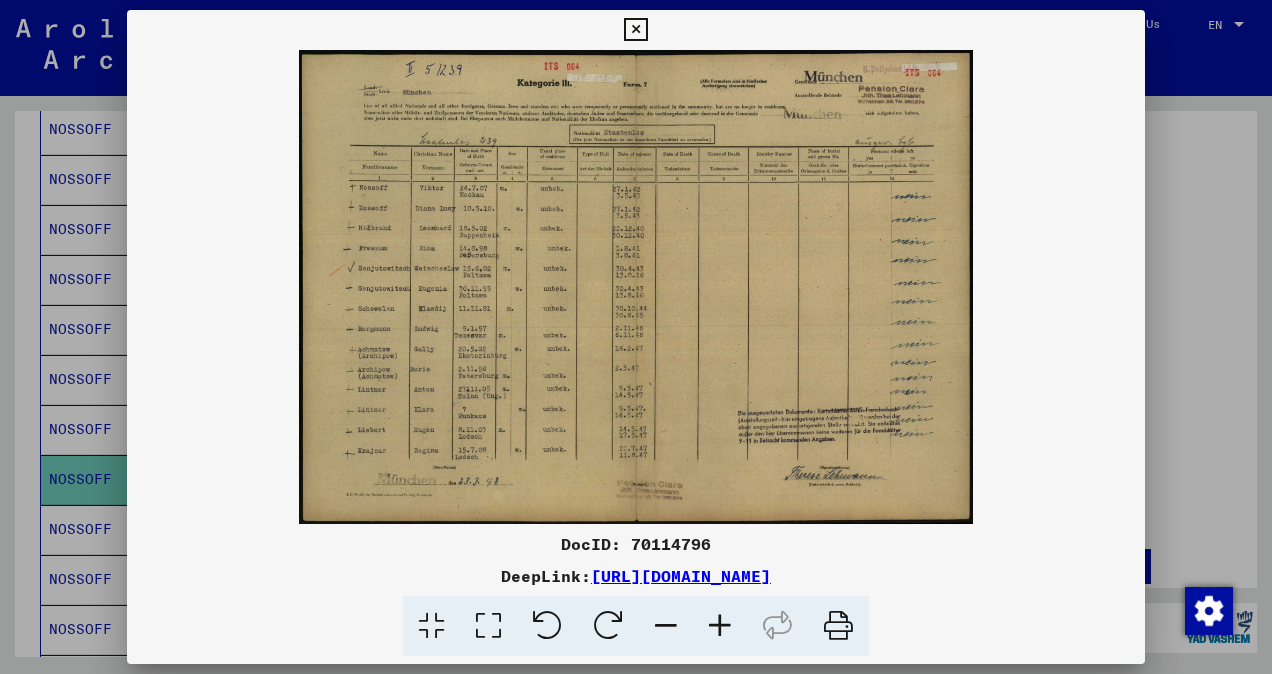 click at bounding box center (636, 287) 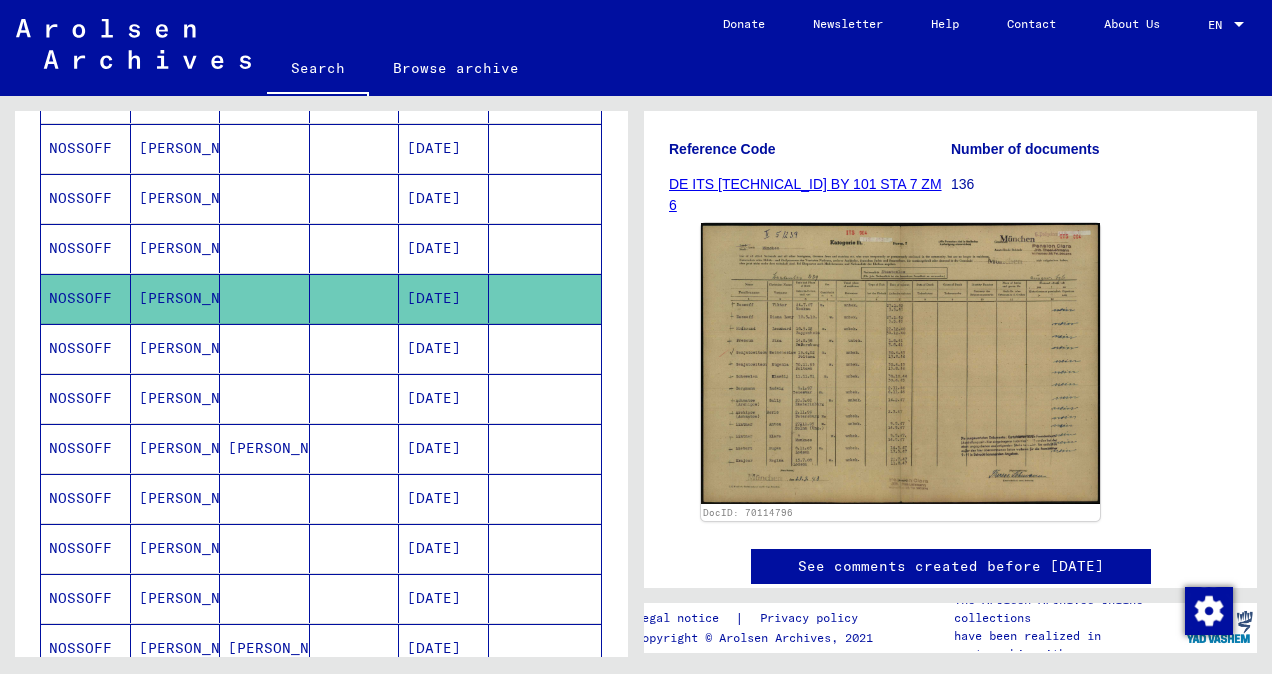 scroll, scrollTop: 900, scrollLeft: 0, axis: vertical 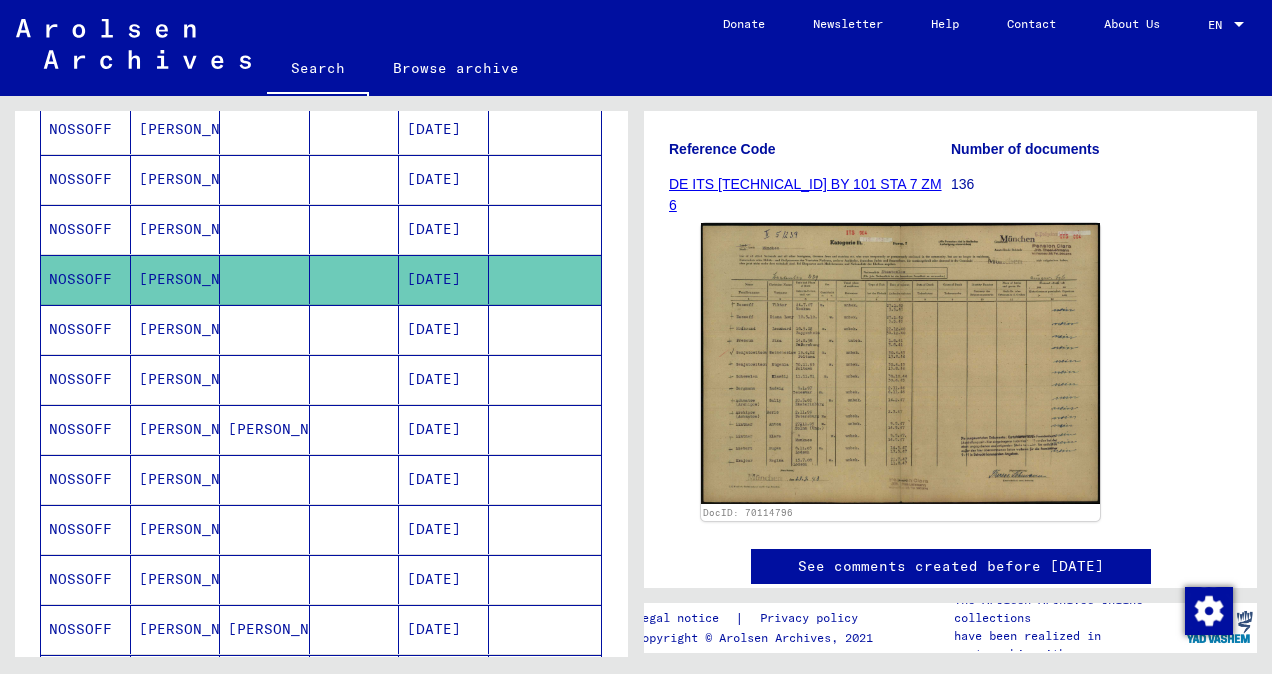 click at bounding box center [265, 379] 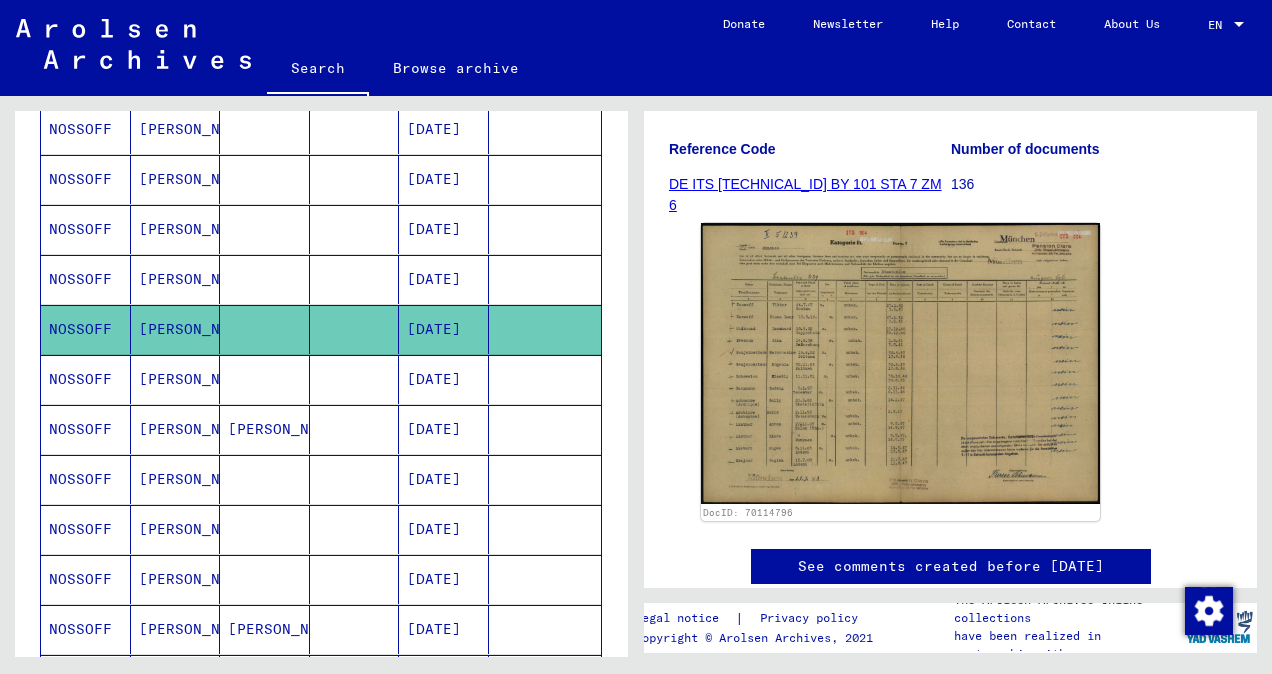 click 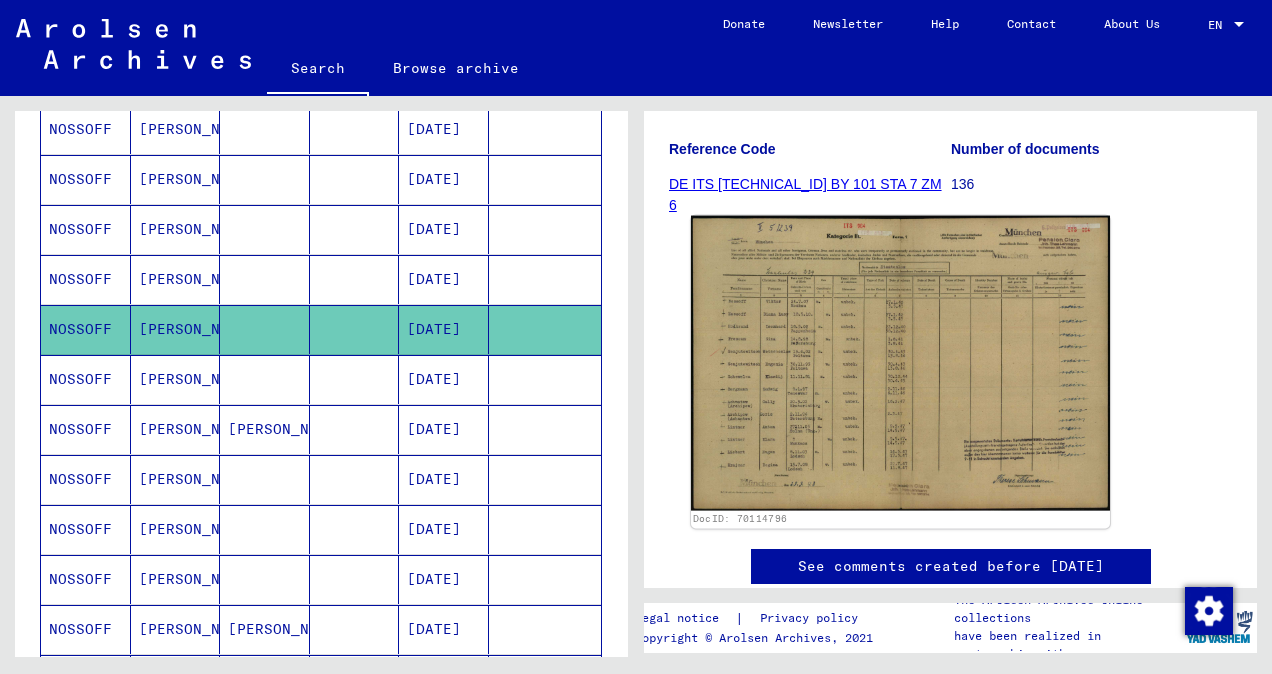 click 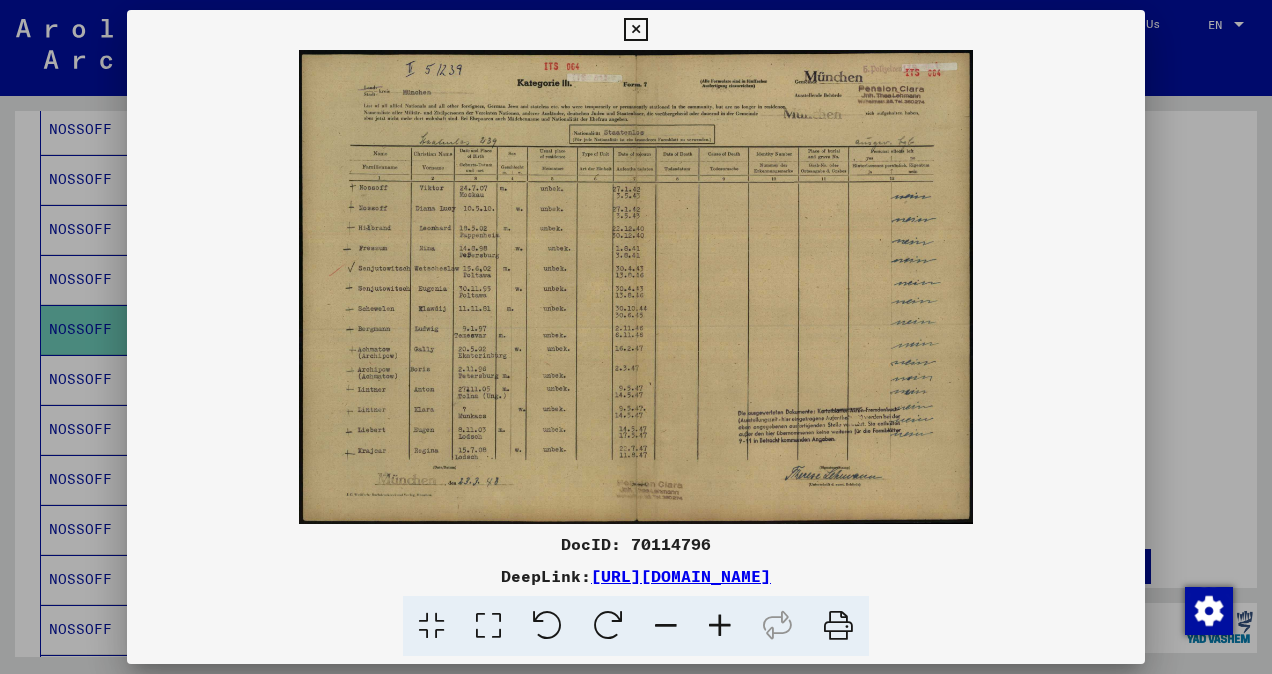 click at bounding box center (636, 337) 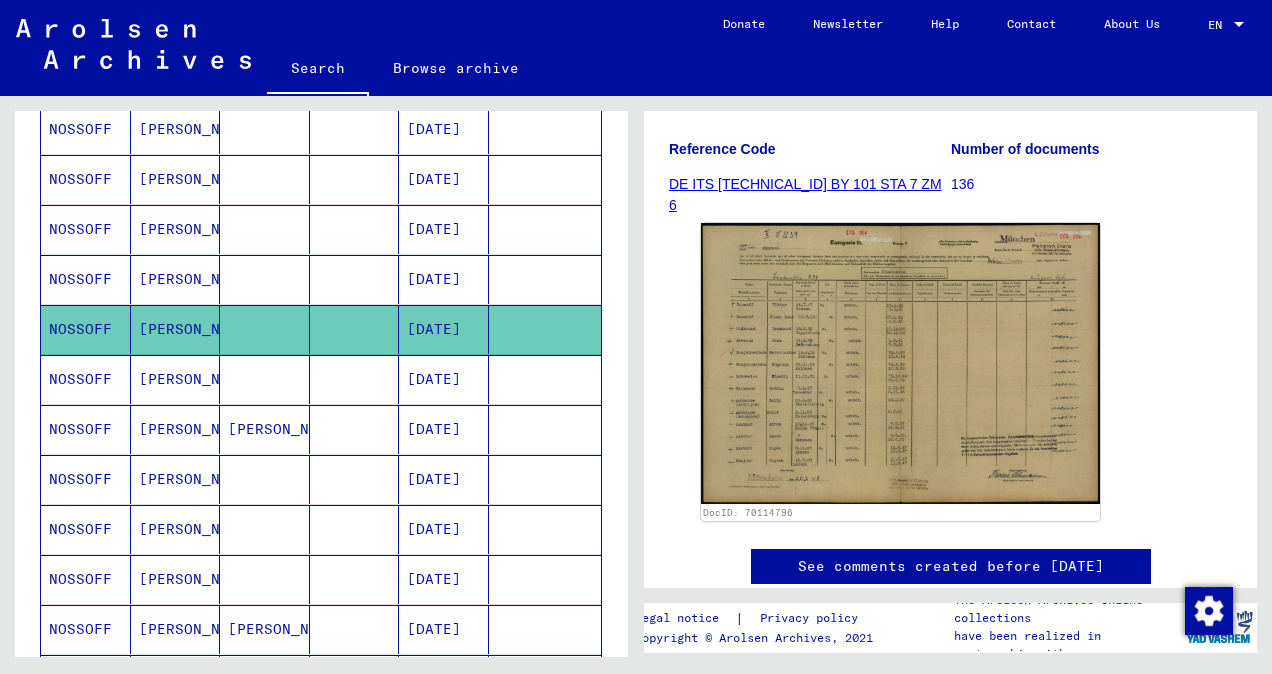 click 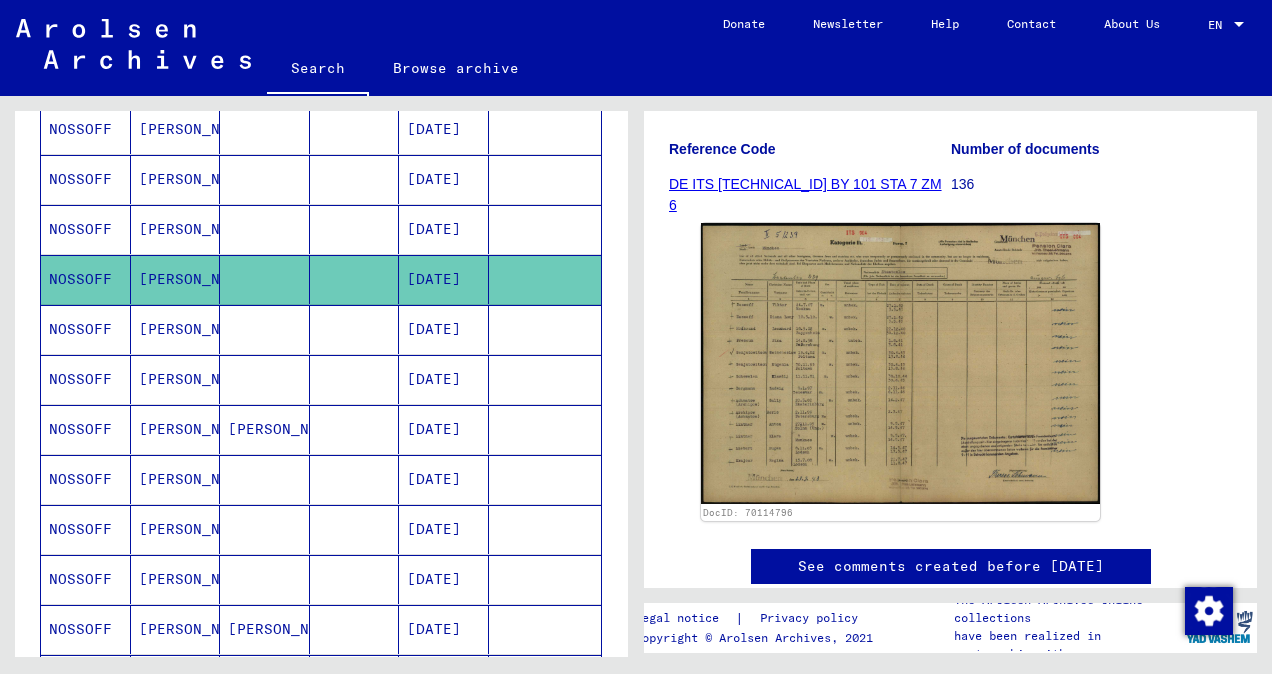 click on "[PERSON_NAME]" at bounding box center (176, 379) 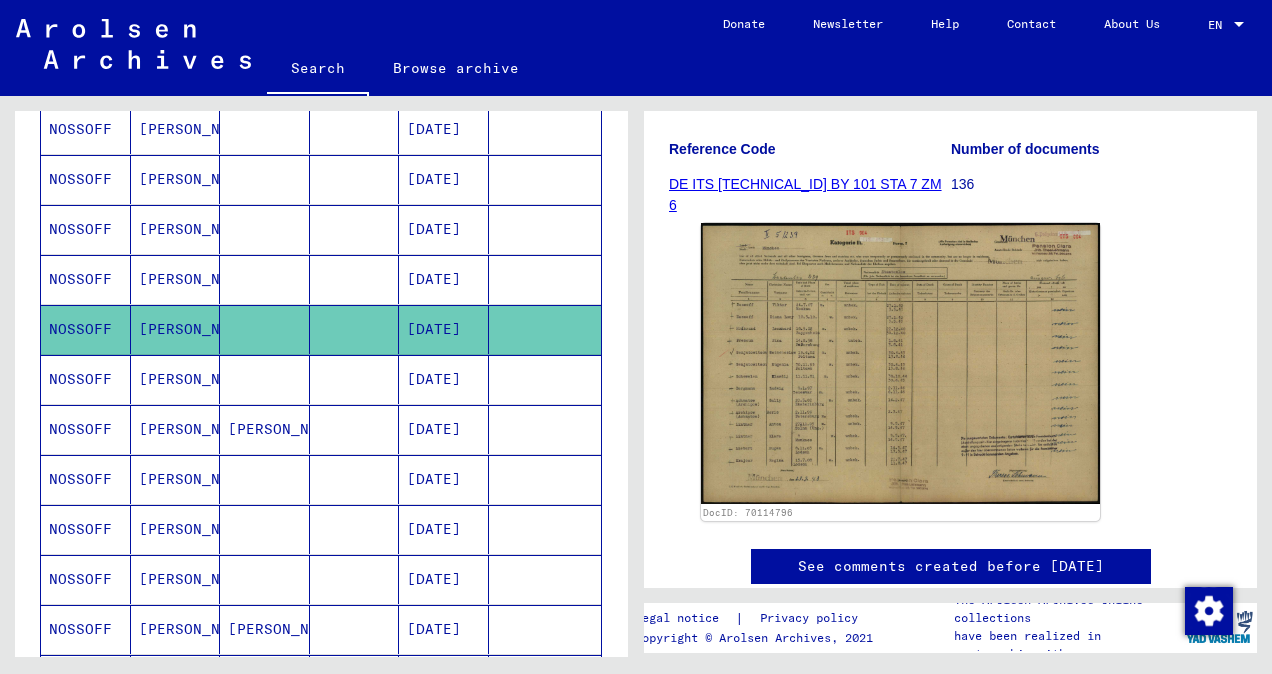 click on "[PERSON_NAME]" at bounding box center [176, 429] 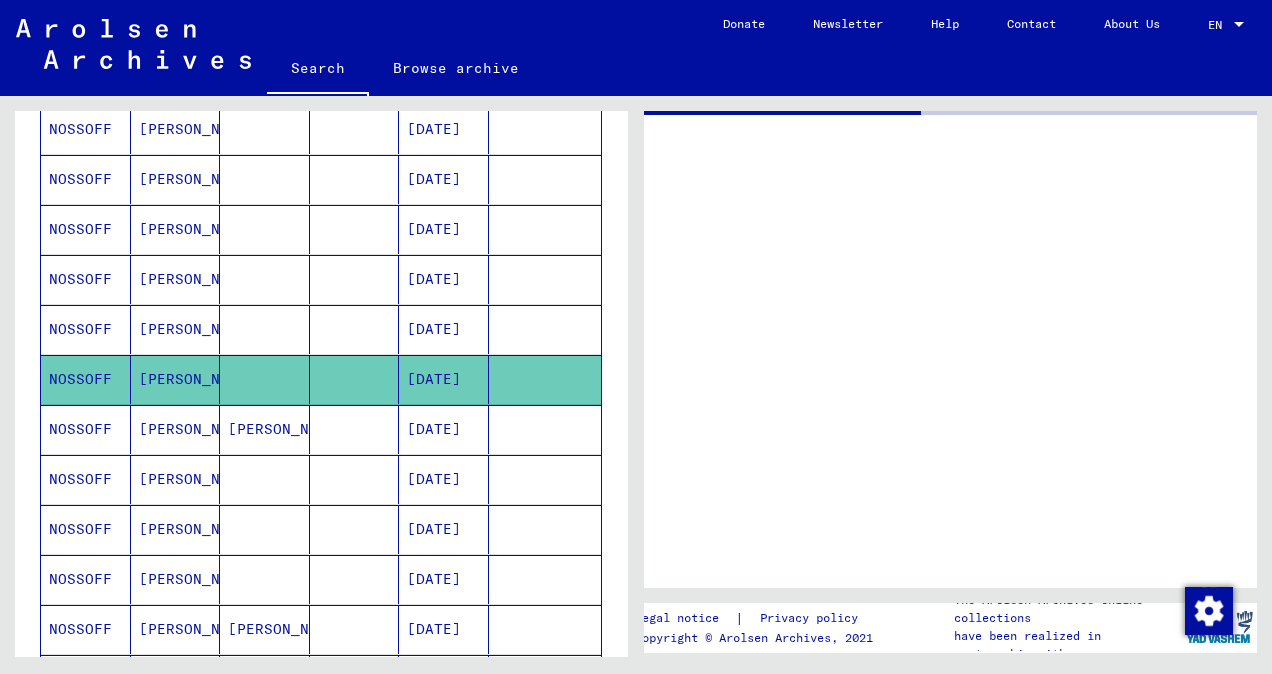 scroll, scrollTop: 0, scrollLeft: 0, axis: both 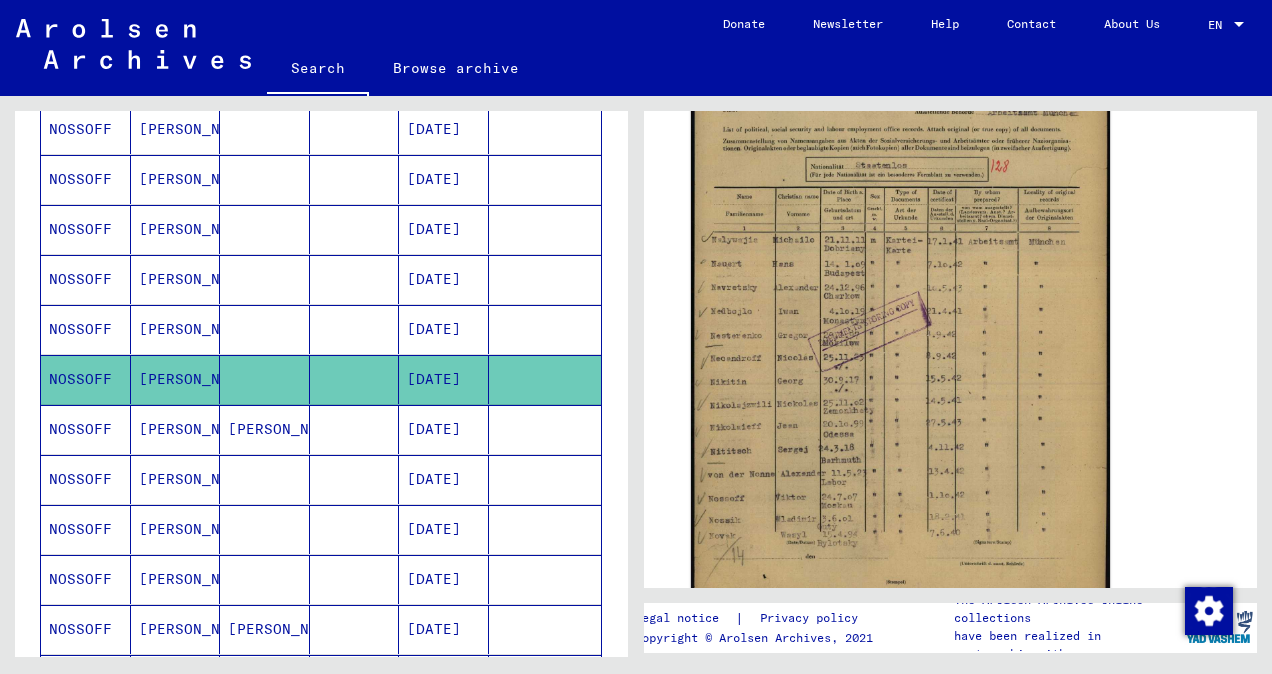 click 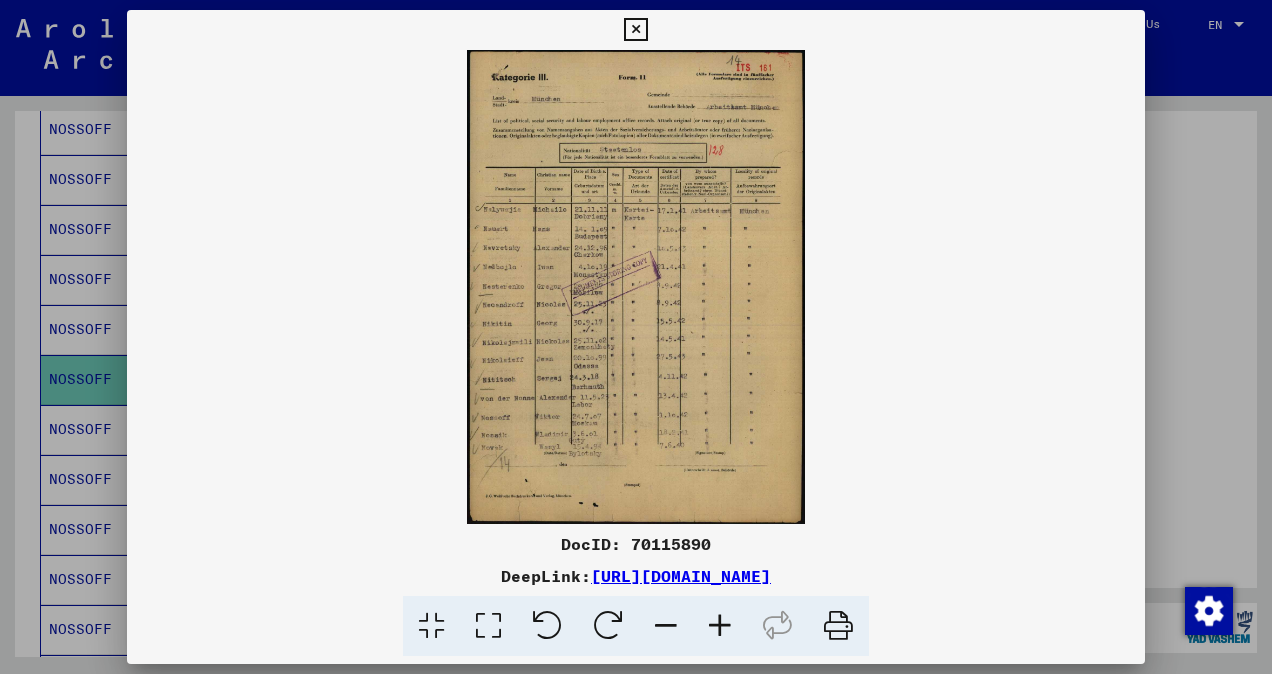 click at bounding box center [636, 337] 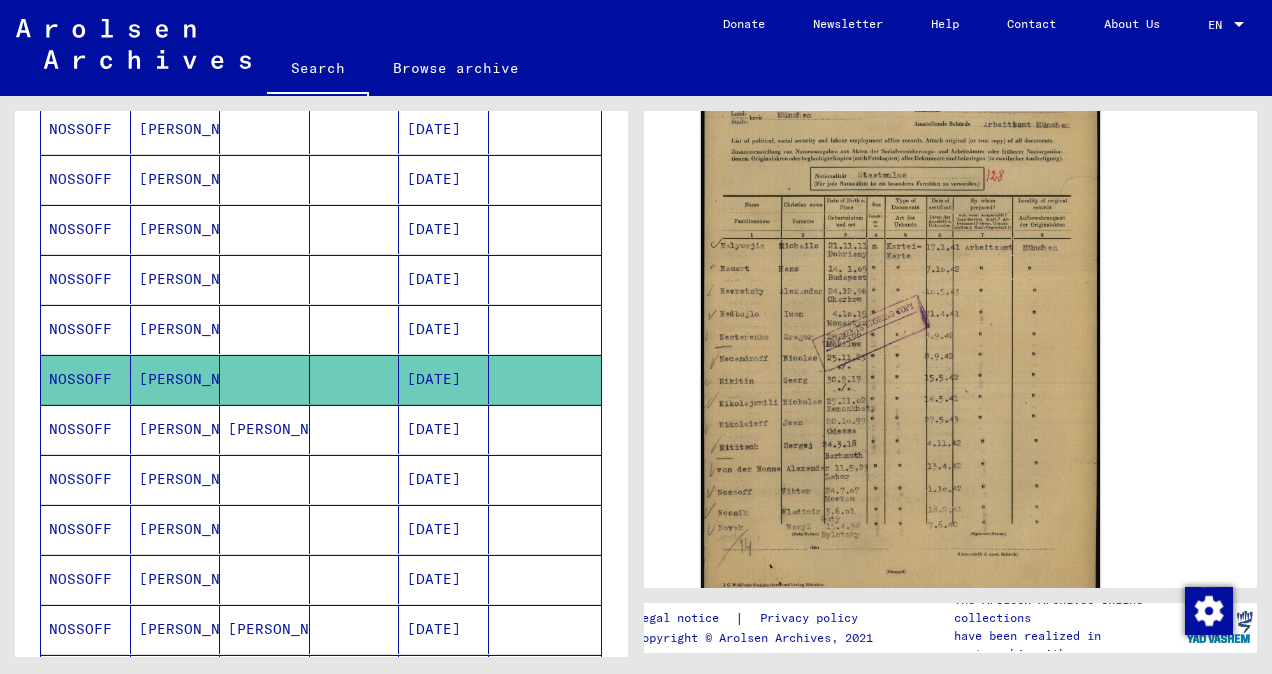 click at bounding box center (355, 479) 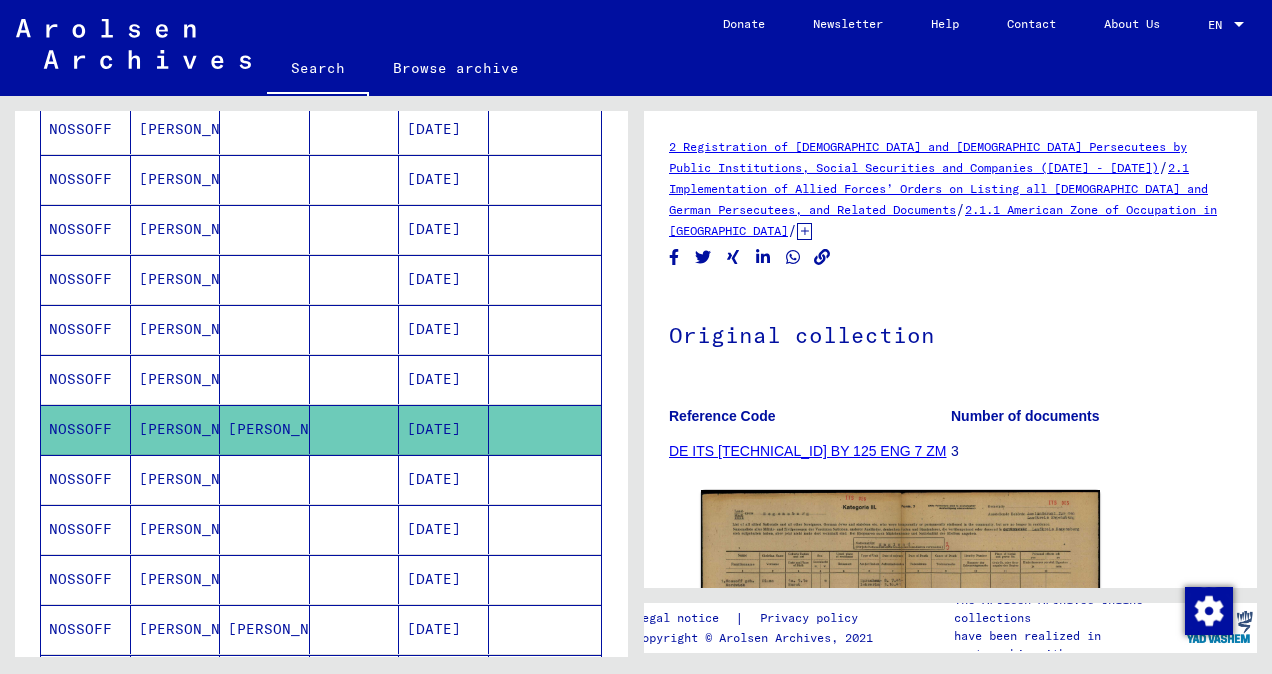 scroll, scrollTop: 0, scrollLeft: 0, axis: both 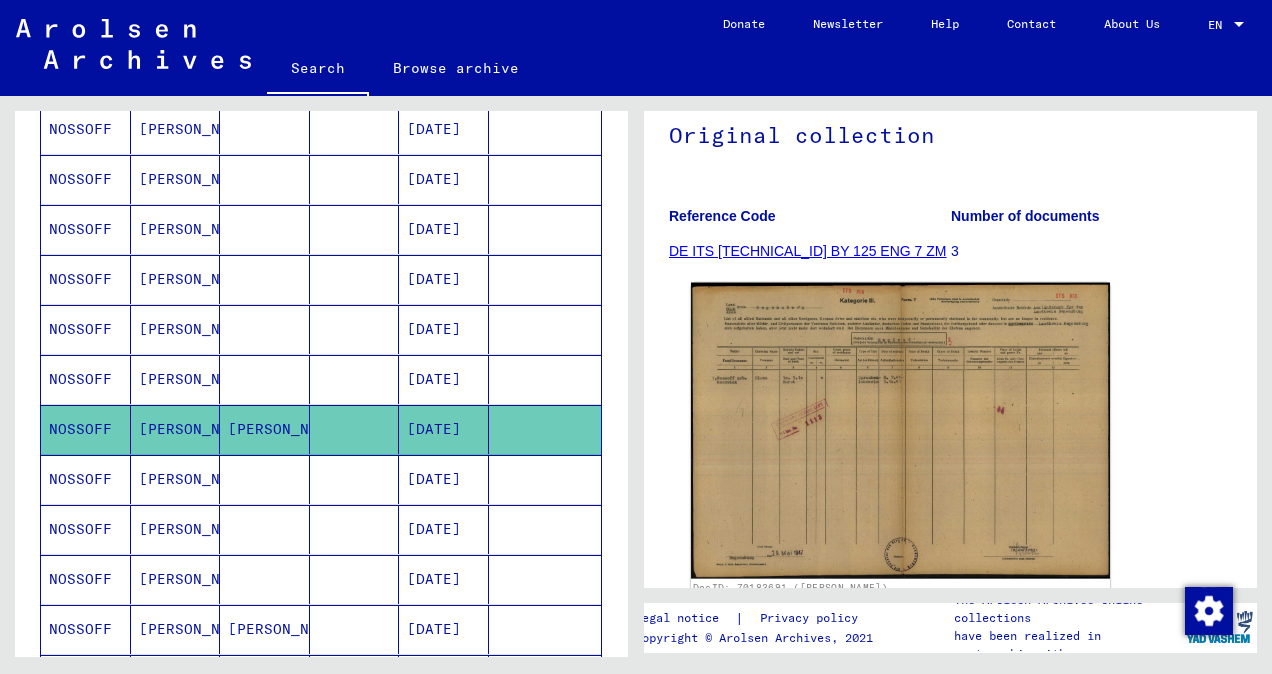 click 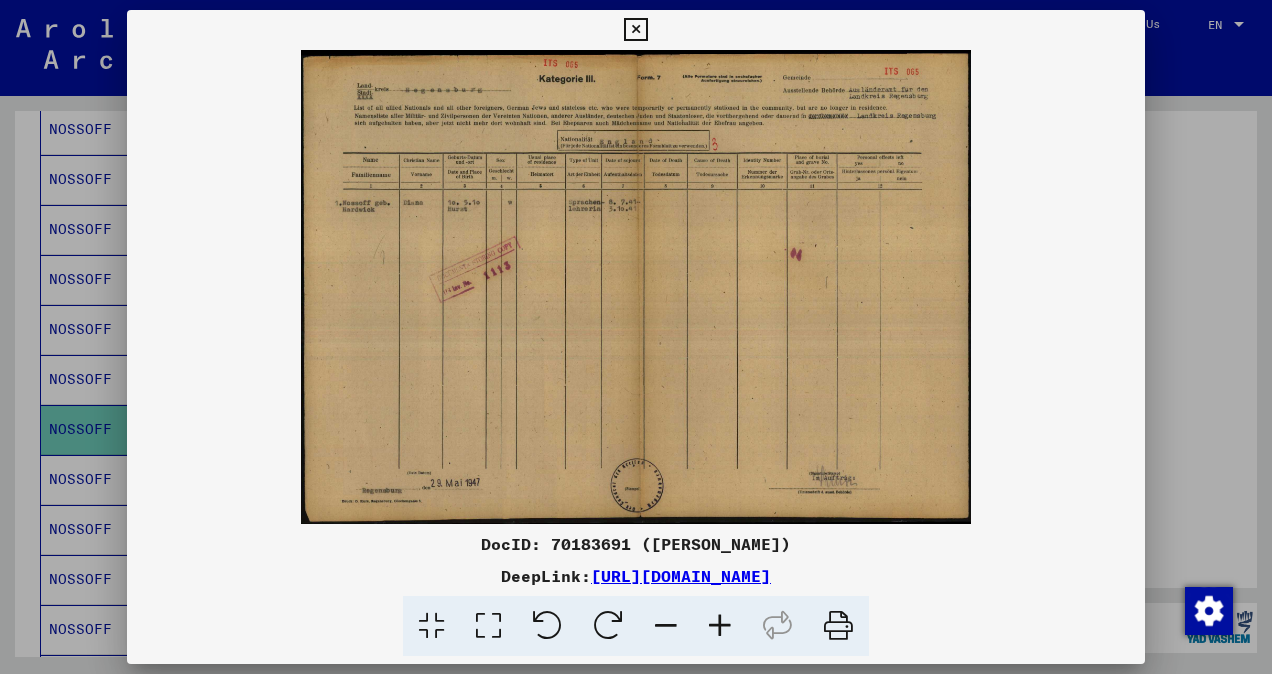 click at bounding box center [636, 337] 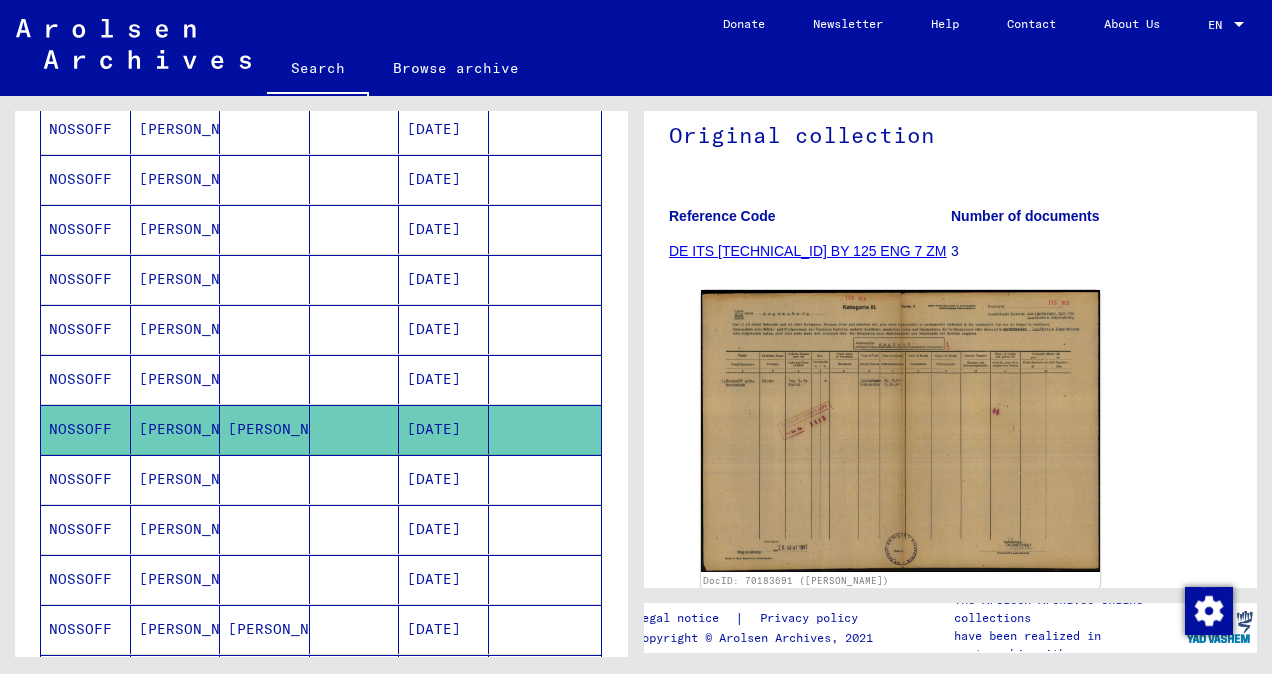 click at bounding box center [265, 529] 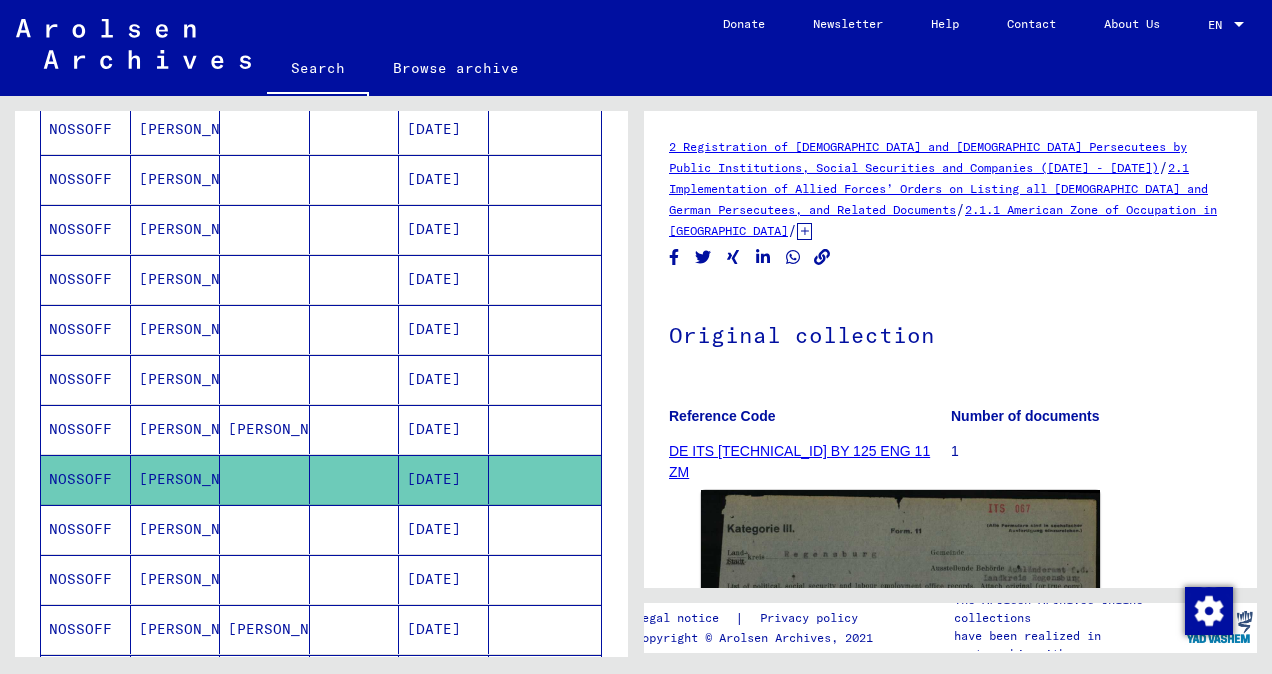 scroll, scrollTop: 0, scrollLeft: 0, axis: both 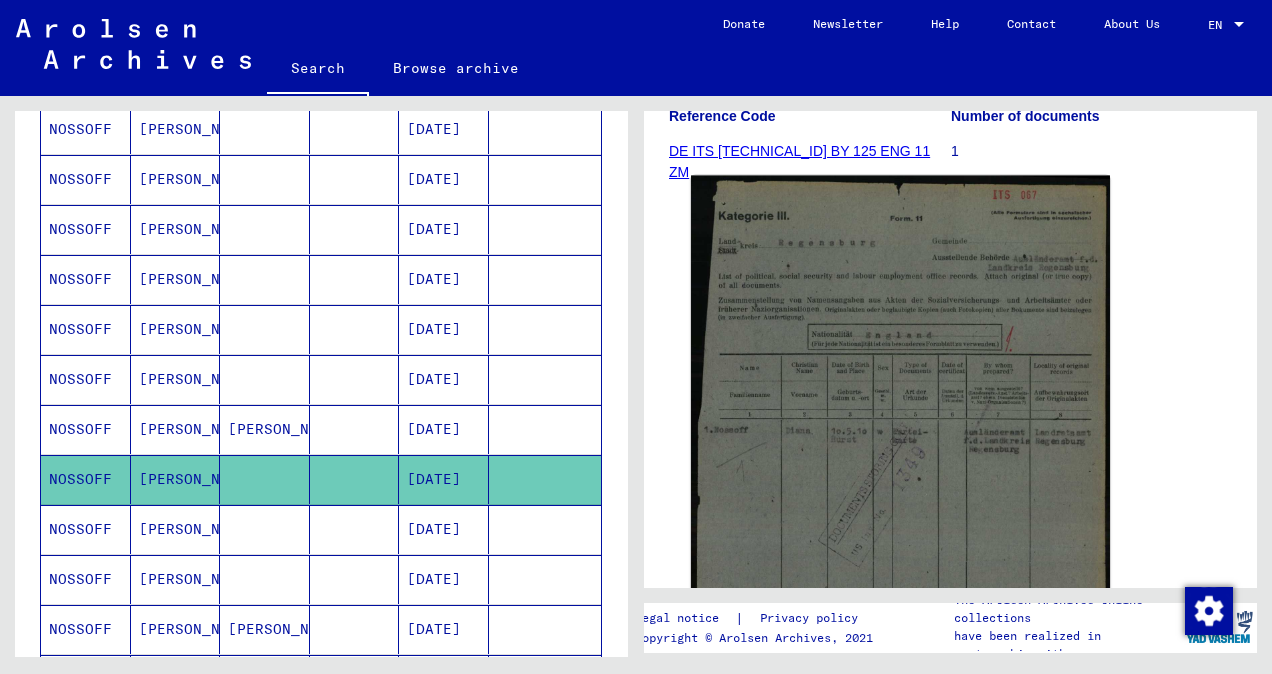 click 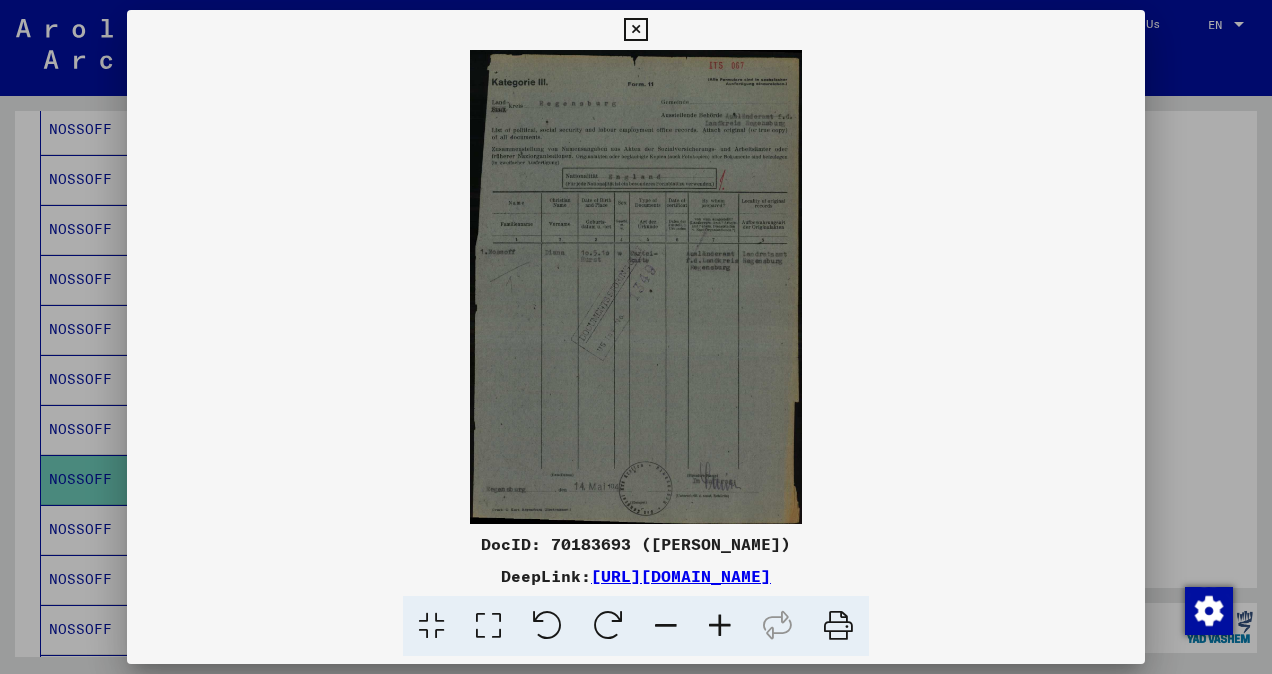 click at bounding box center [636, 337] 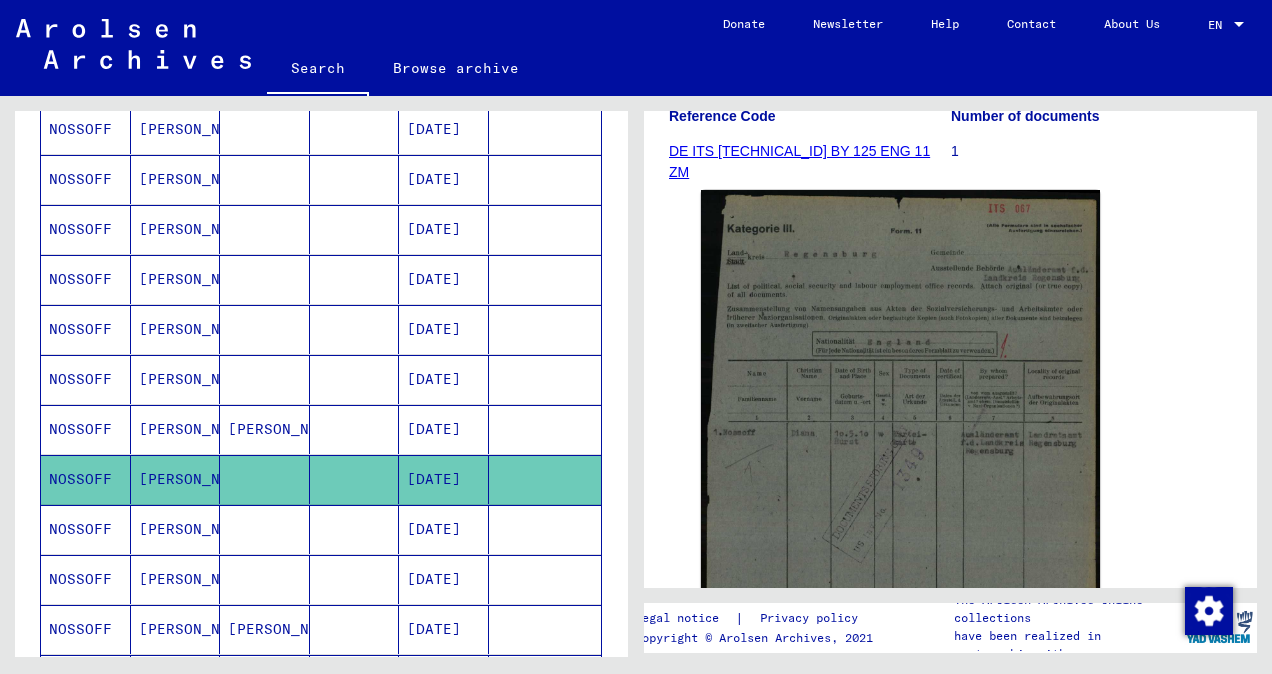 click at bounding box center [355, 579] 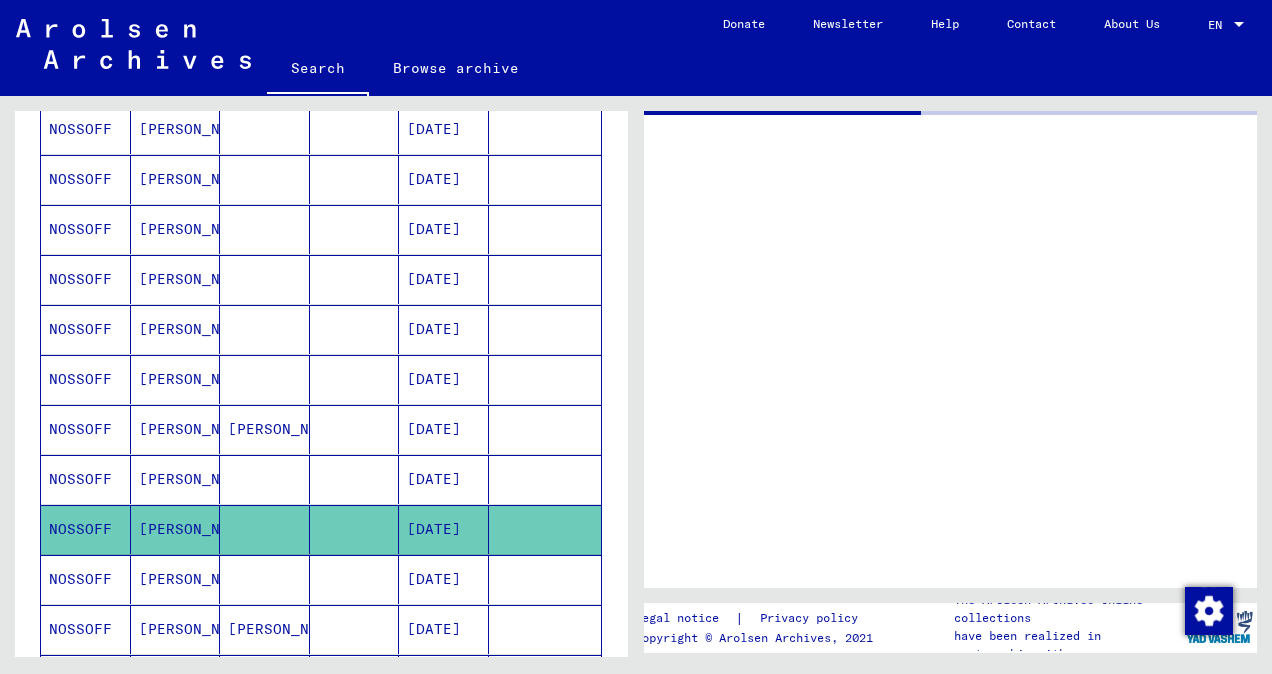 scroll, scrollTop: 0, scrollLeft: 0, axis: both 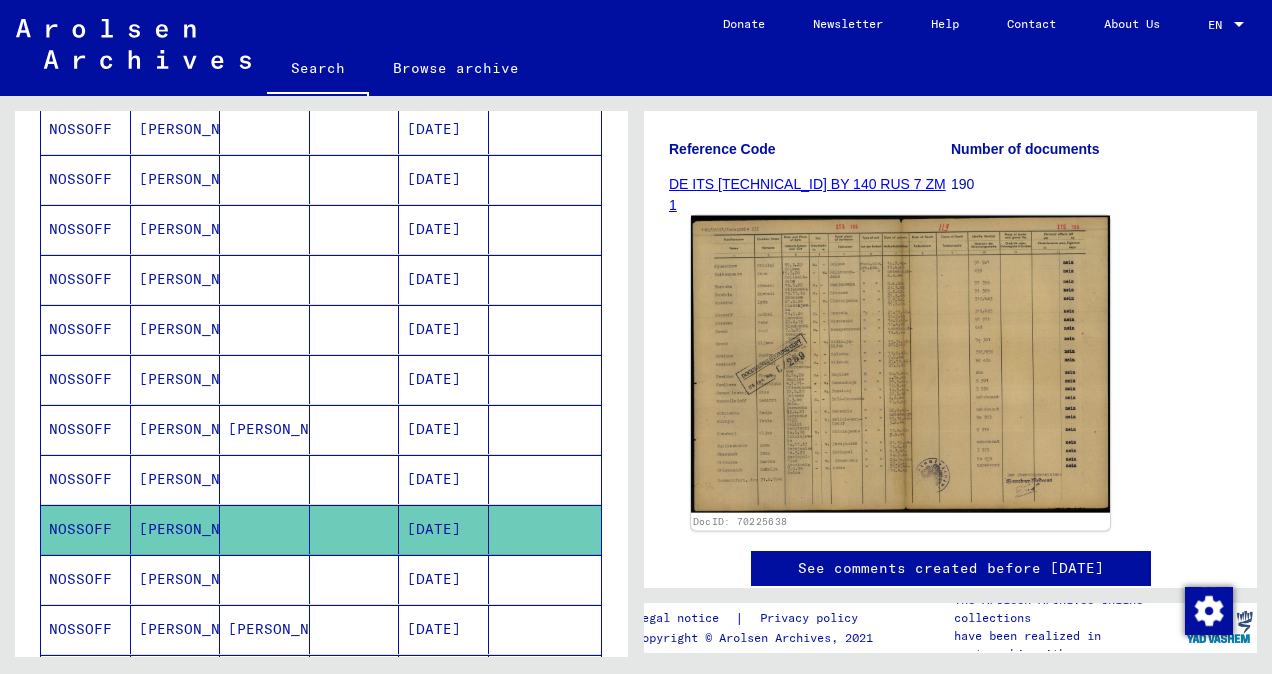 click 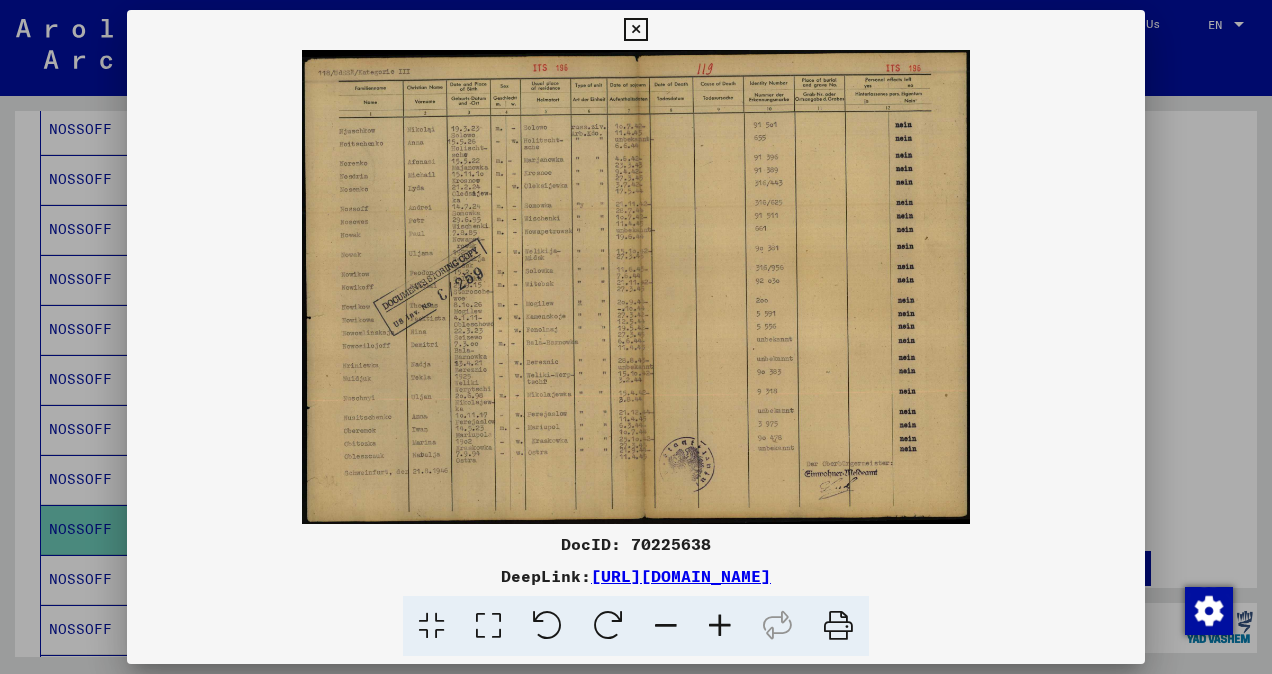 click at bounding box center (636, 337) 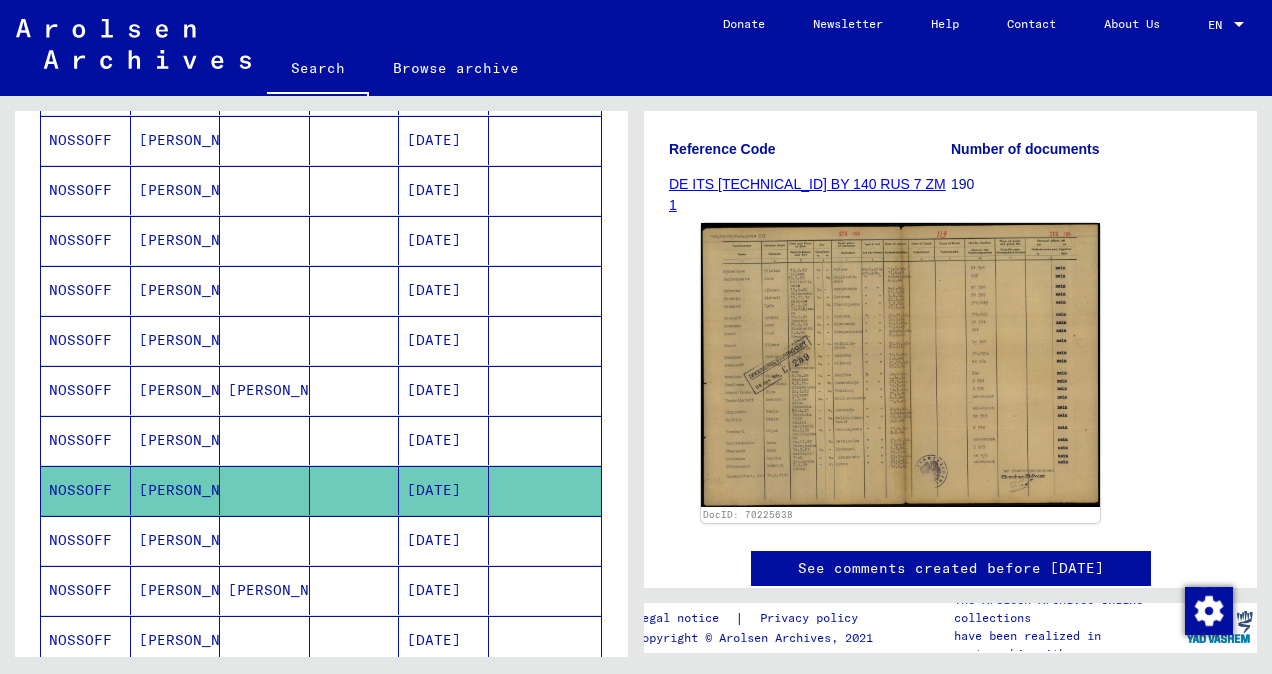 scroll, scrollTop: 1000, scrollLeft: 0, axis: vertical 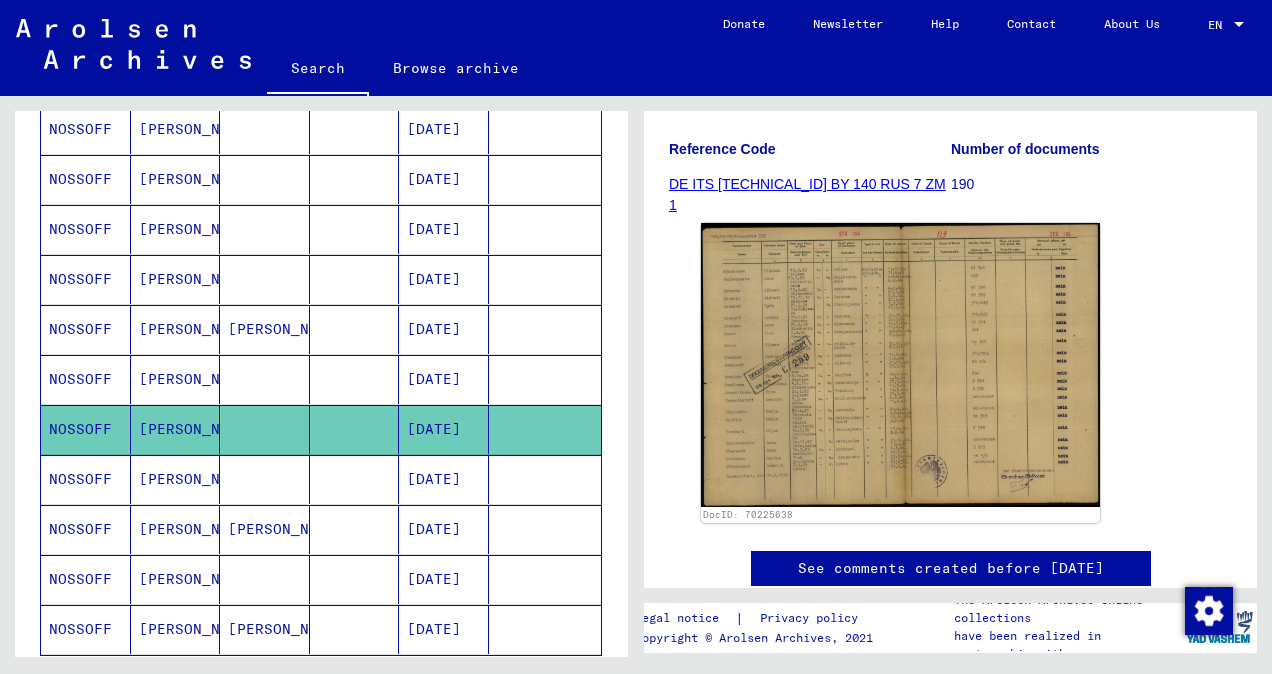 click at bounding box center (265, 529) 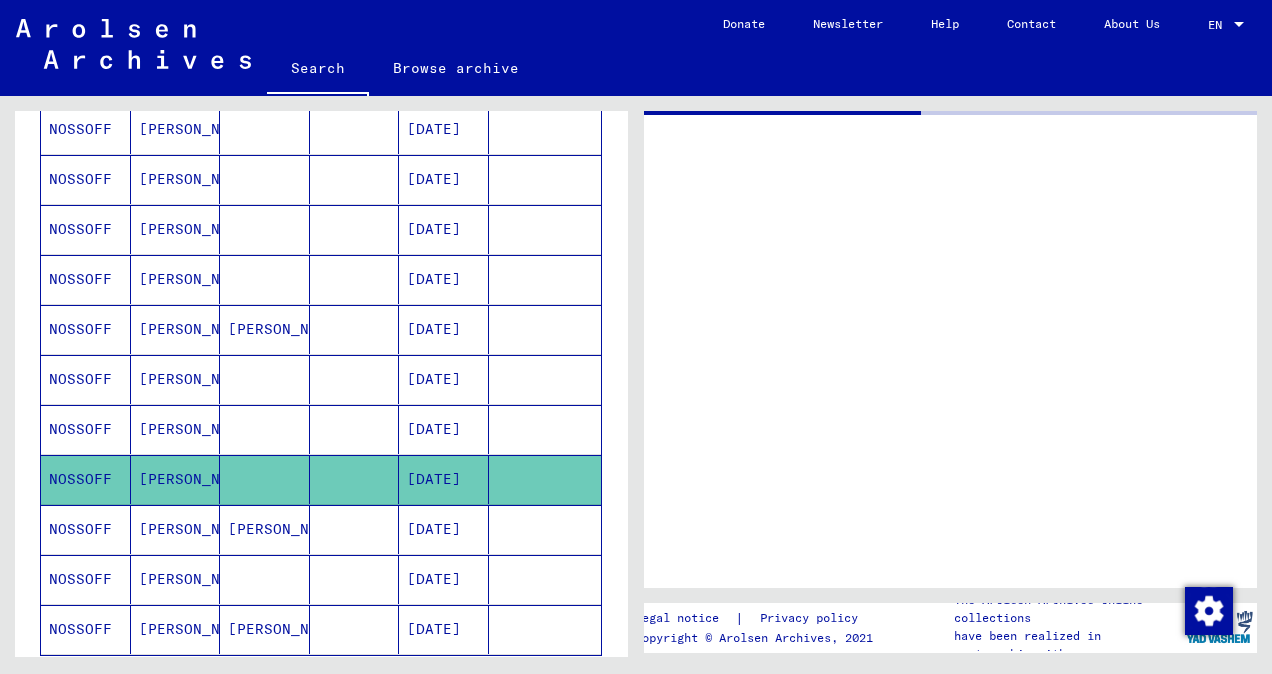 scroll, scrollTop: 0, scrollLeft: 0, axis: both 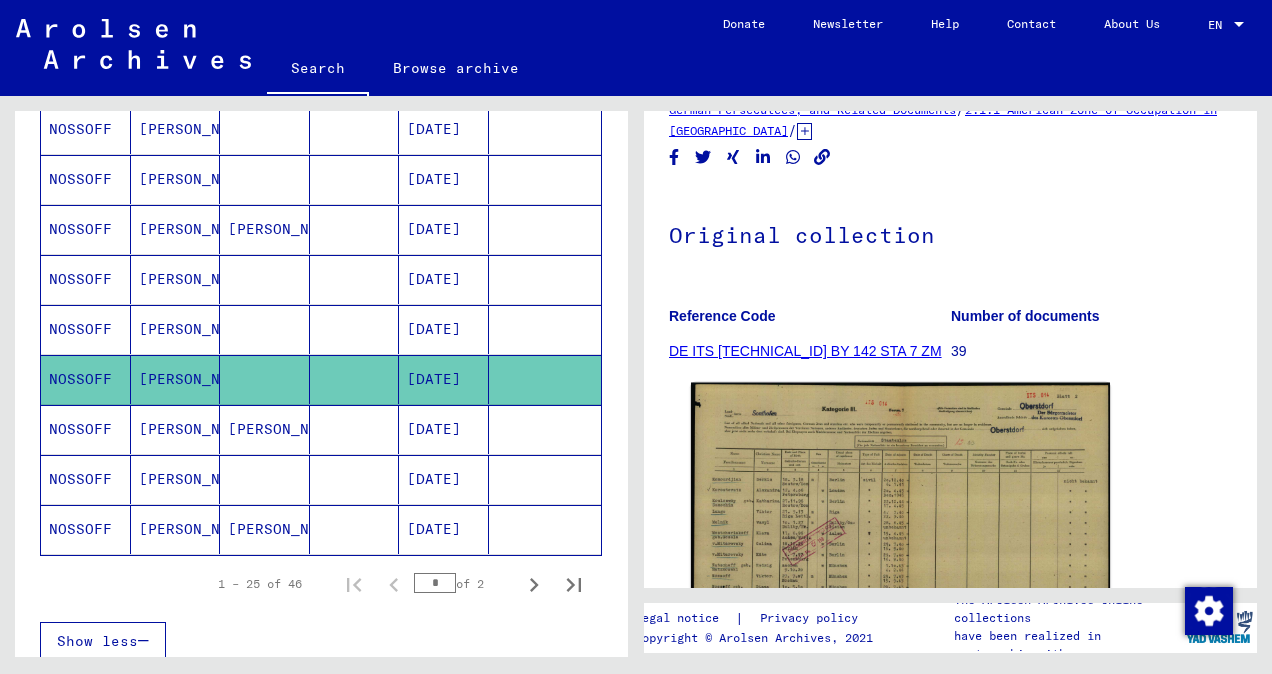 click 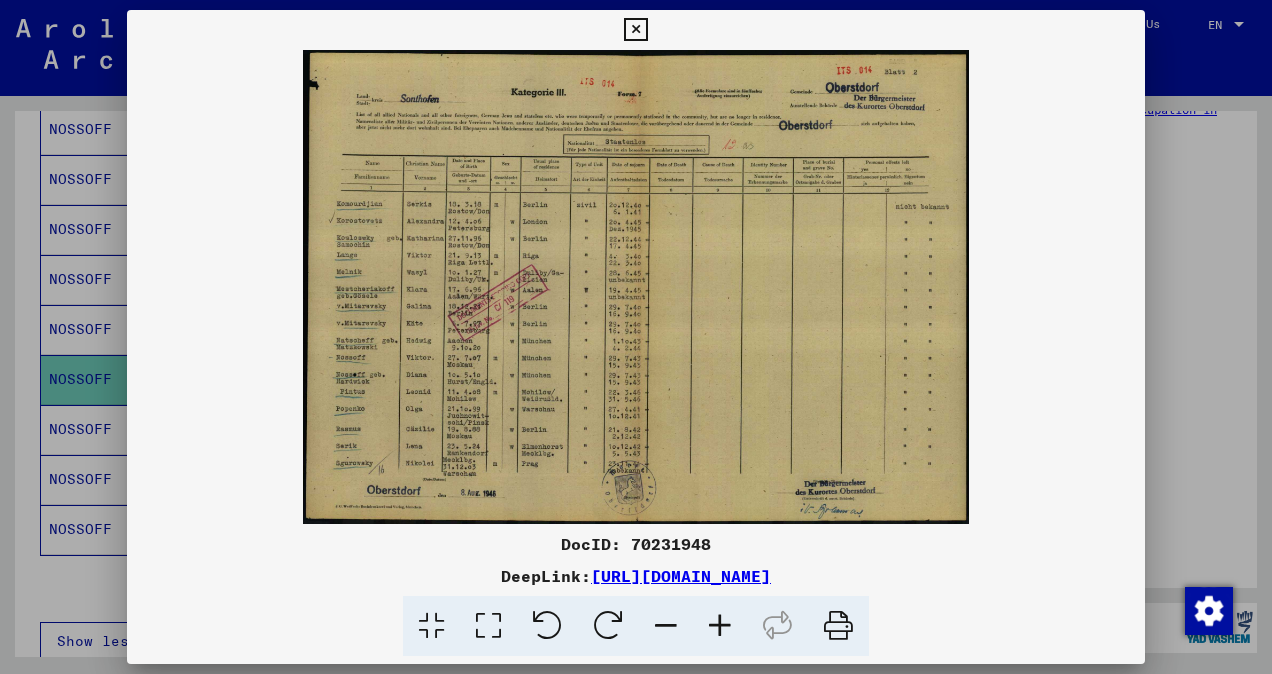 drag, startPoint x: 624, startPoint y: 276, endPoint x: 1150, endPoint y: 177, distance: 535.2355 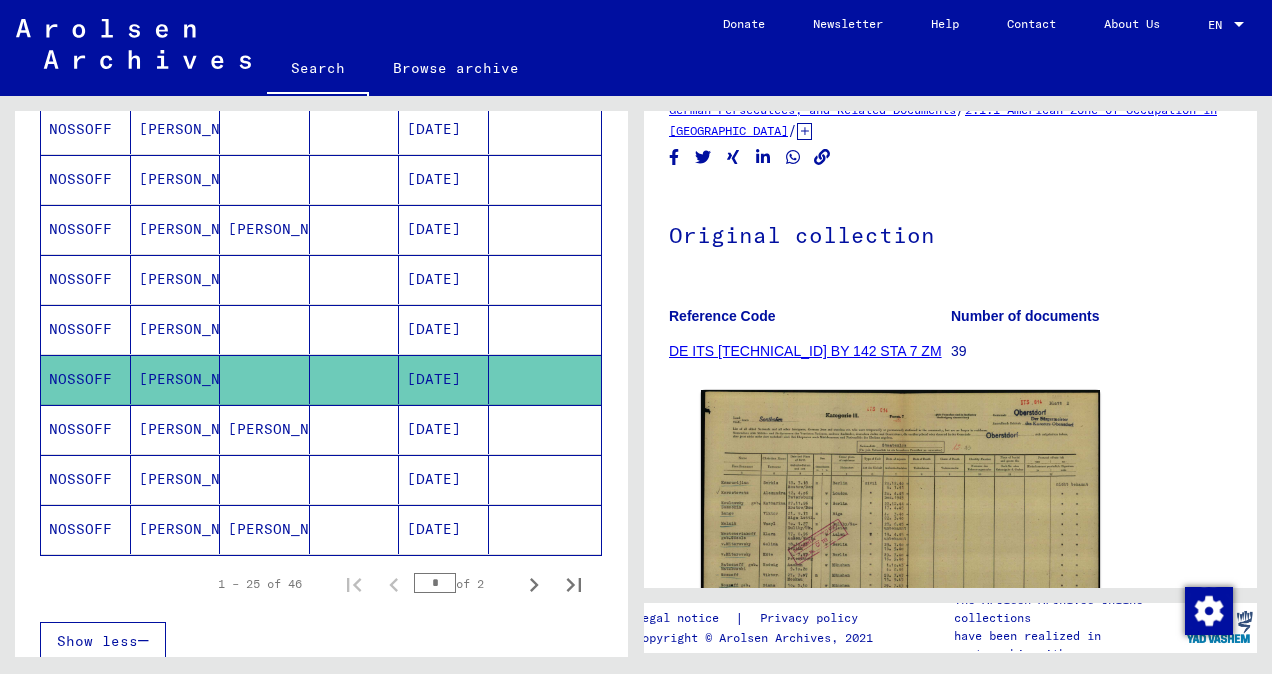 click at bounding box center (355, 479) 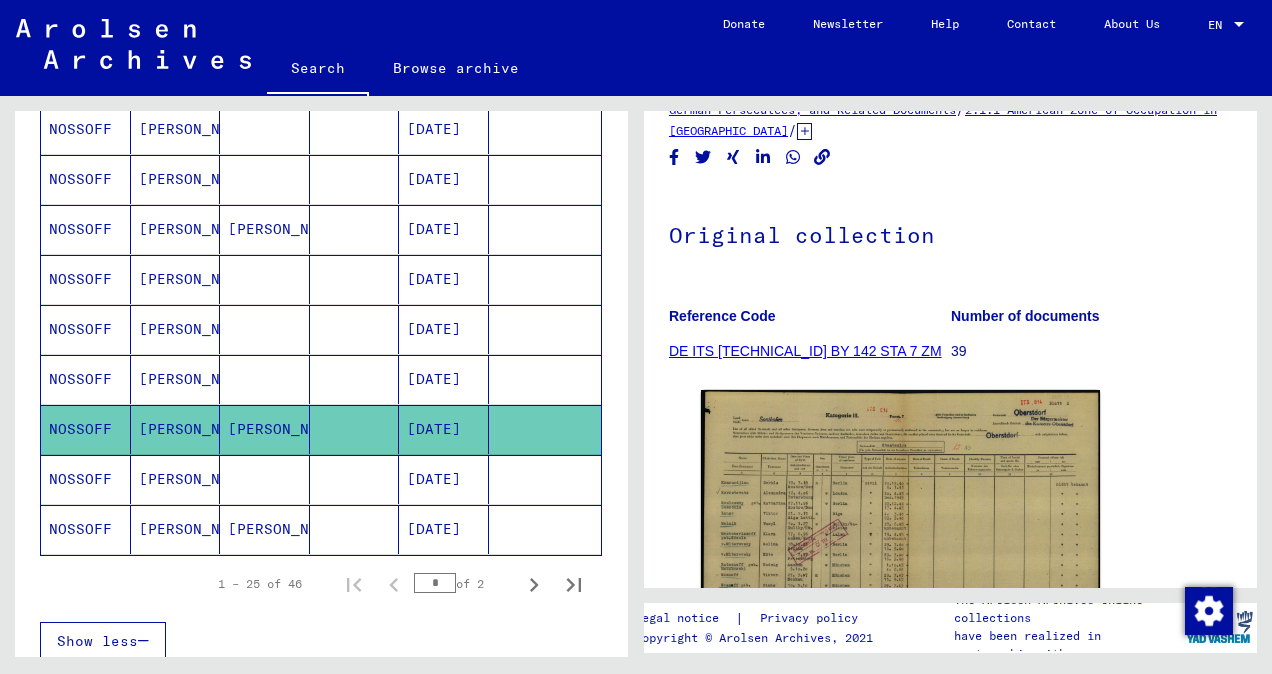 click on "[DATE]" at bounding box center [444, 429] 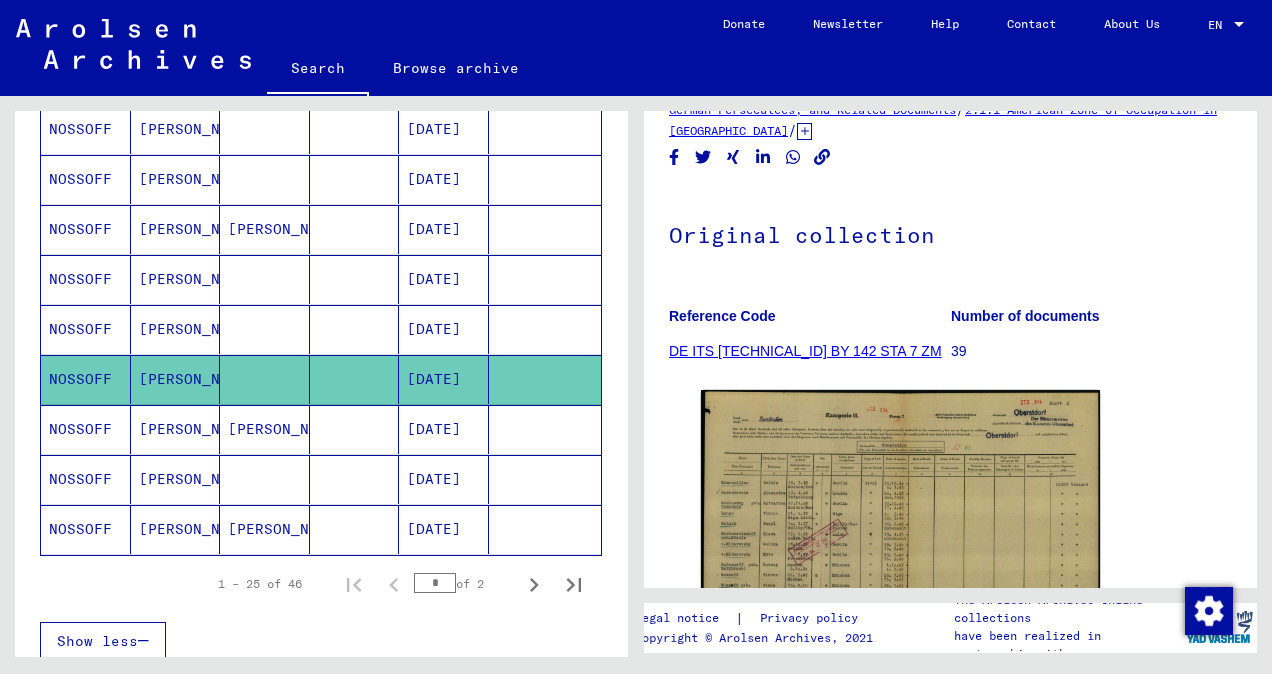 click on "[DATE]" at bounding box center [444, 479] 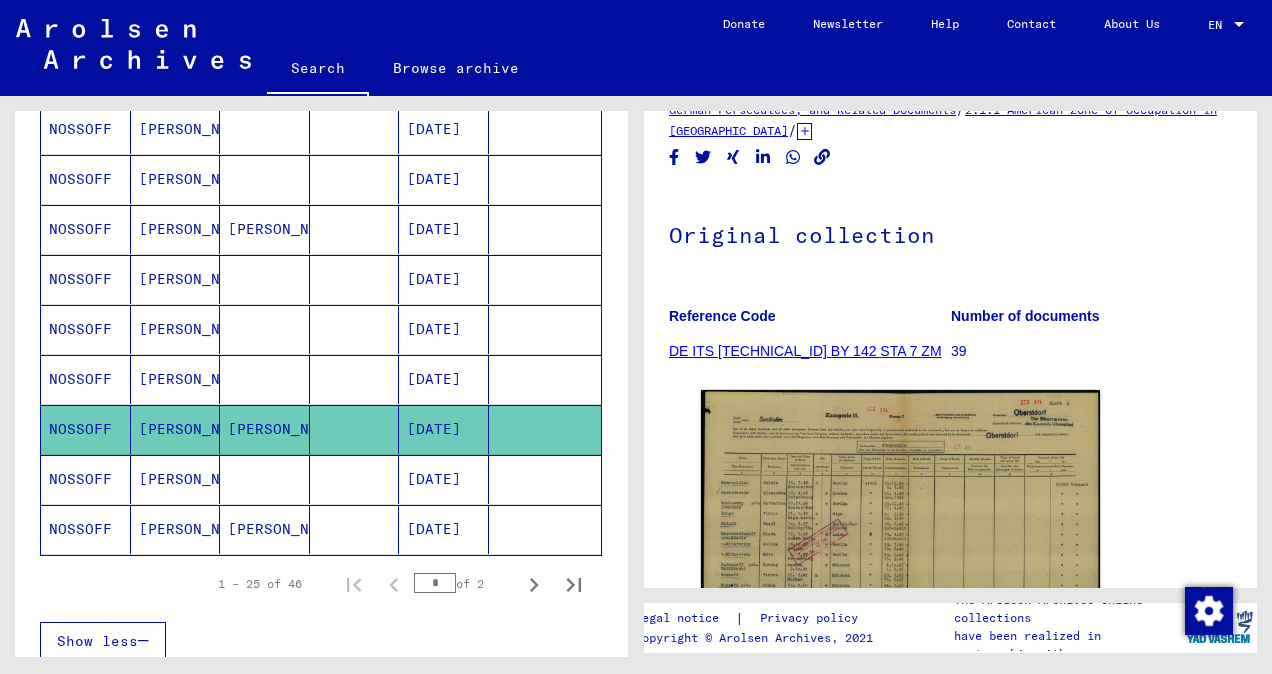 click on "[DATE]" at bounding box center (444, 529) 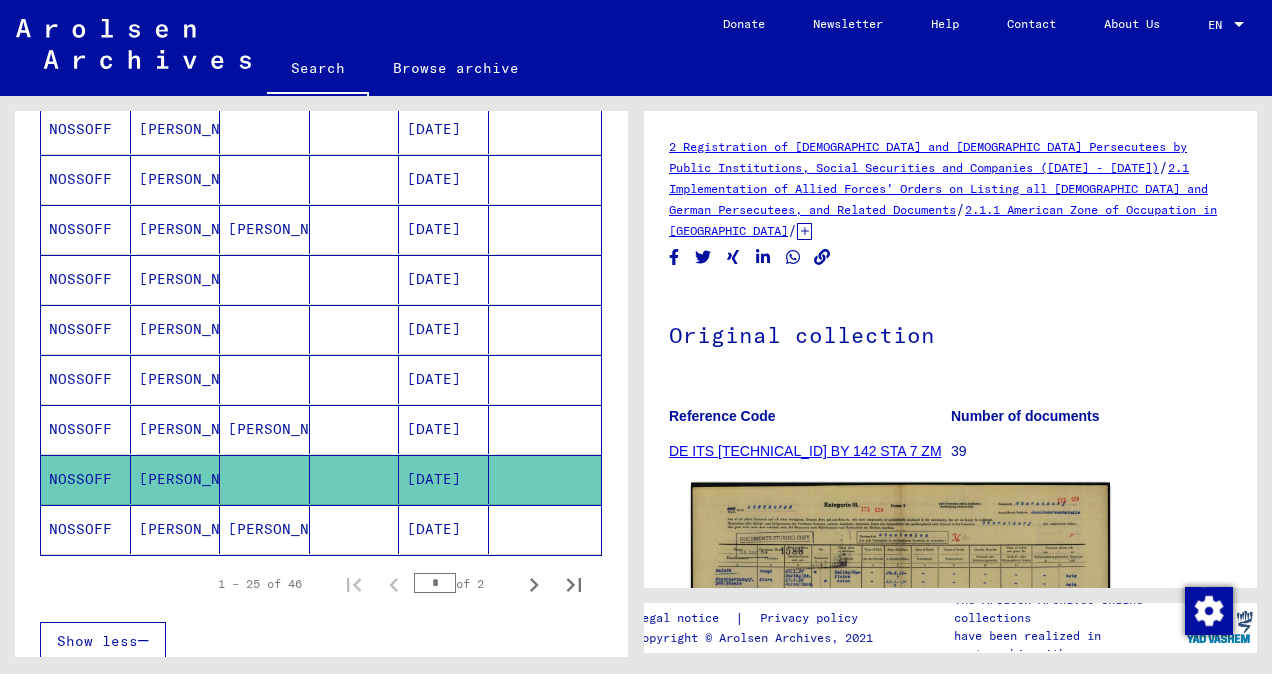 scroll, scrollTop: 198, scrollLeft: 0, axis: vertical 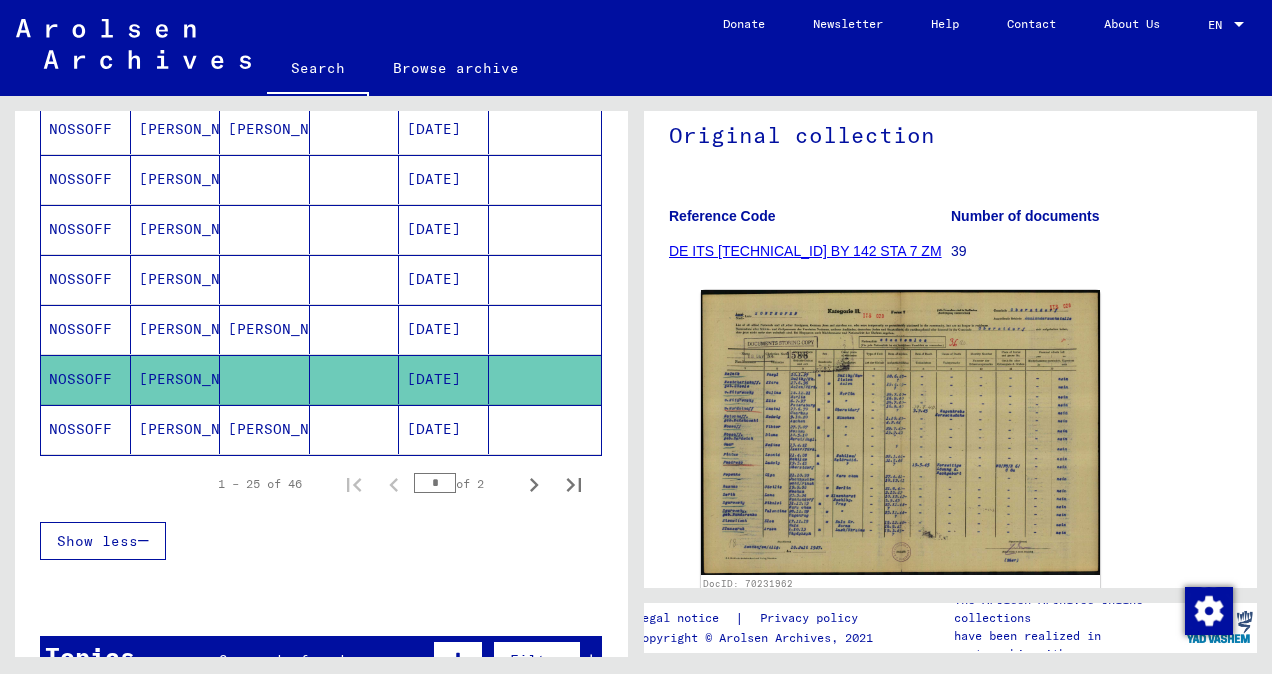 click 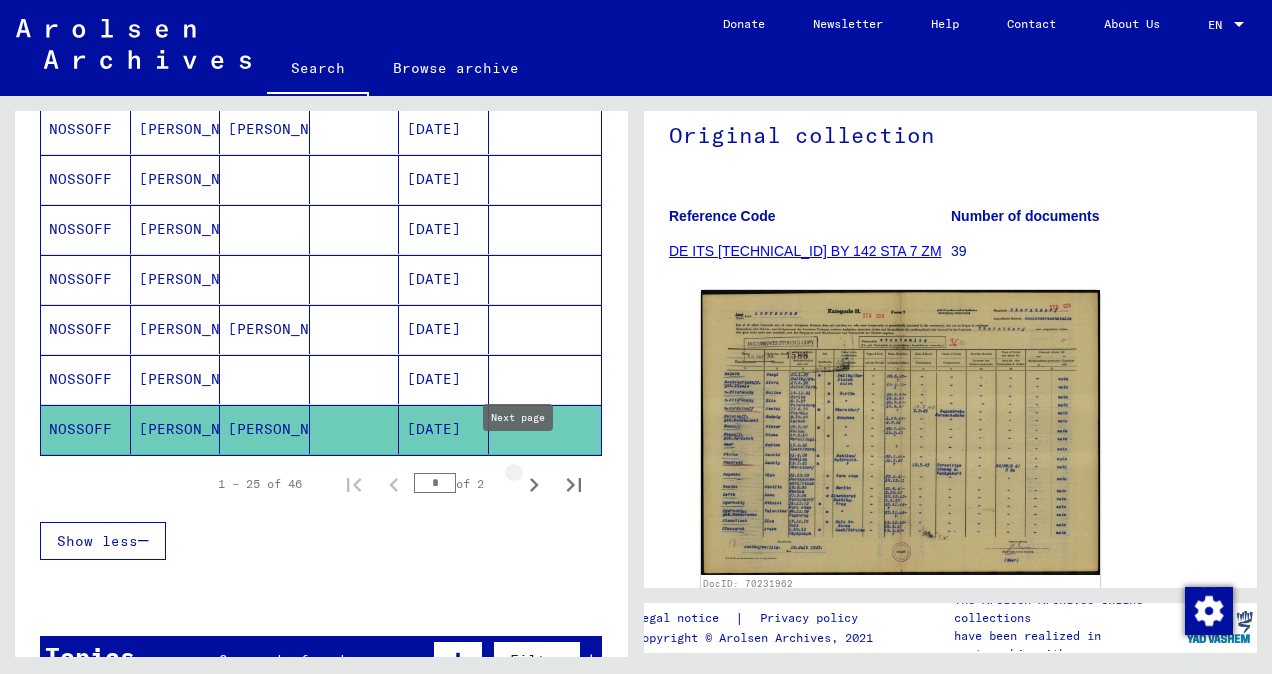 click 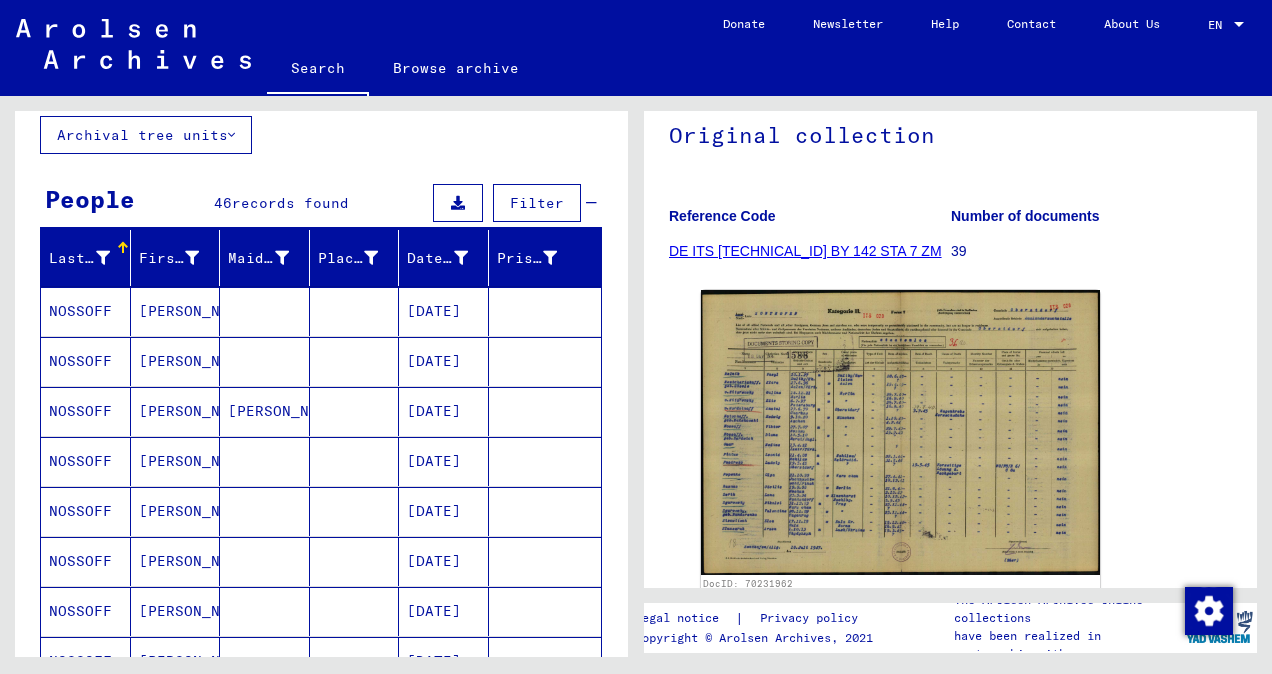 scroll, scrollTop: 0, scrollLeft: 0, axis: both 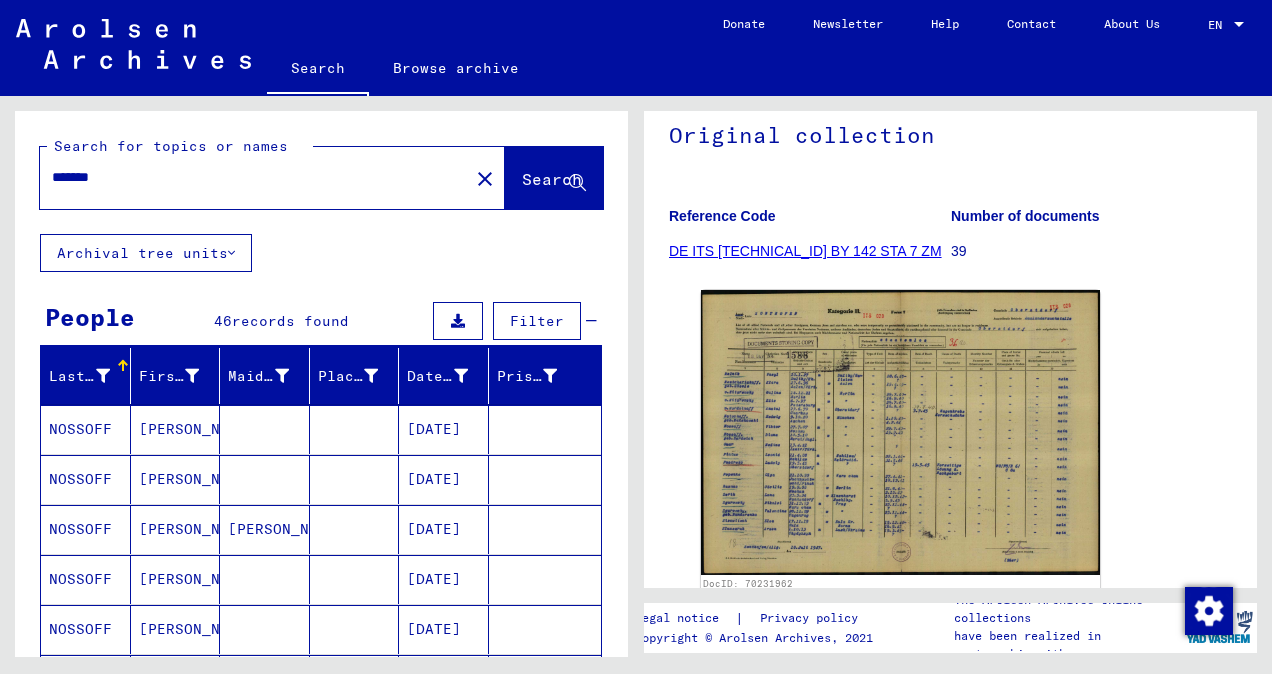 click on "[PERSON_NAME]" at bounding box center (176, 479) 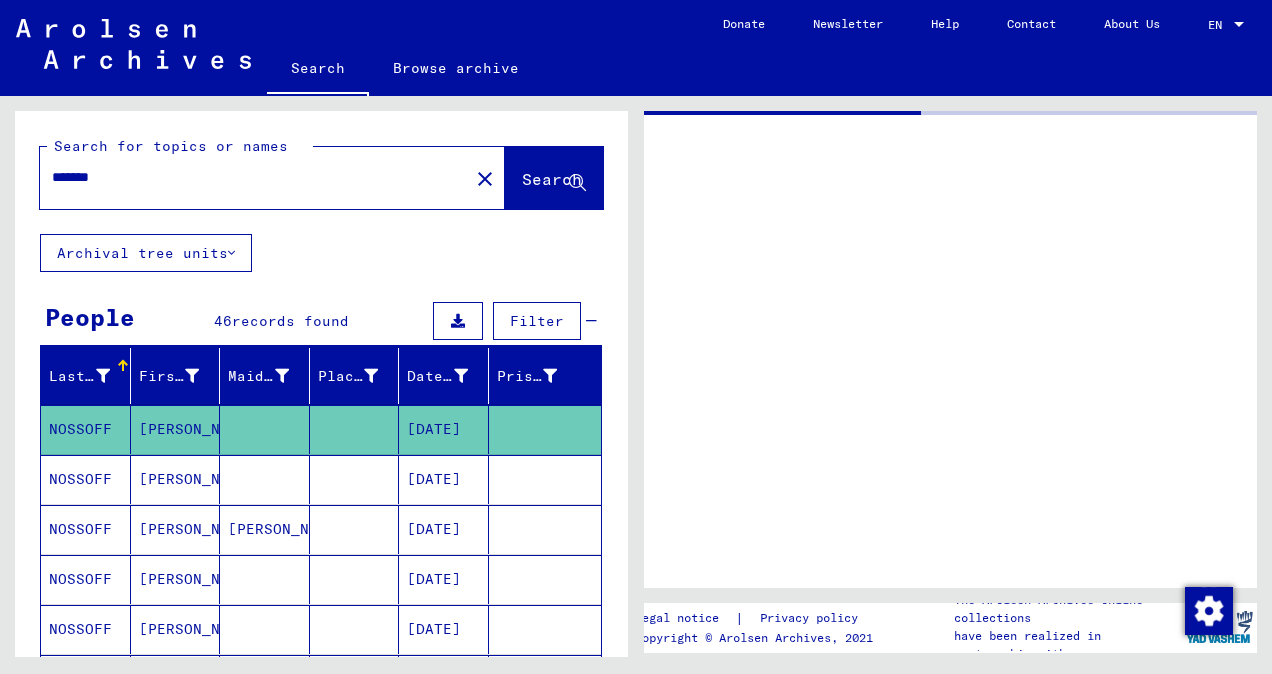scroll, scrollTop: 0, scrollLeft: 0, axis: both 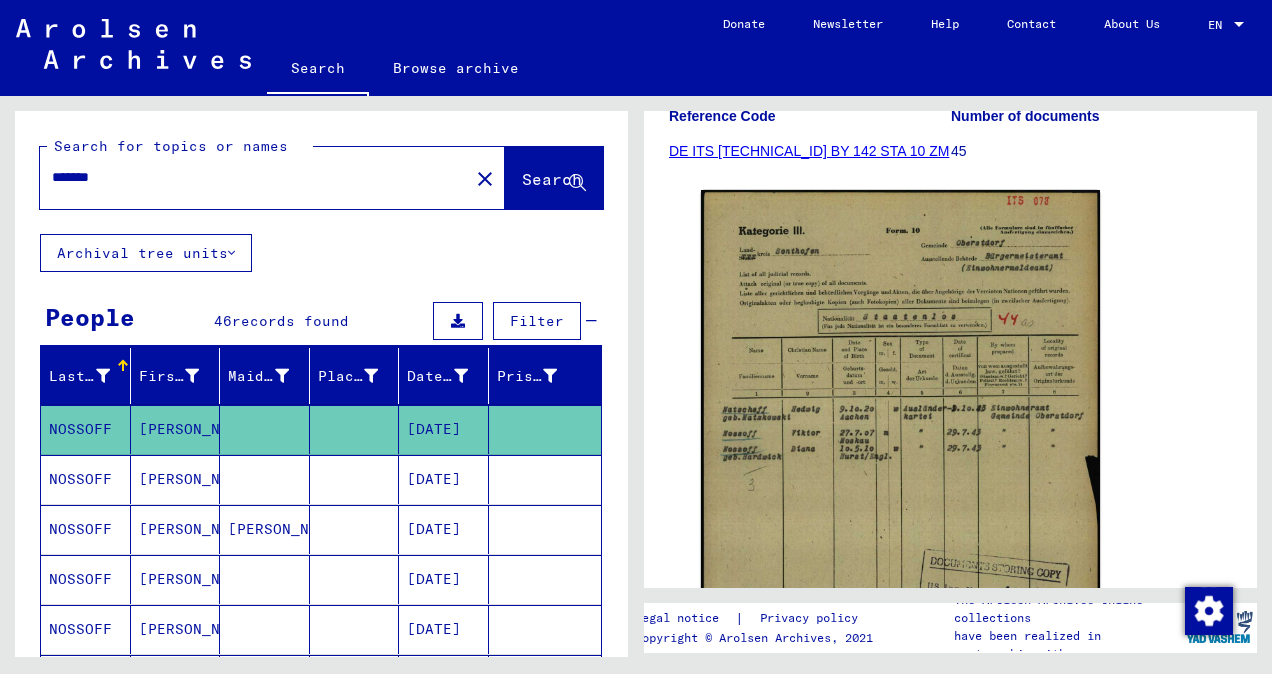 click on "[DATE]" at bounding box center (444, 529) 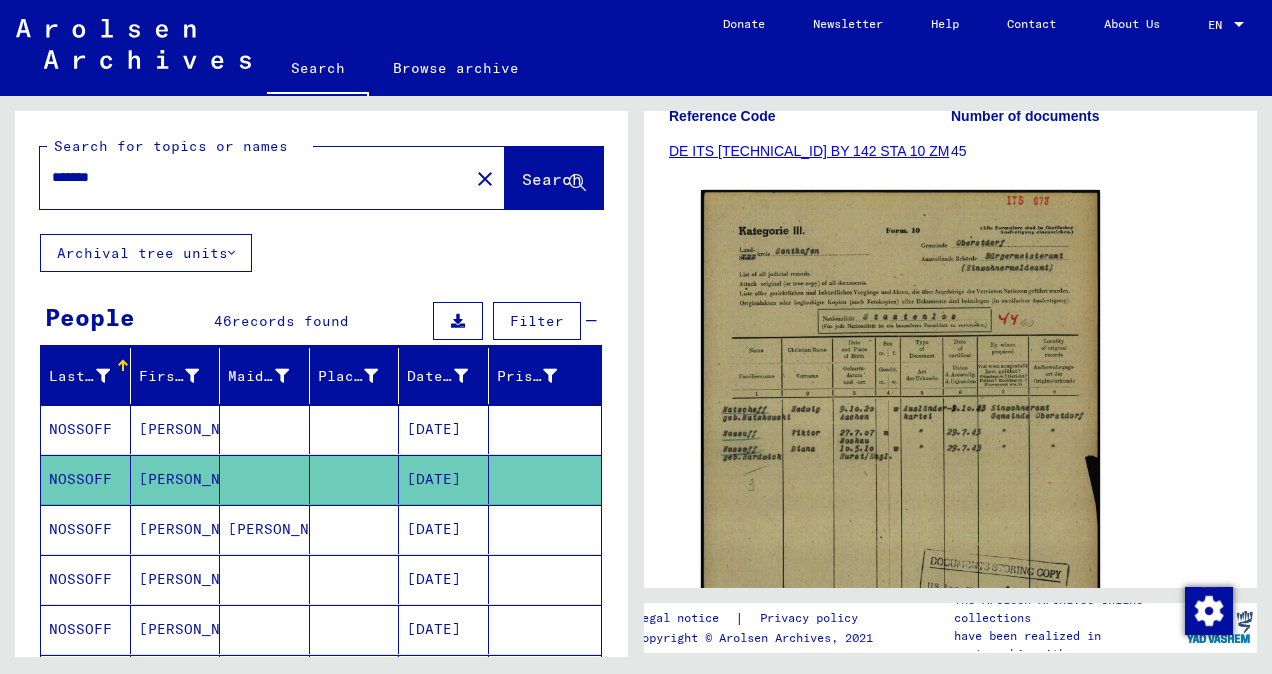 click at bounding box center (355, 579) 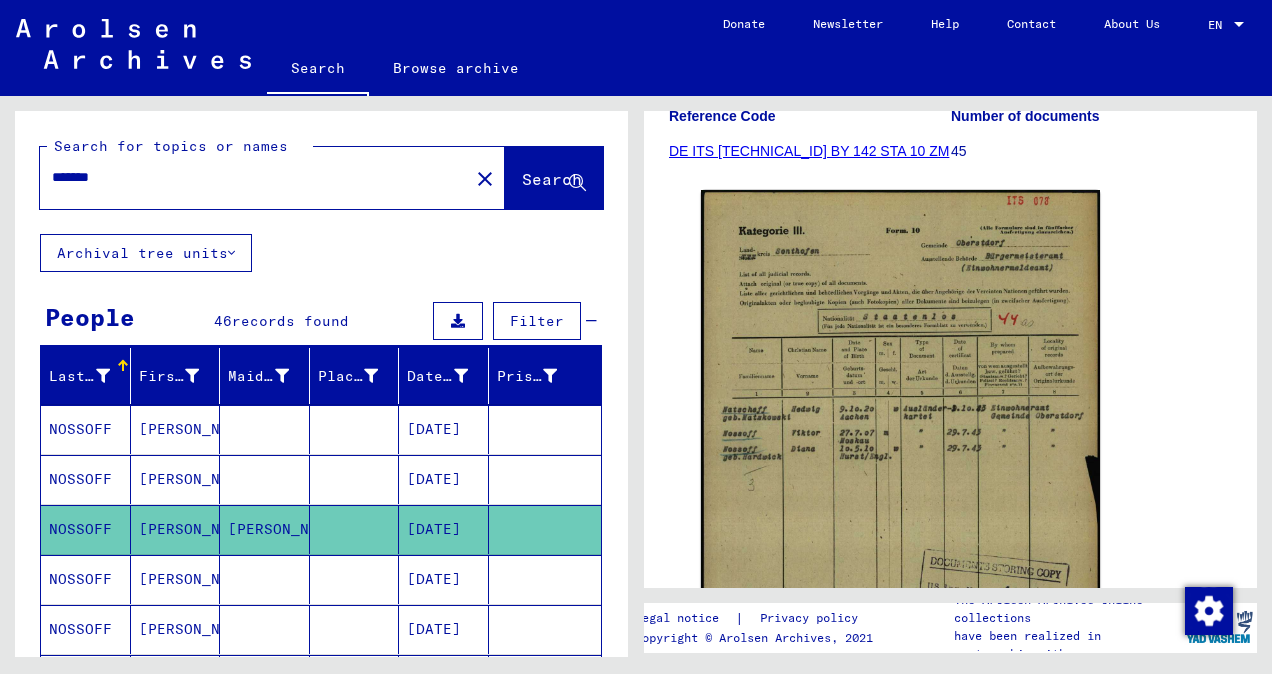 click at bounding box center [355, 629] 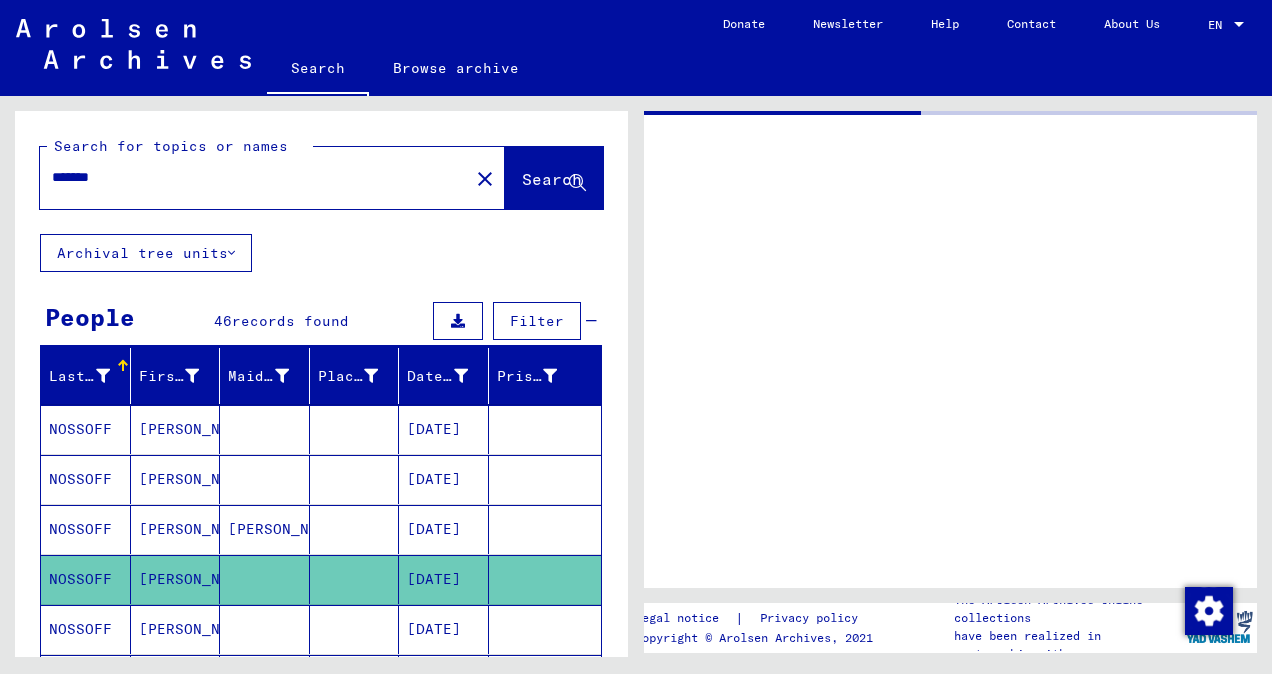 scroll, scrollTop: 0, scrollLeft: 0, axis: both 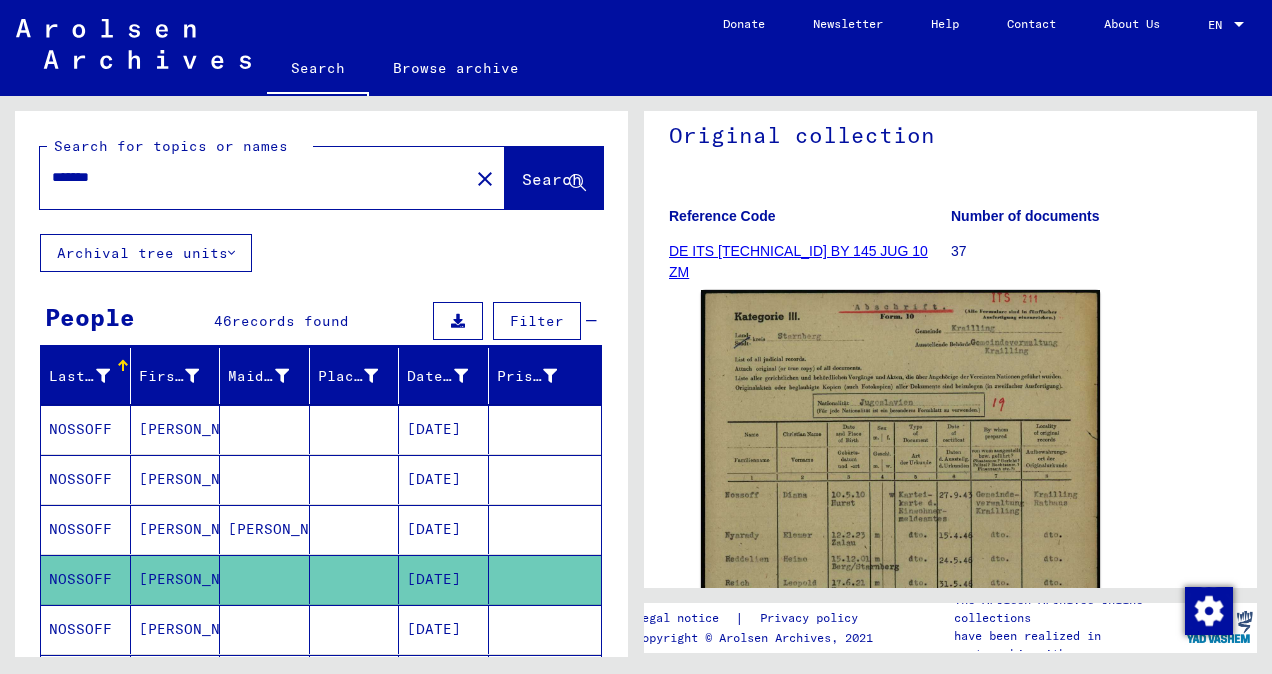 click at bounding box center (355, 679) 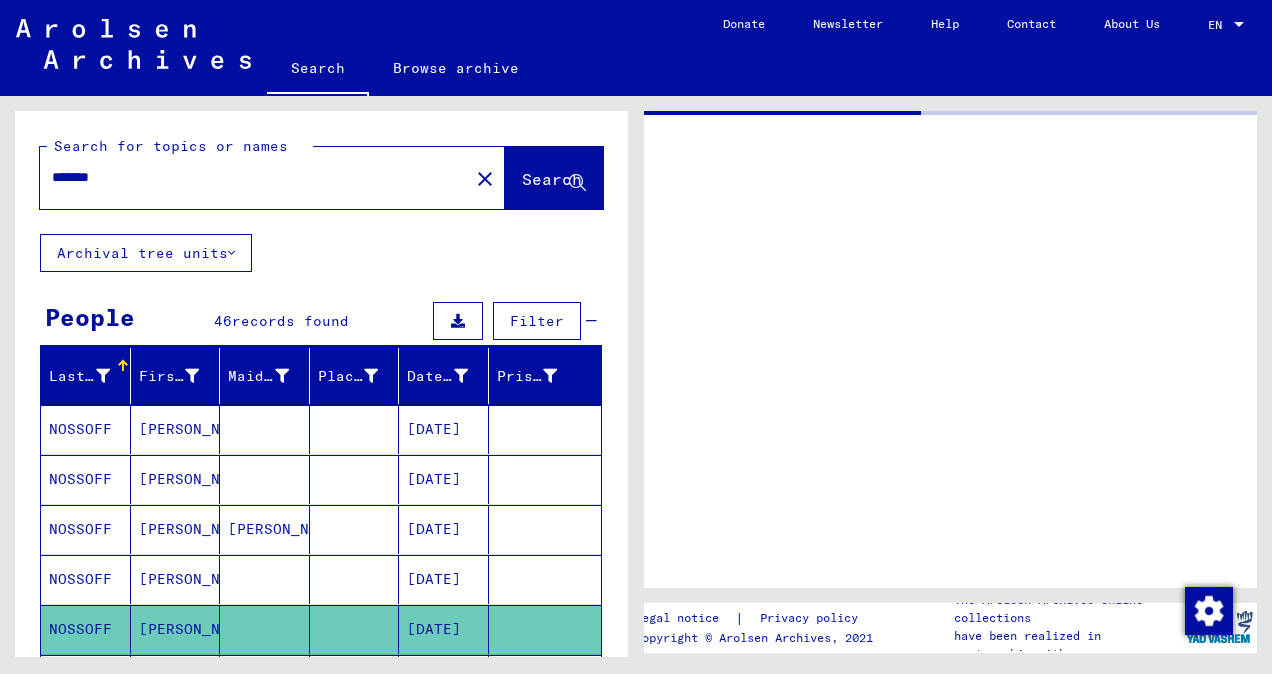 scroll, scrollTop: 0, scrollLeft: 0, axis: both 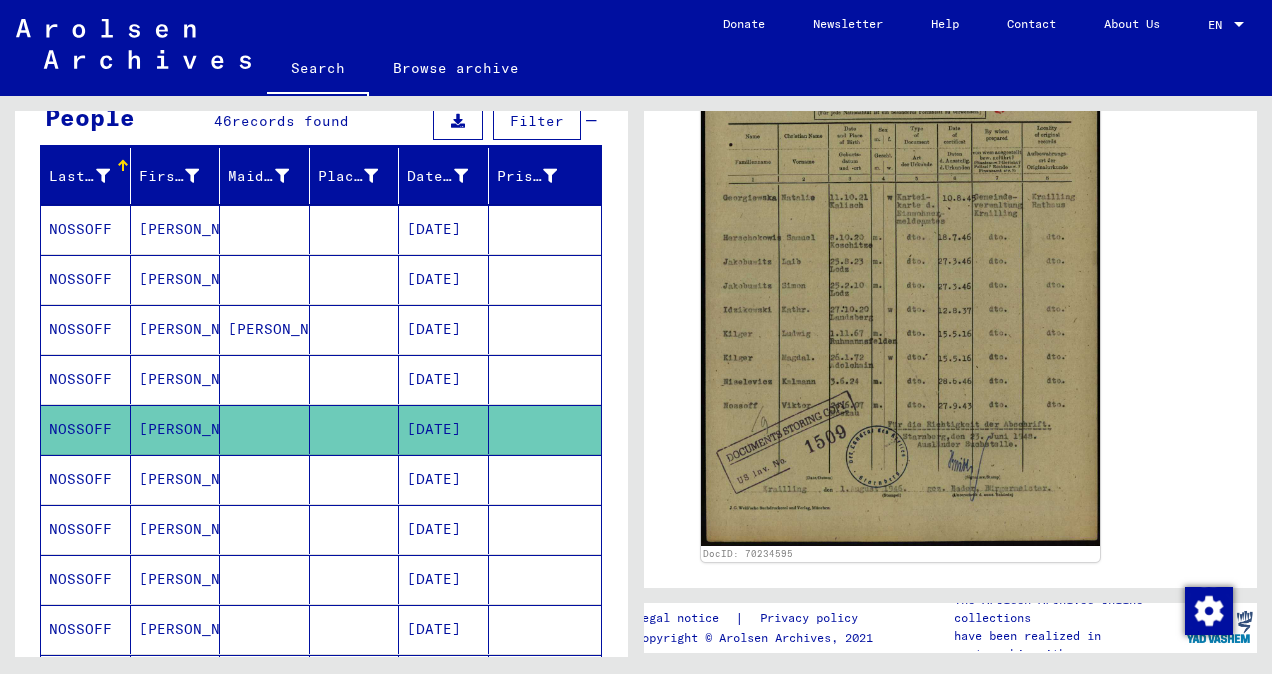 click on "[DATE]" at bounding box center [444, 529] 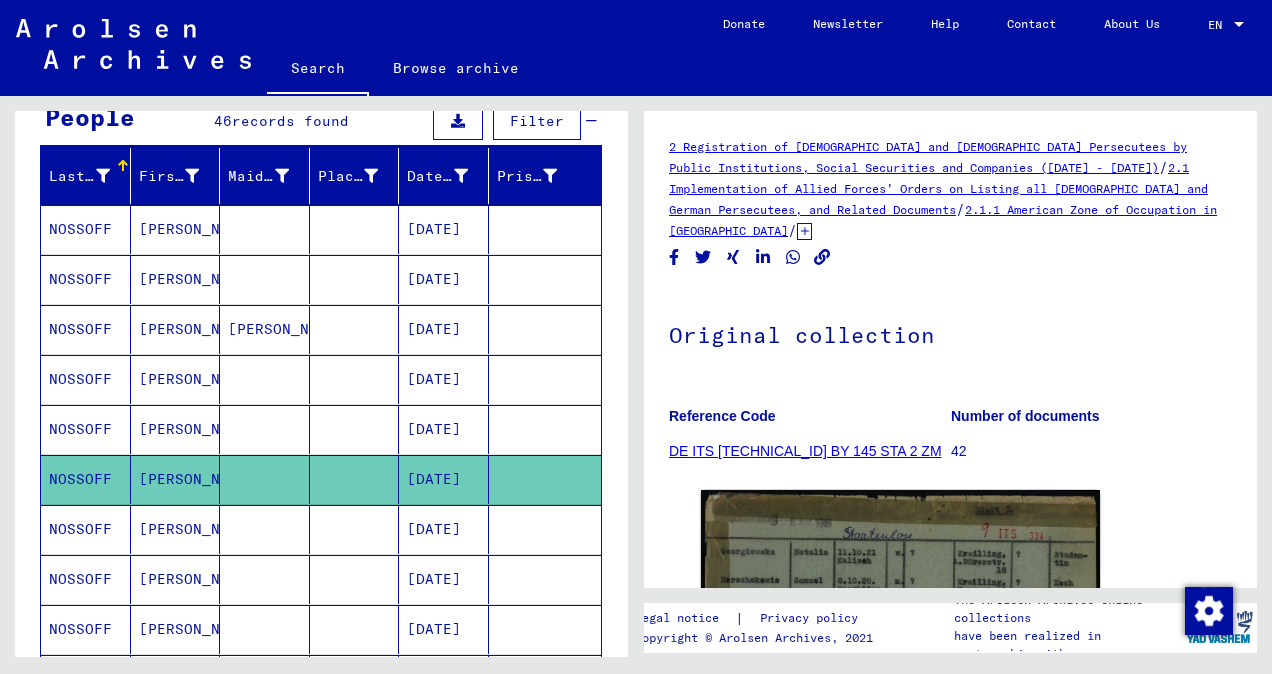 scroll, scrollTop: 0, scrollLeft: 0, axis: both 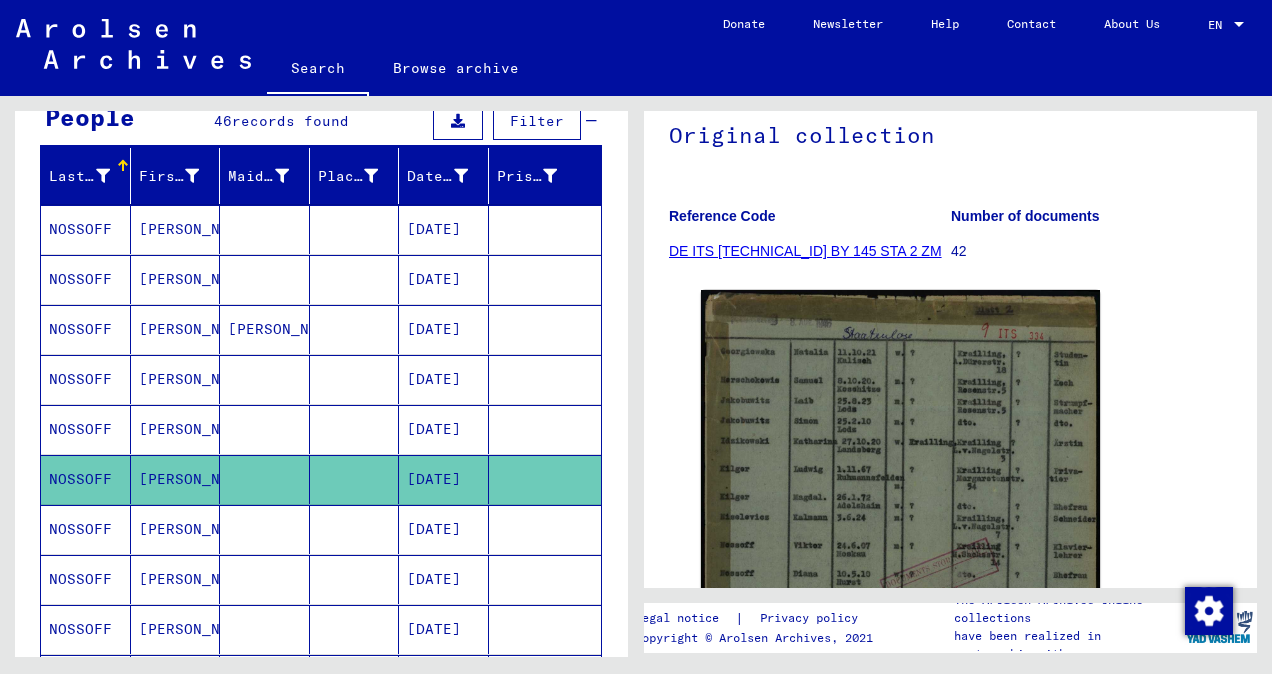 click on "[PERSON_NAME]" at bounding box center [176, 579] 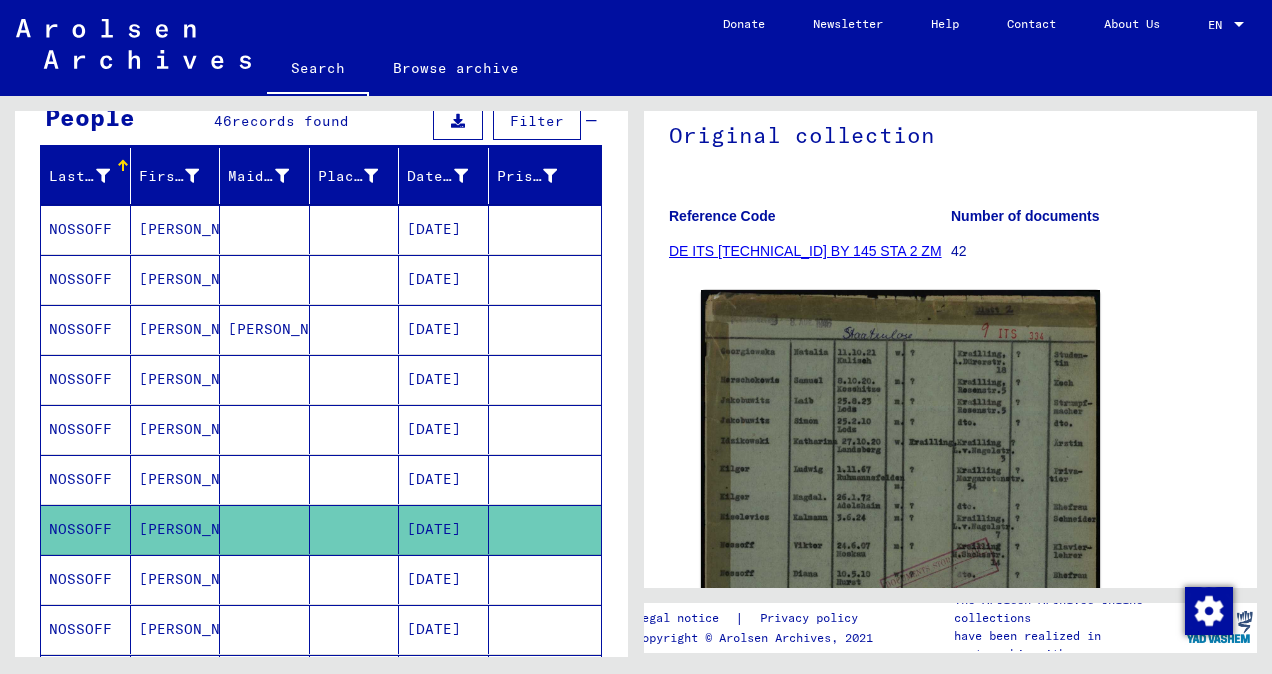 scroll, scrollTop: 300, scrollLeft: 0, axis: vertical 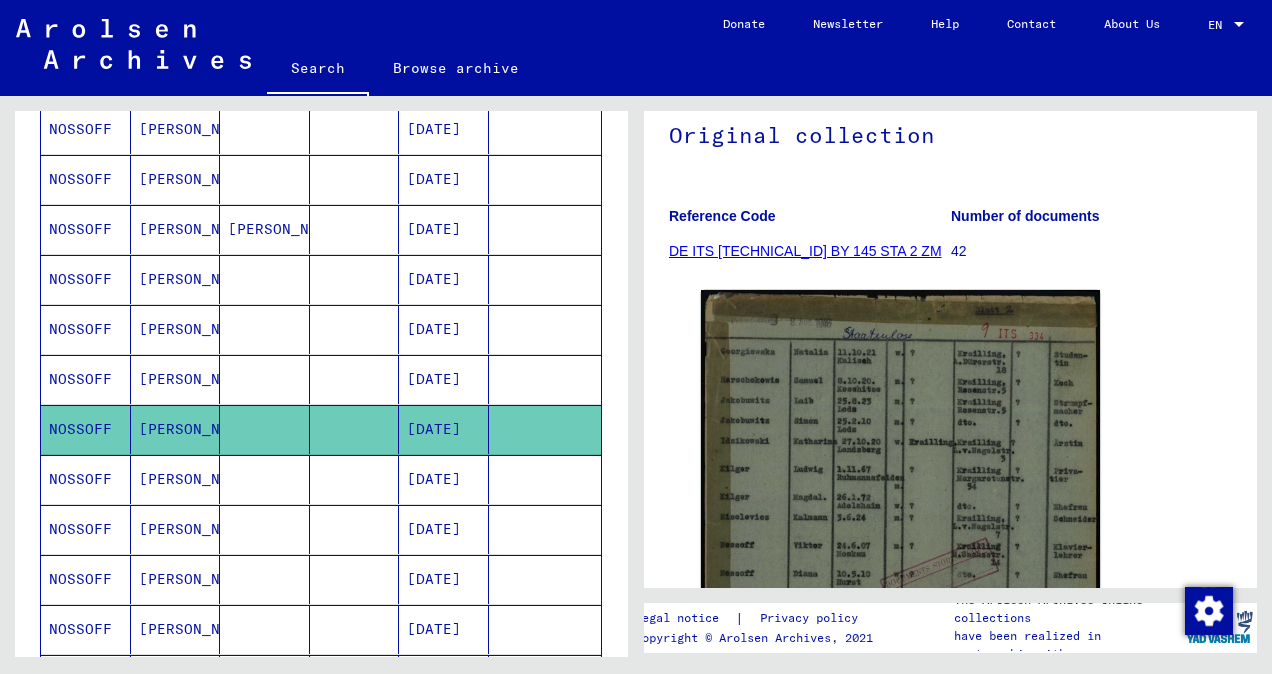 click at bounding box center (265, 579) 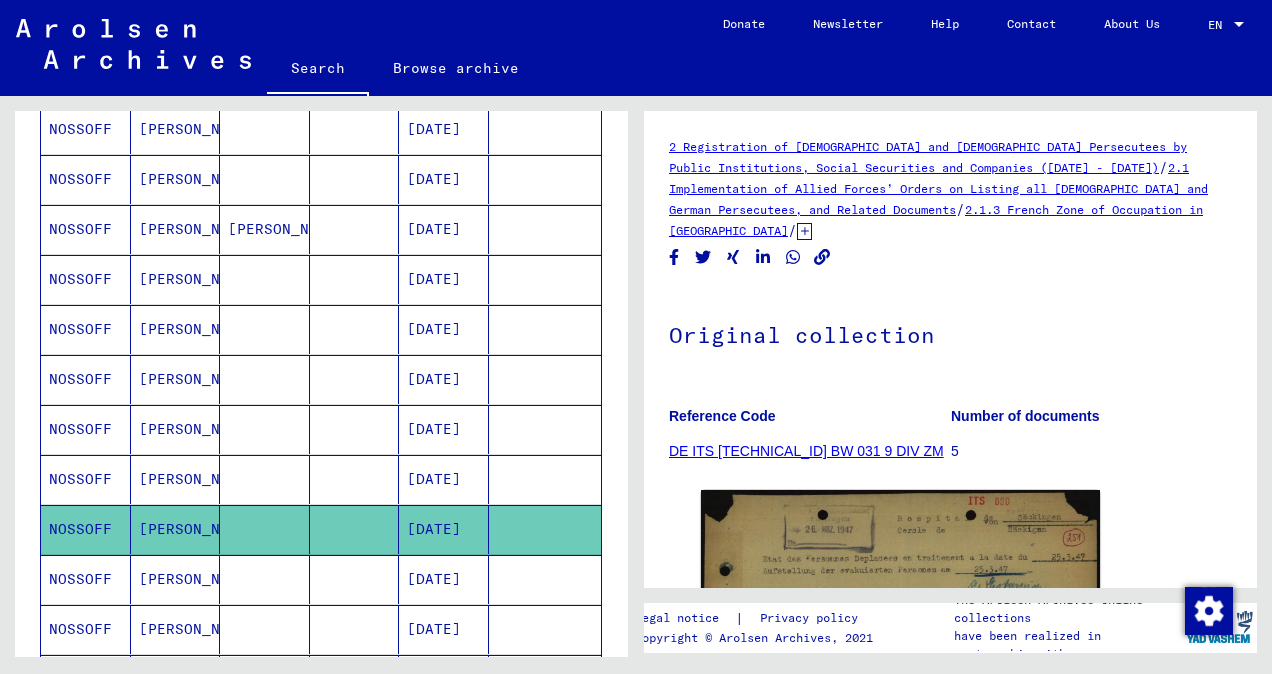 scroll, scrollTop: 0, scrollLeft: 0, axis: both 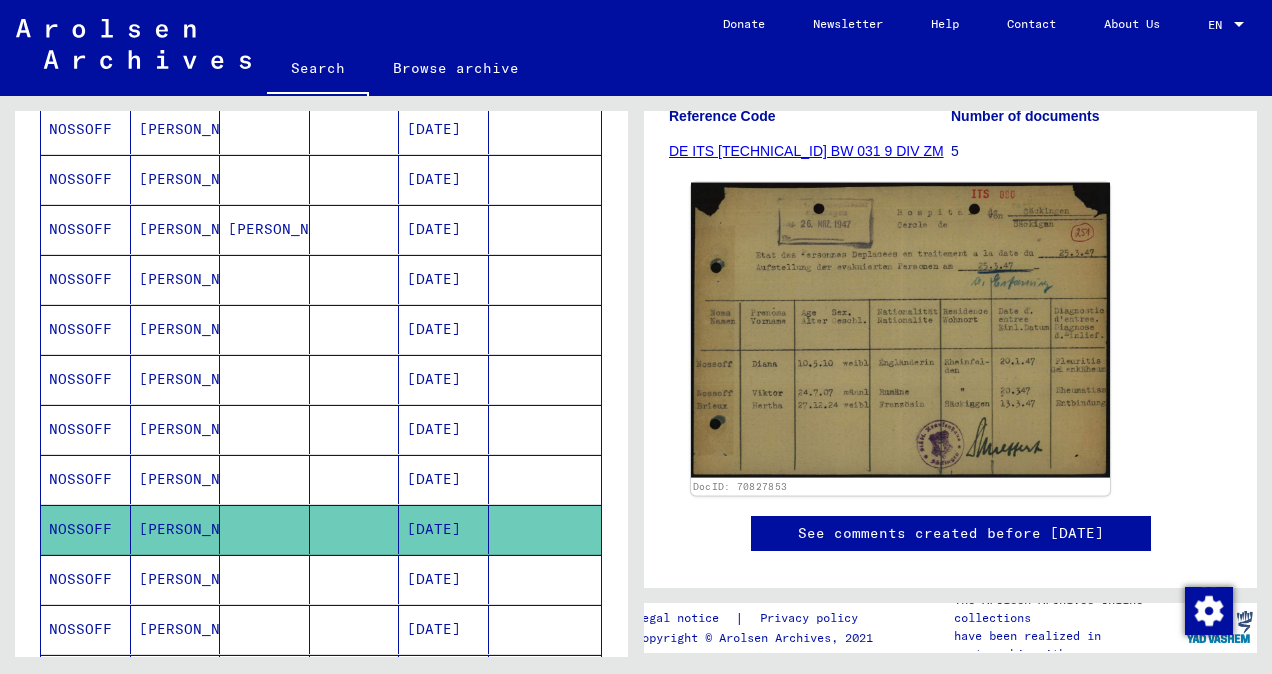 click 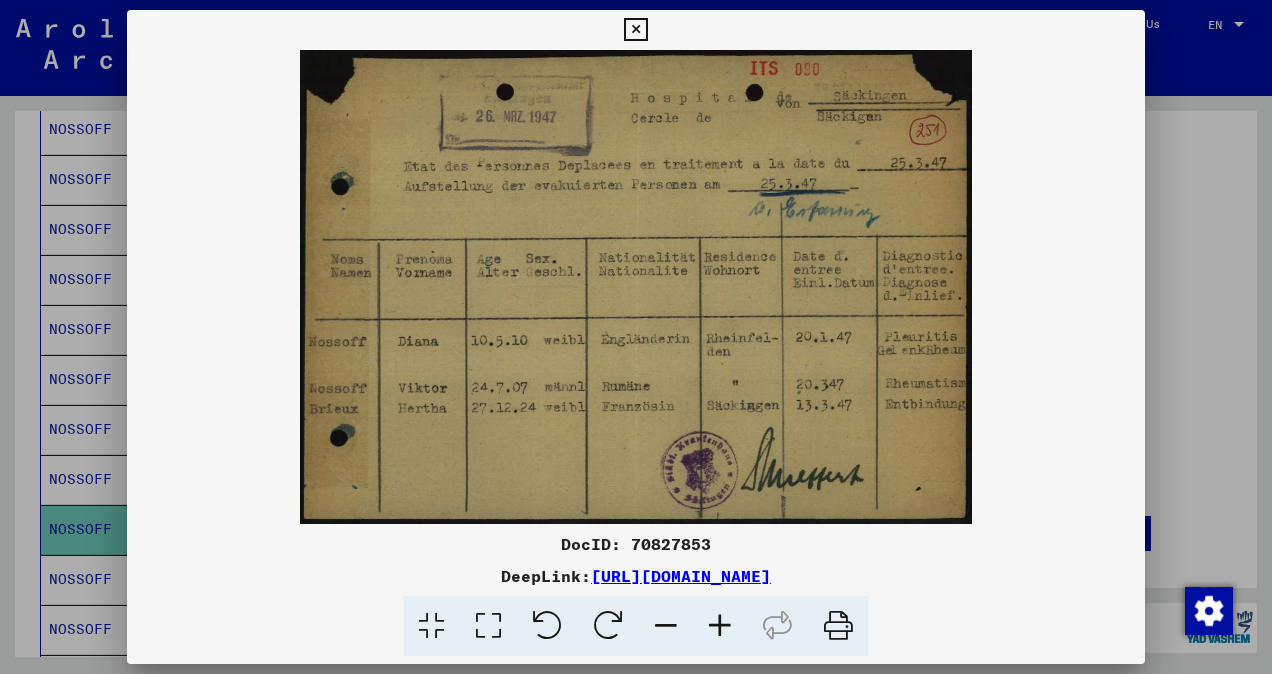 click at bounding box center (636, 337) 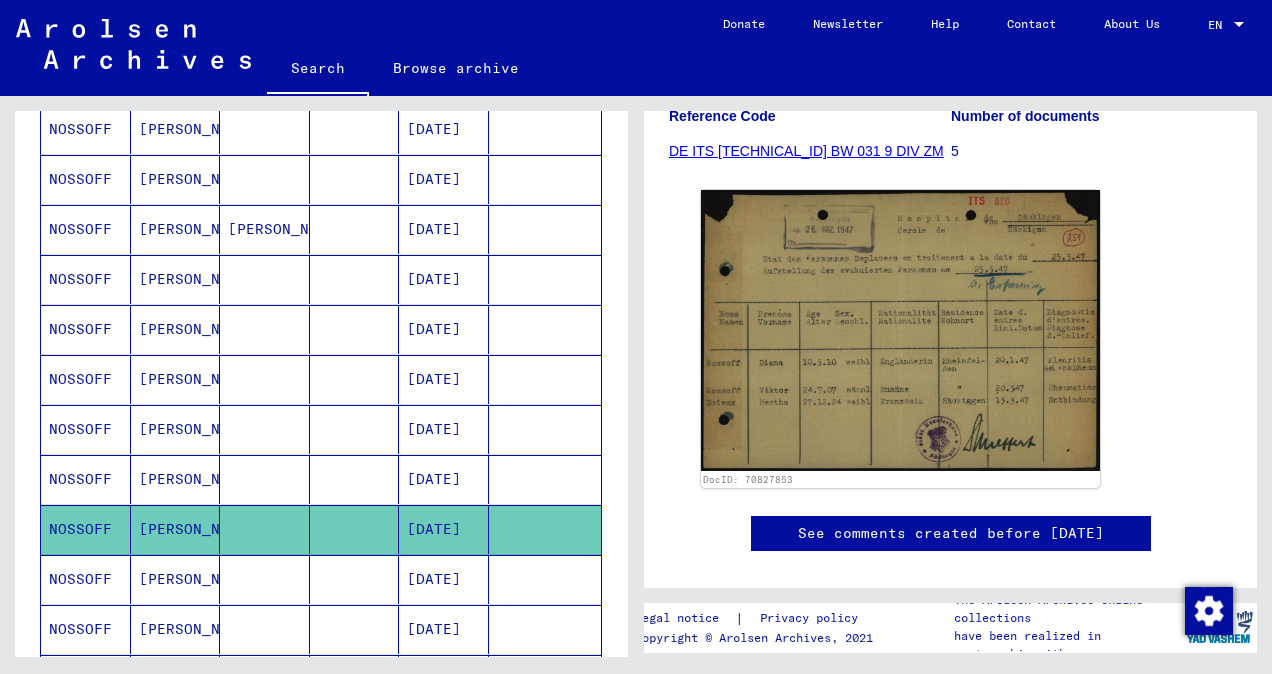 click at bounding box center [265, 629] 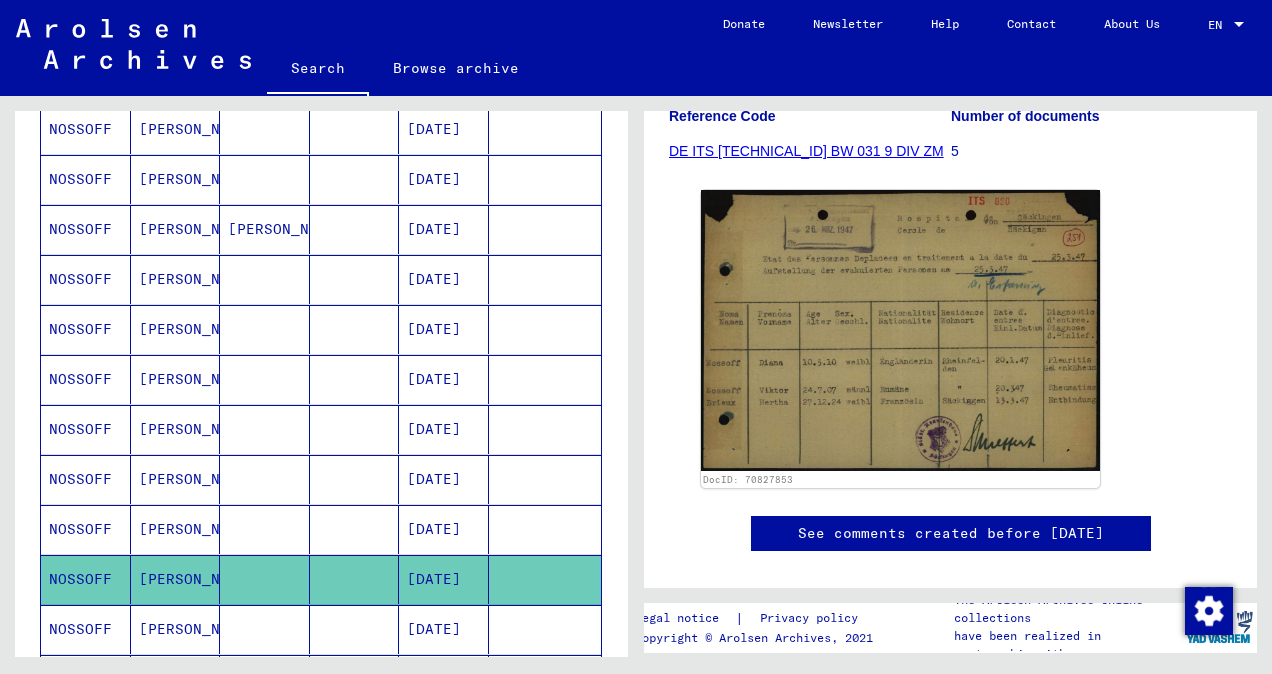 click at bounding box center (265, 579) 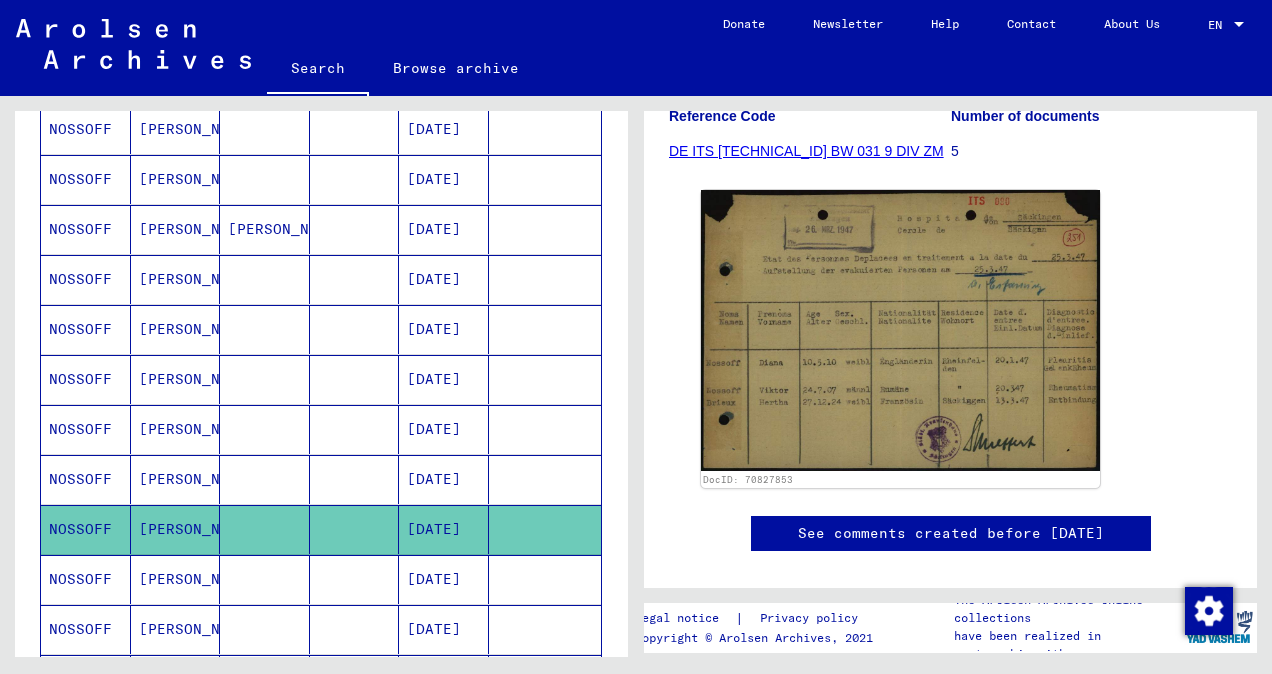 click at bounding box center (265, 529) 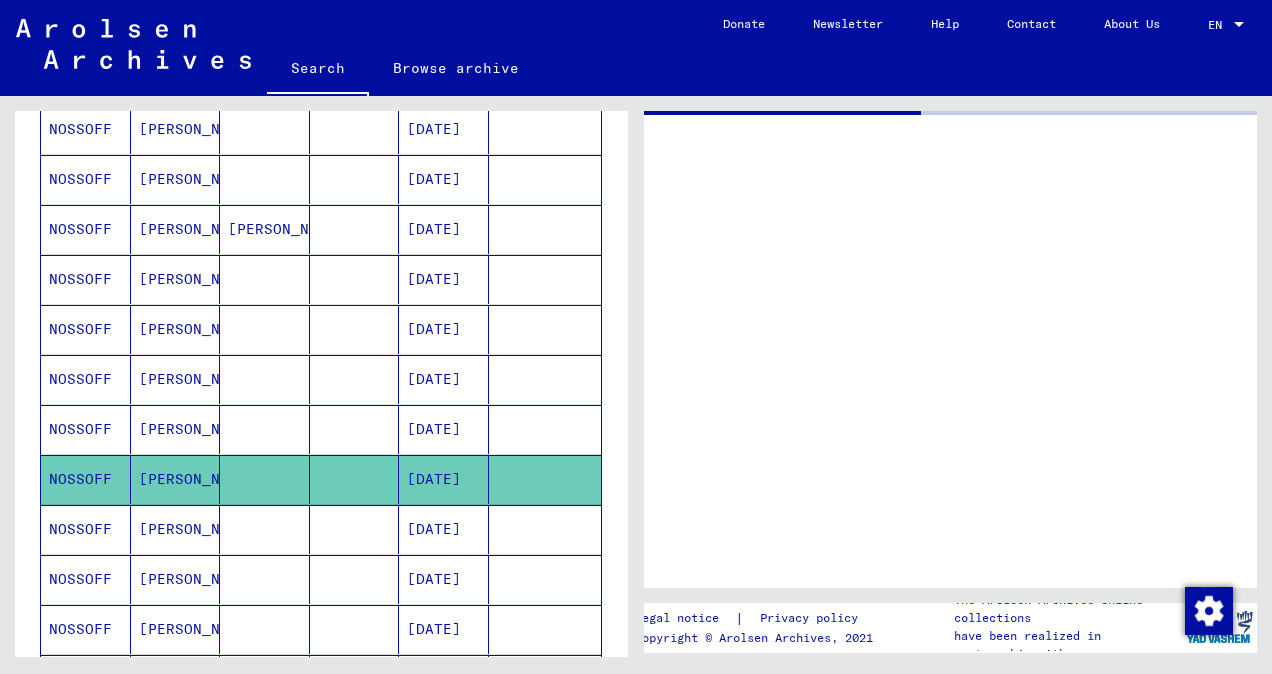 scroll, scrollTop: 0, scrollLeft: 0, axis: both 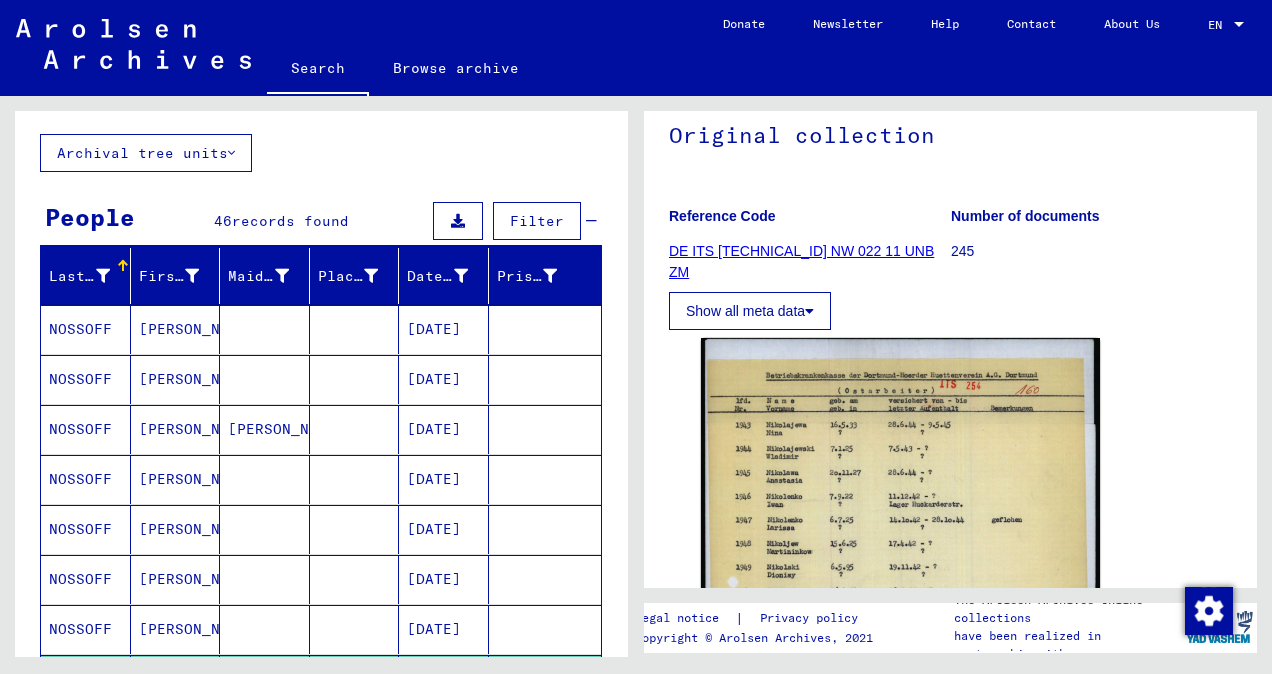 click at bounding box center (265, 579) 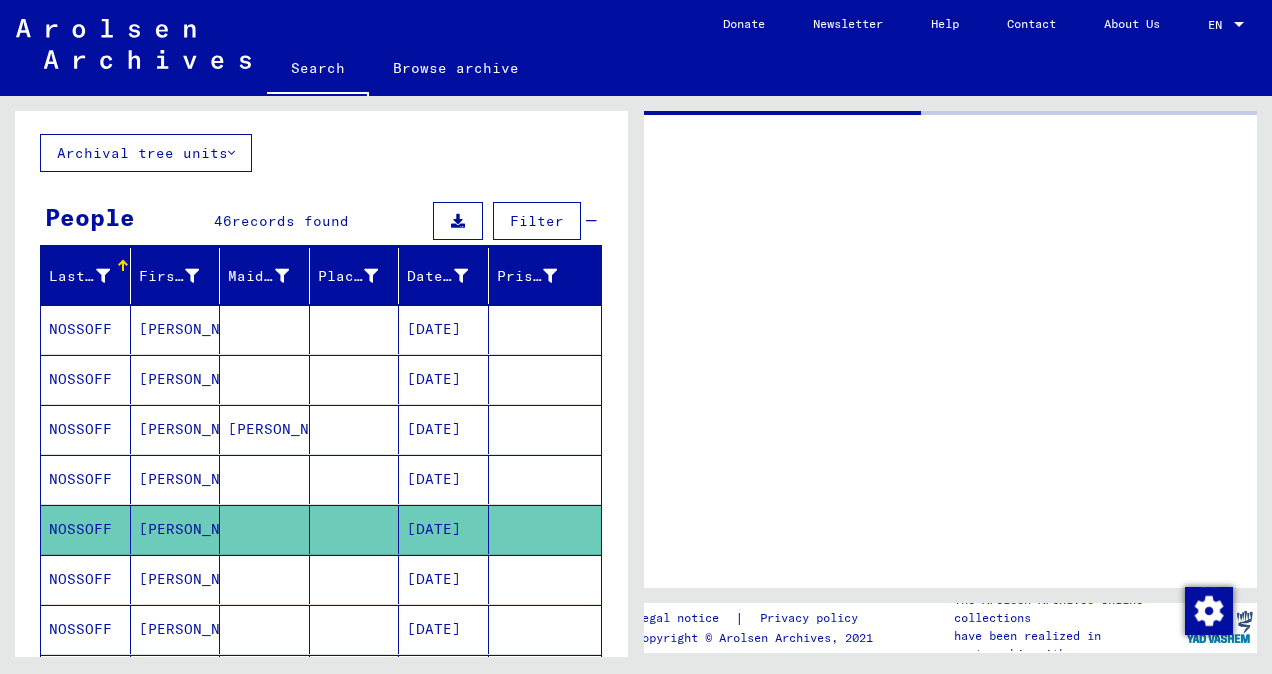 scroll, scrollTop: 0, scrollLeft: 0, axis: both 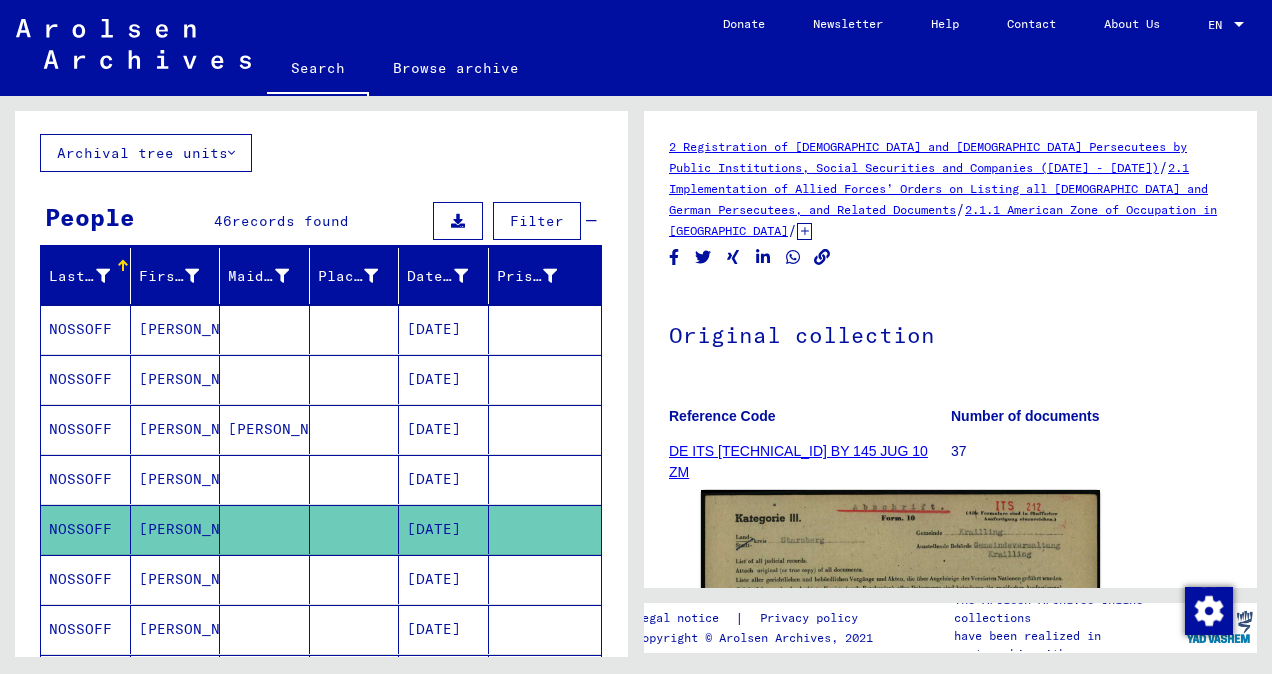 click at bounding box center (265, 629) 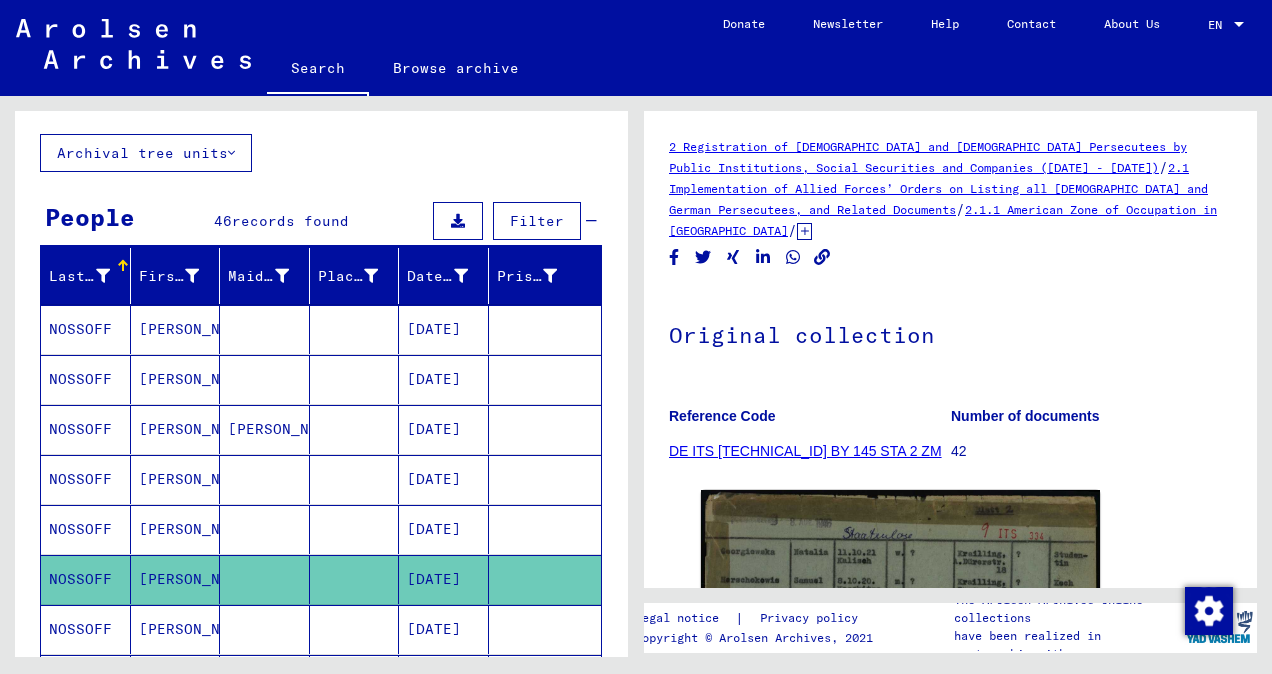 scroll, scrollTop: 0, scrollLeft: 0, axis: both 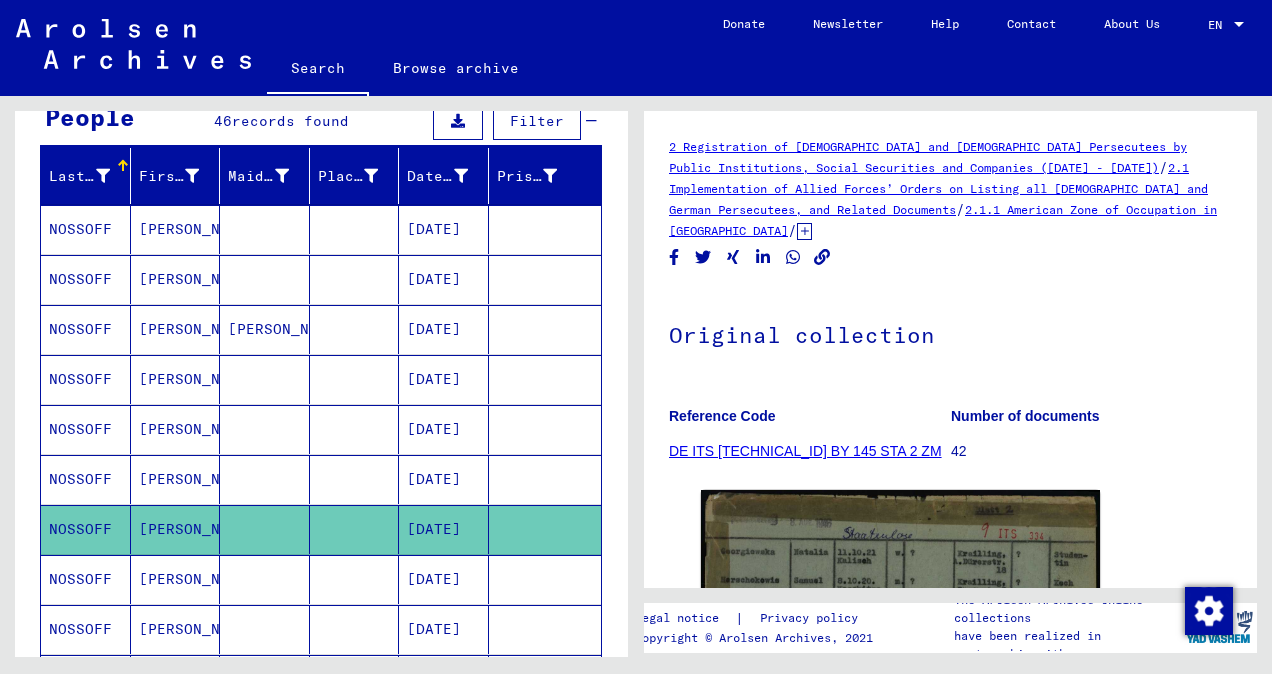 click at bounding box center [265, 629] 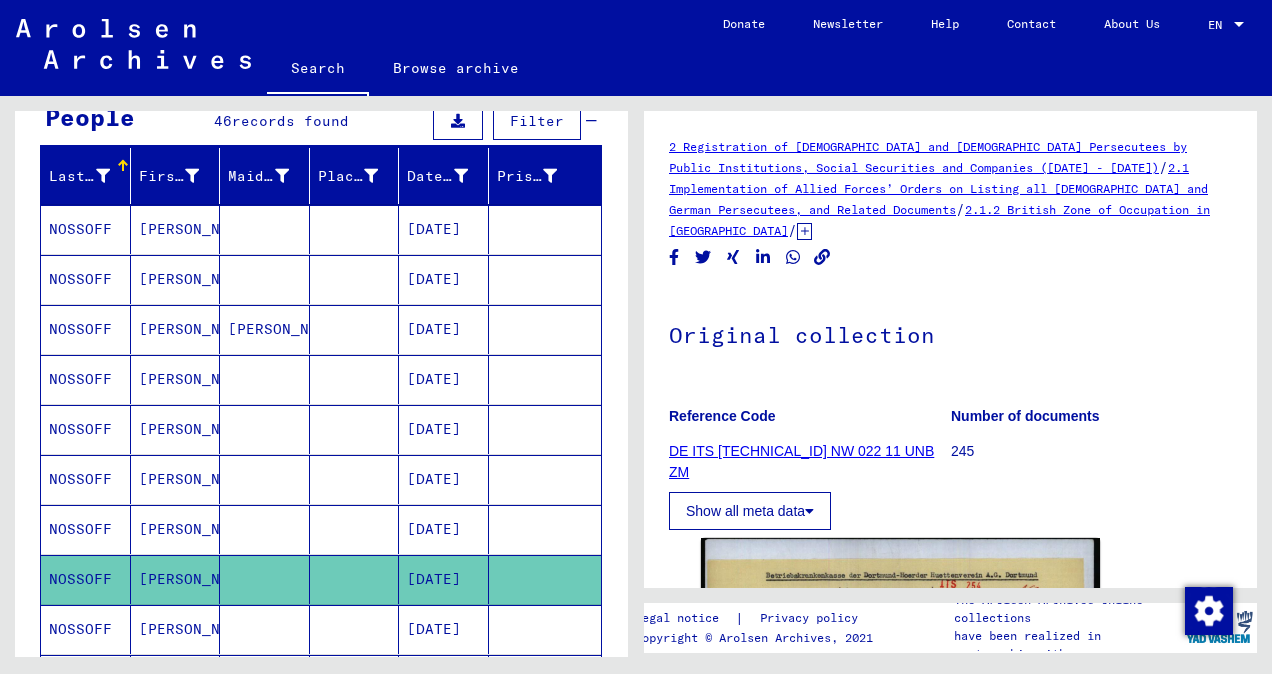 scroll, scrollTop: 0, scrollLeft: 0, axis: both 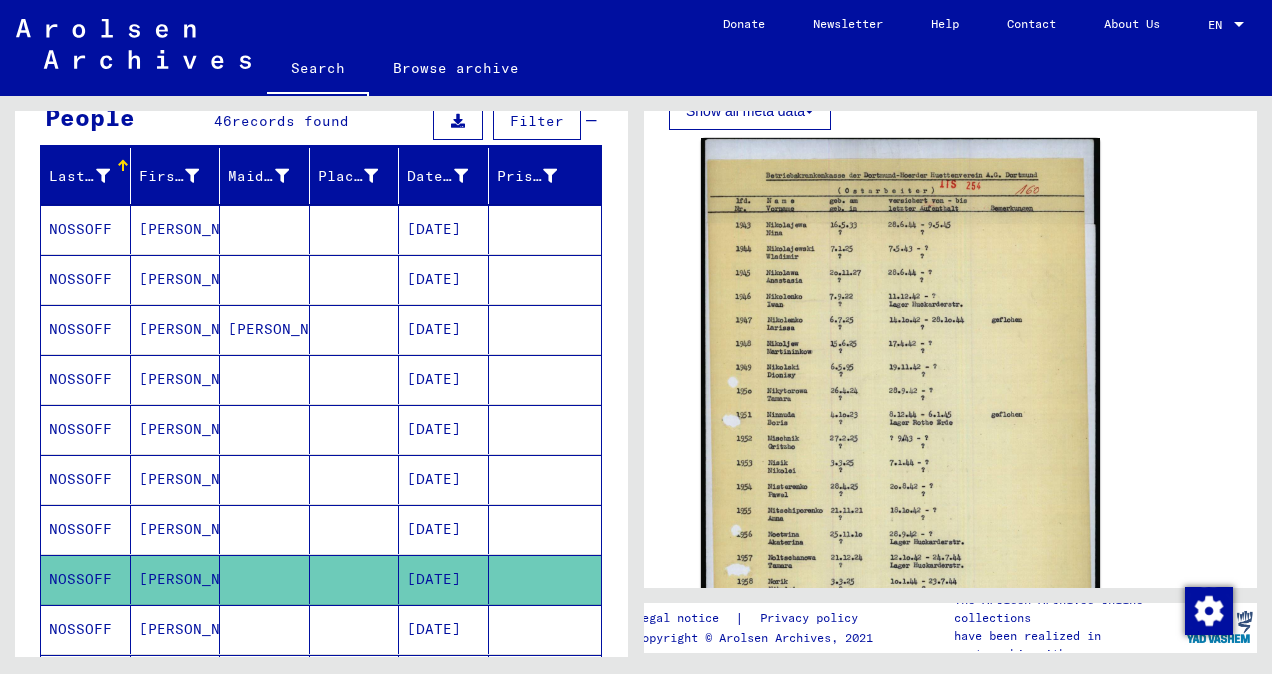 click on "[DATE]" at bounding box center (444, 679) 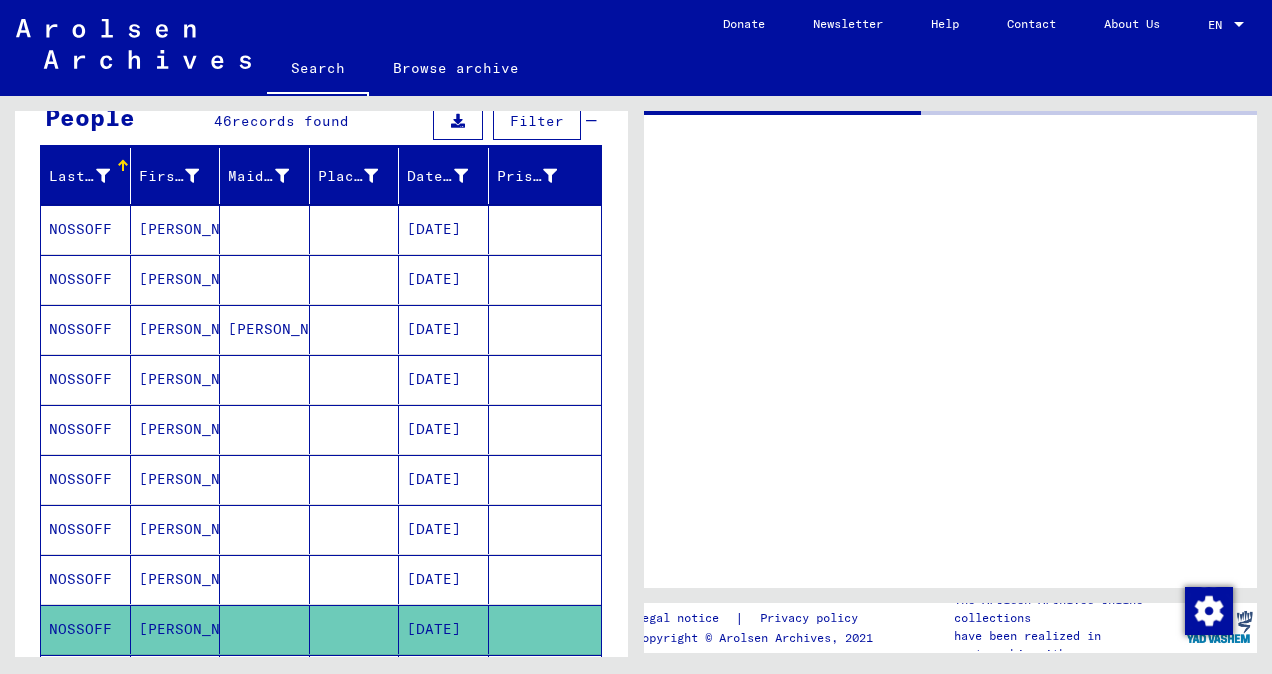 scroll, scrollTop: 0, scrollLeft: 0, axis: both 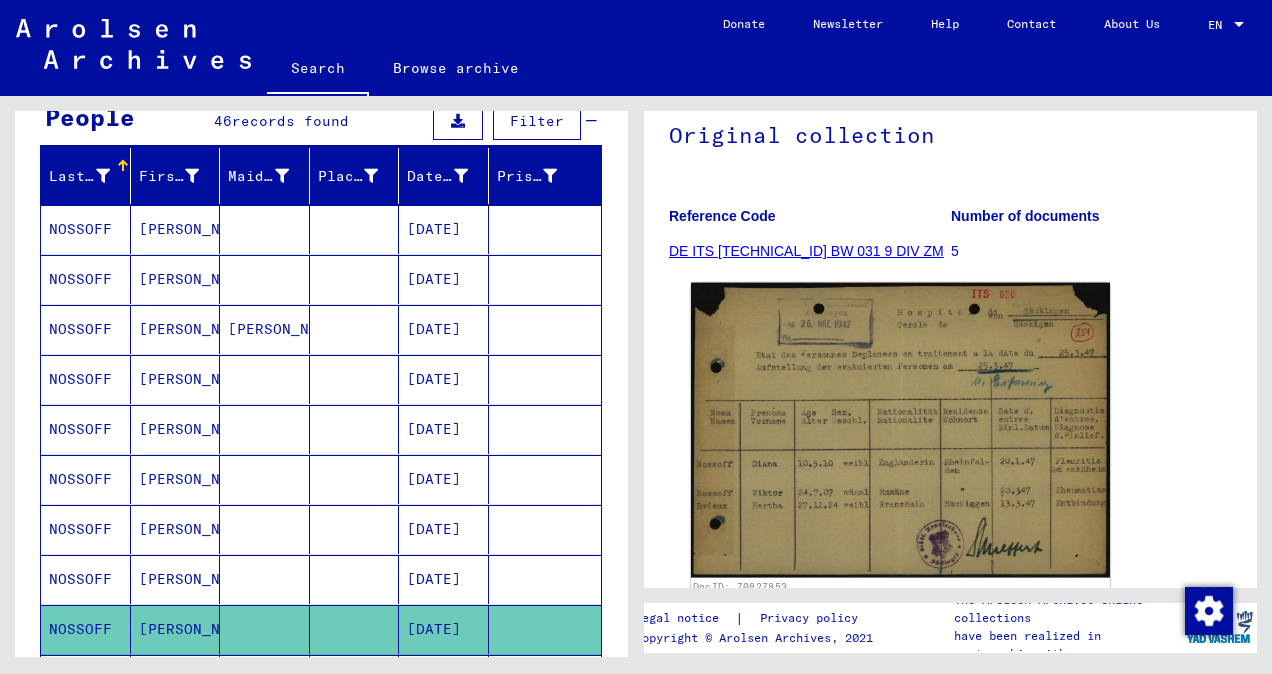click 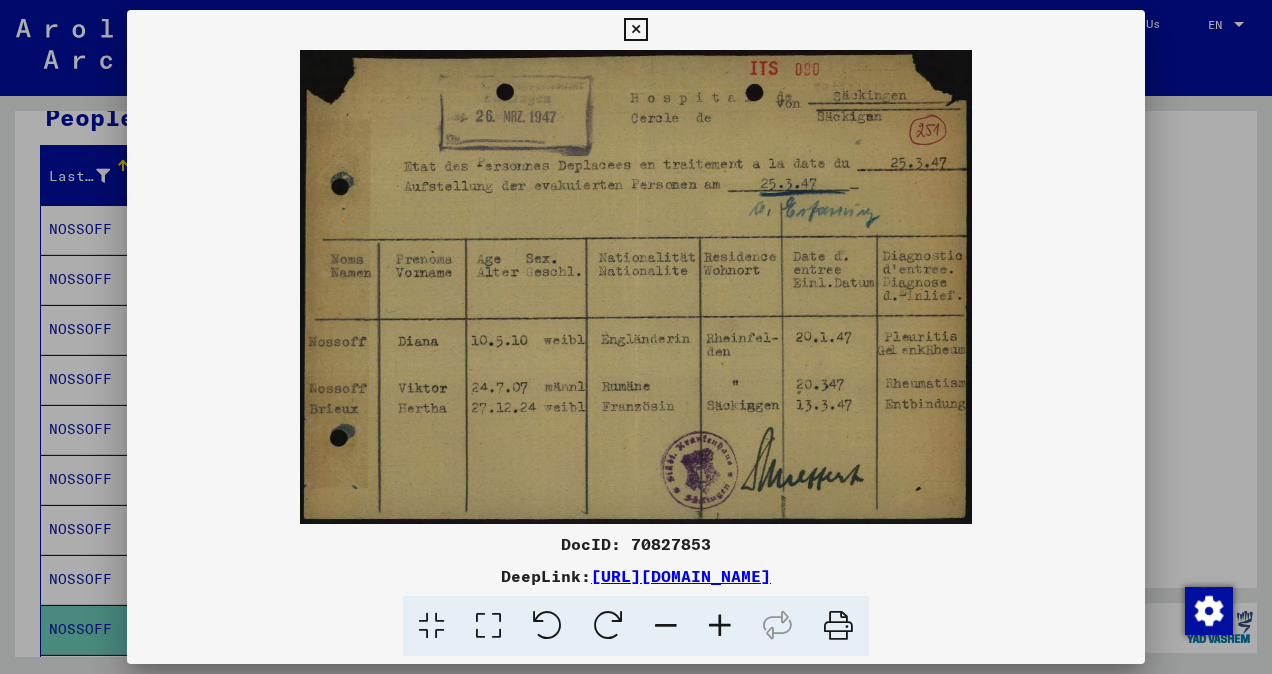 click at bounding box center (636, 337) 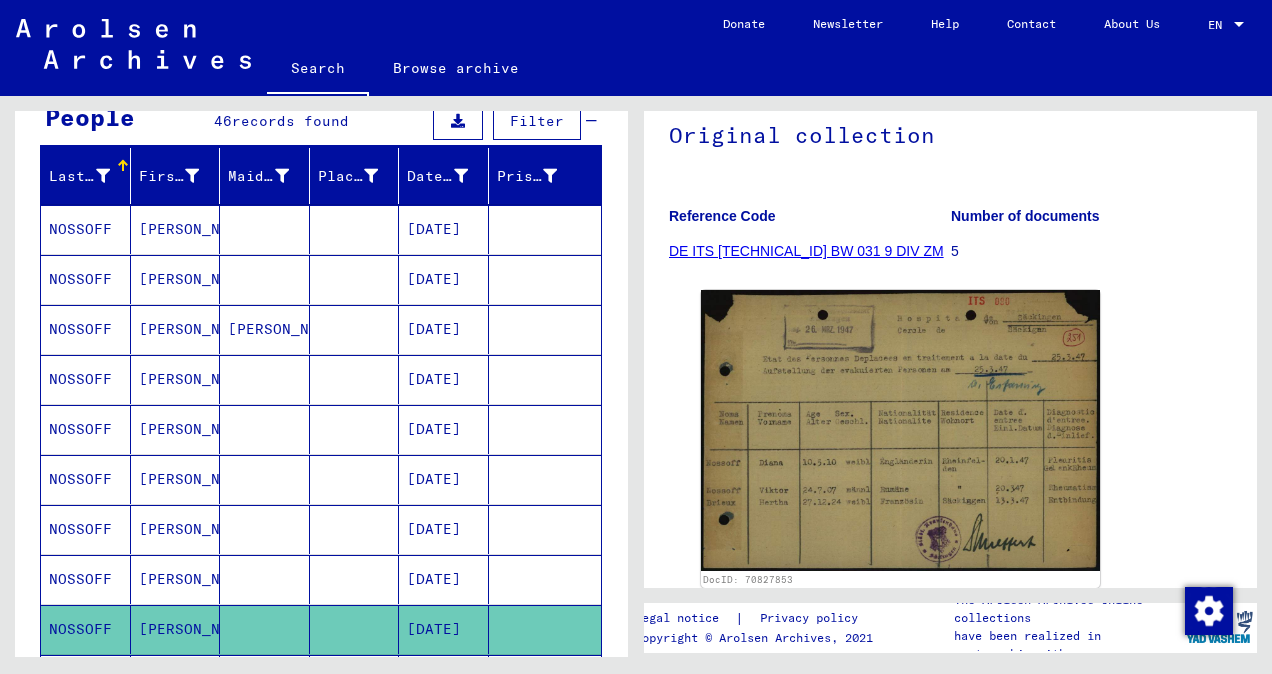 scroll, scrollTop: 300, scrollLeft: 0, axis: vertical 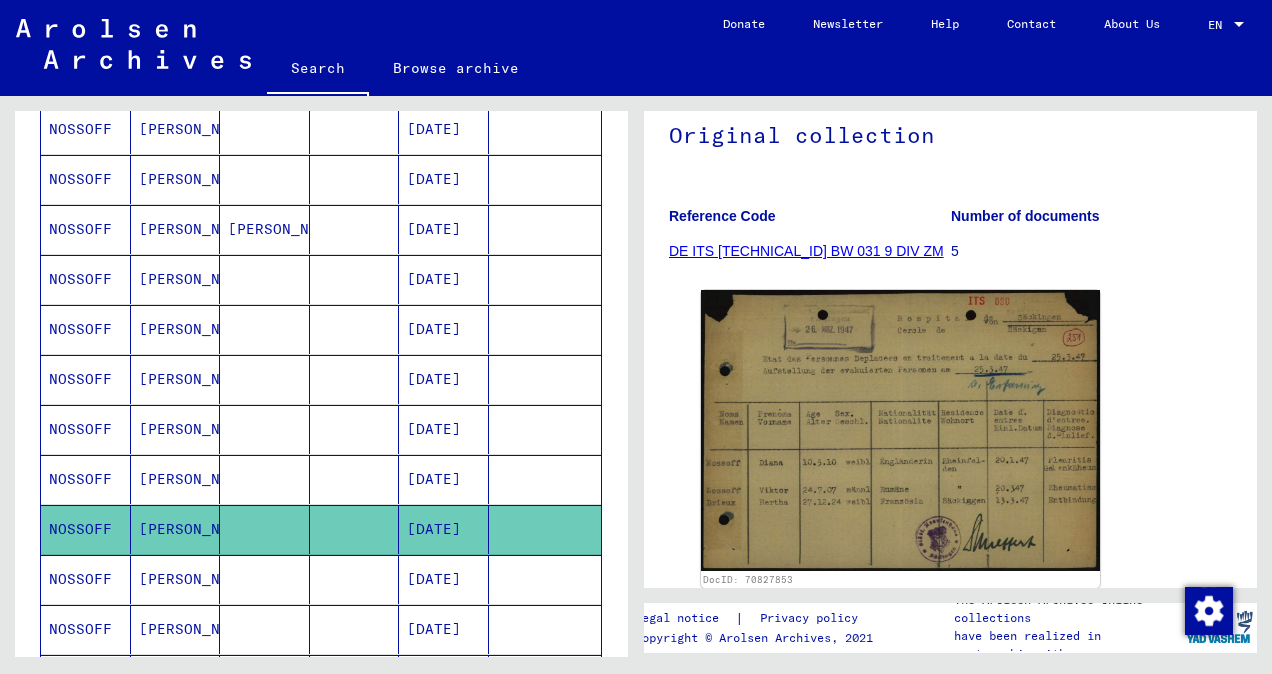 click at bounding box center [355, 629] 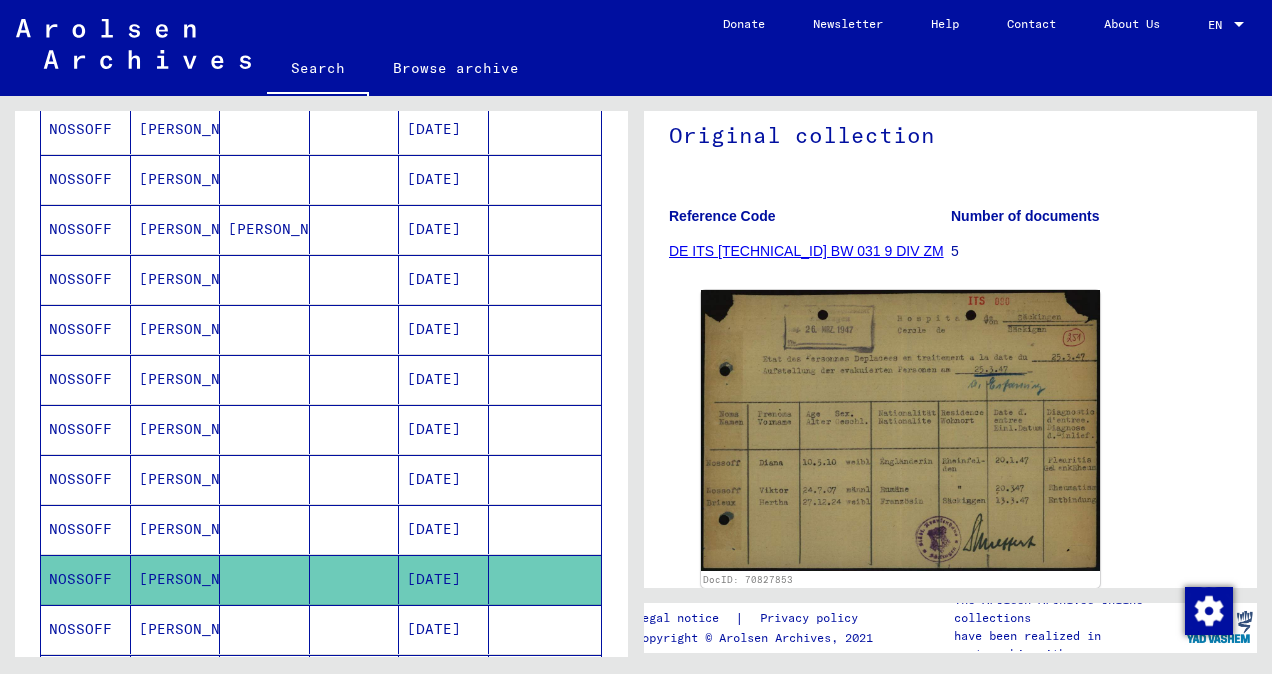 click on "[DATE]" at bounding box center (444, 529) 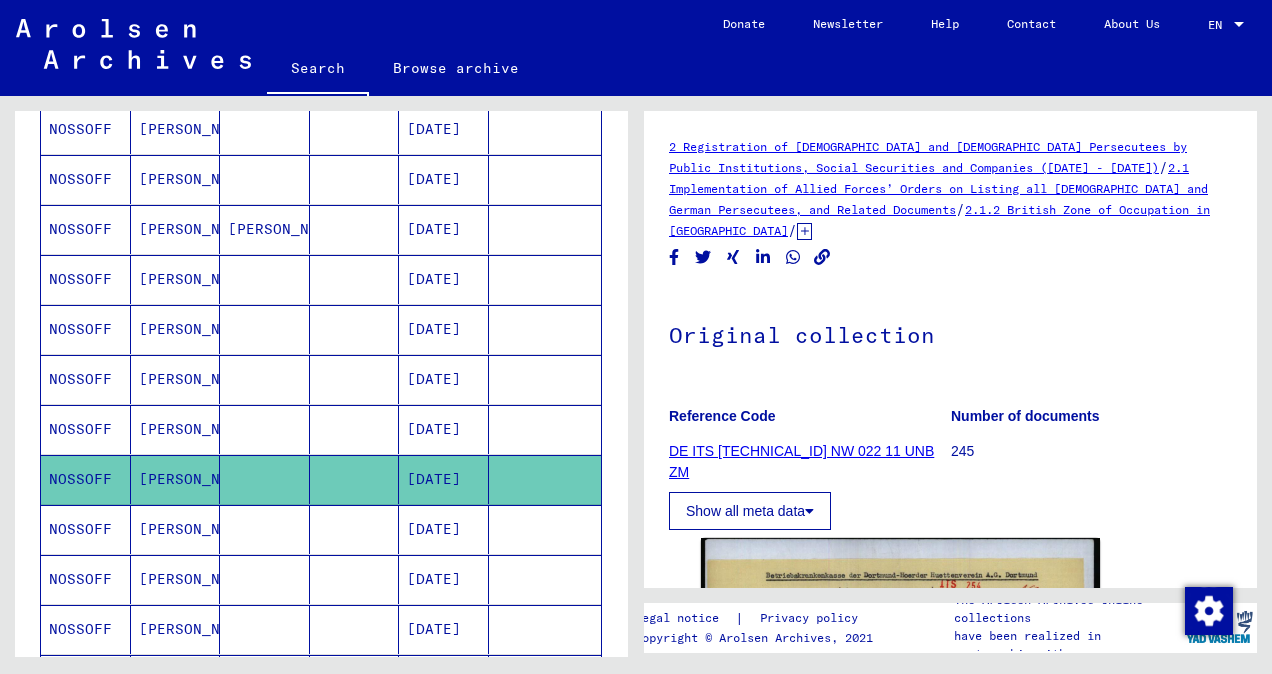 scroll, scrollTop: 0, scrollLeft: 0, axis: both 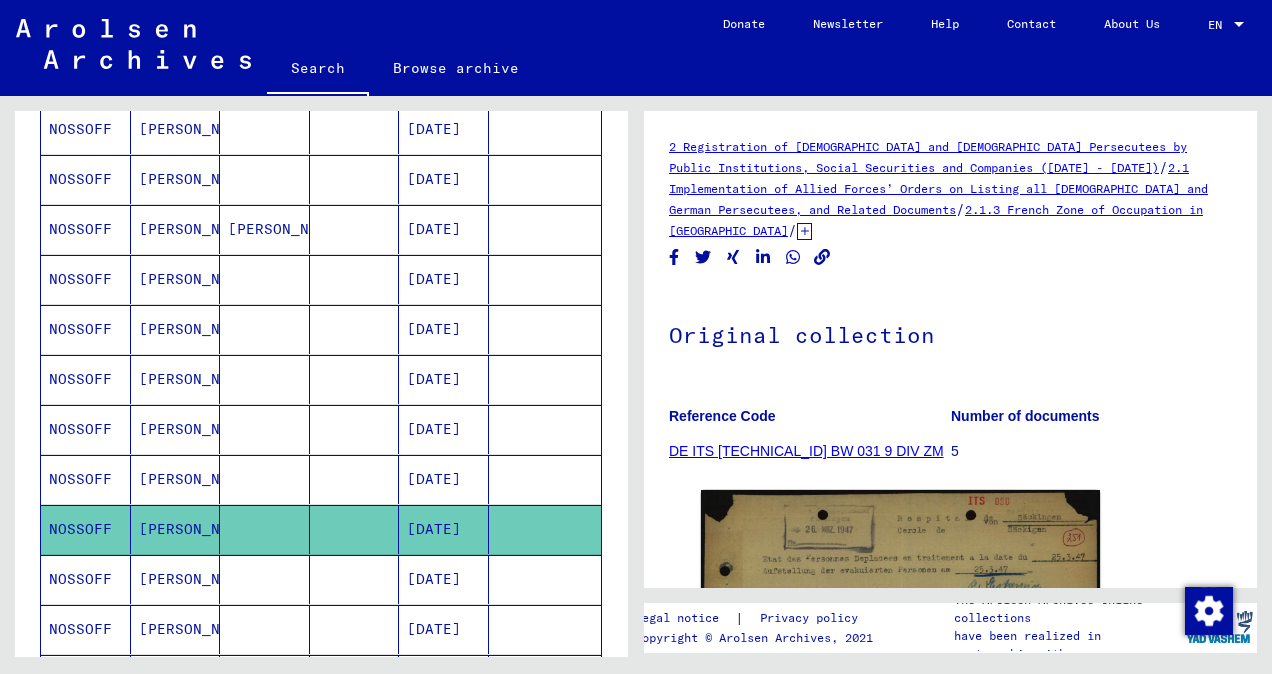 click at bounding box center (355, 629) 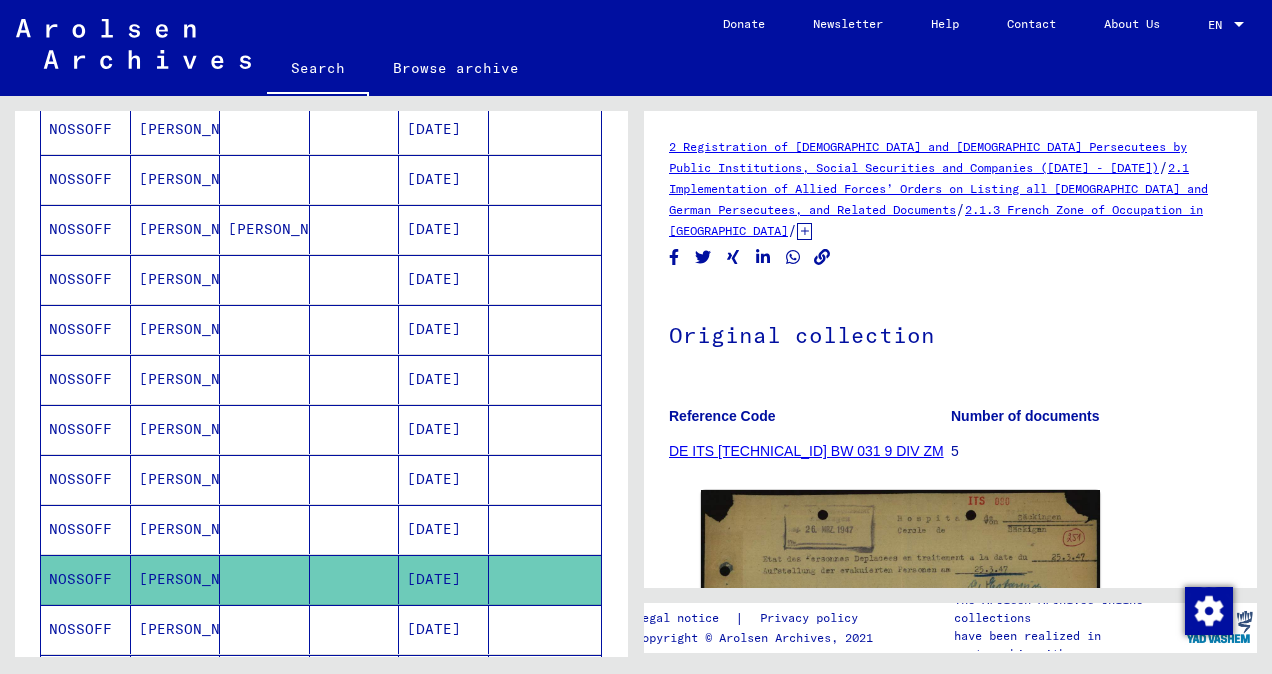 scroll, scrollTop: 0, scrollLeft: 0, axis: both 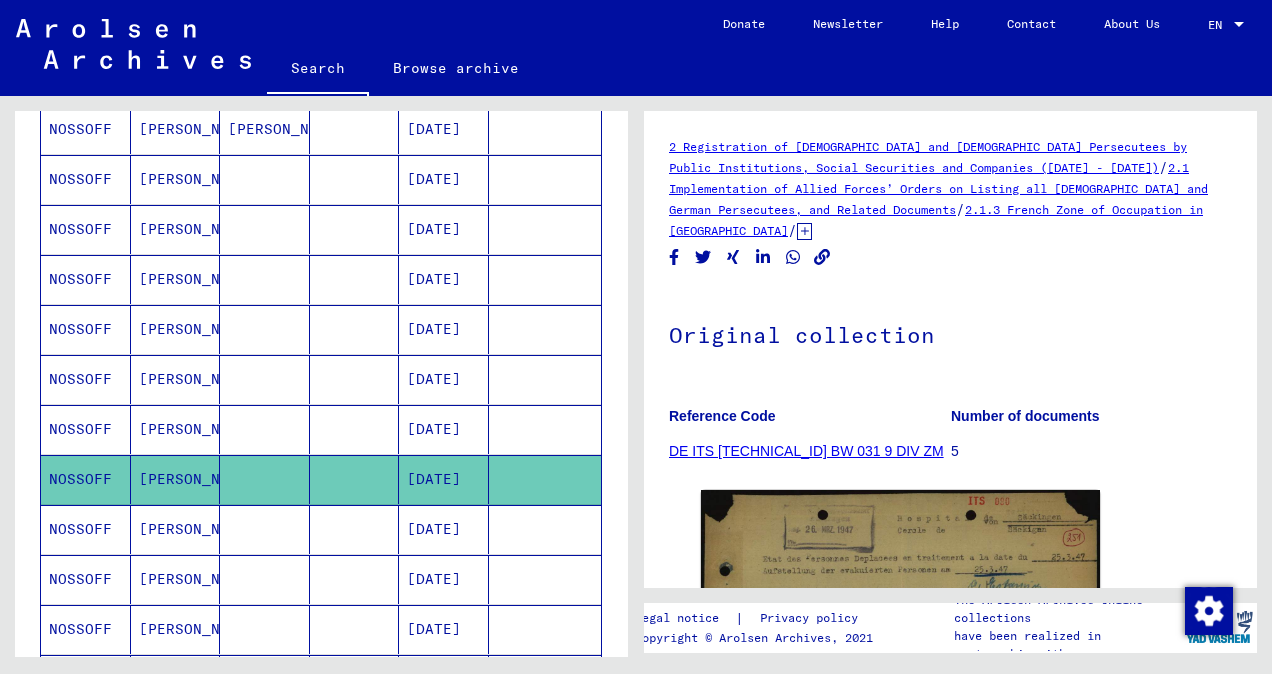 click on "[DATE]" at bounding box center [444, 579] 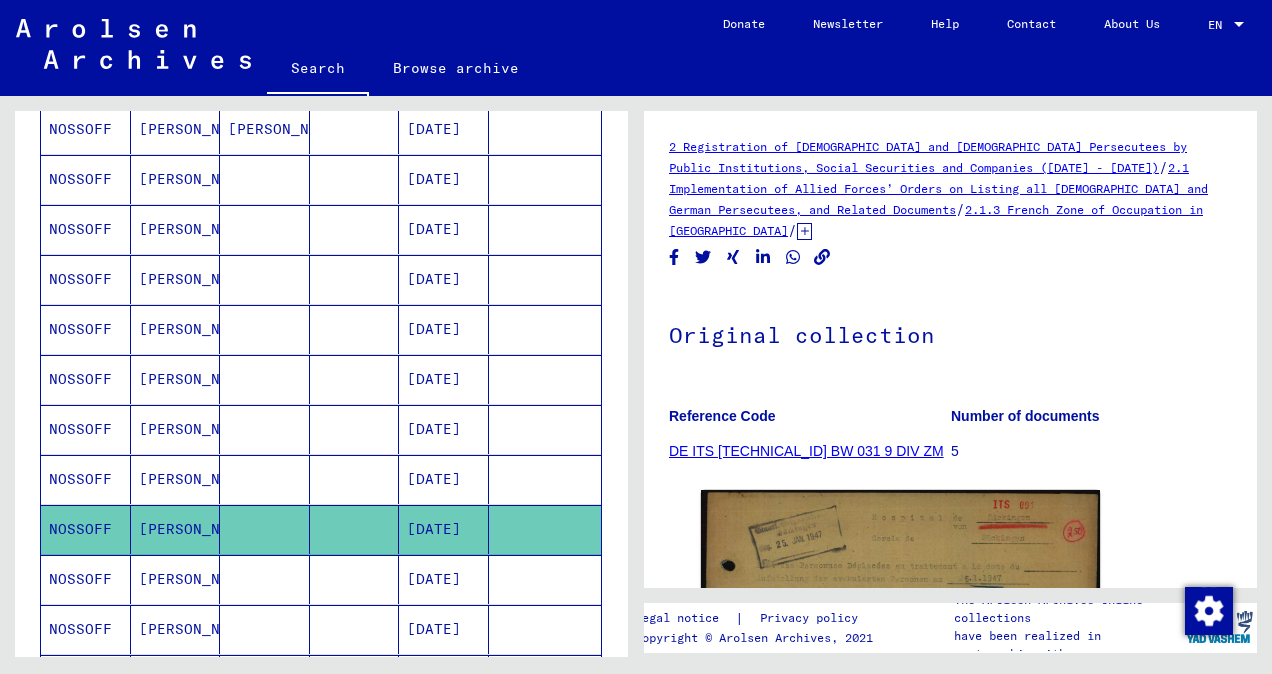 scroll, scrollTop: 105, scrollLeft: 0, axis: vertical 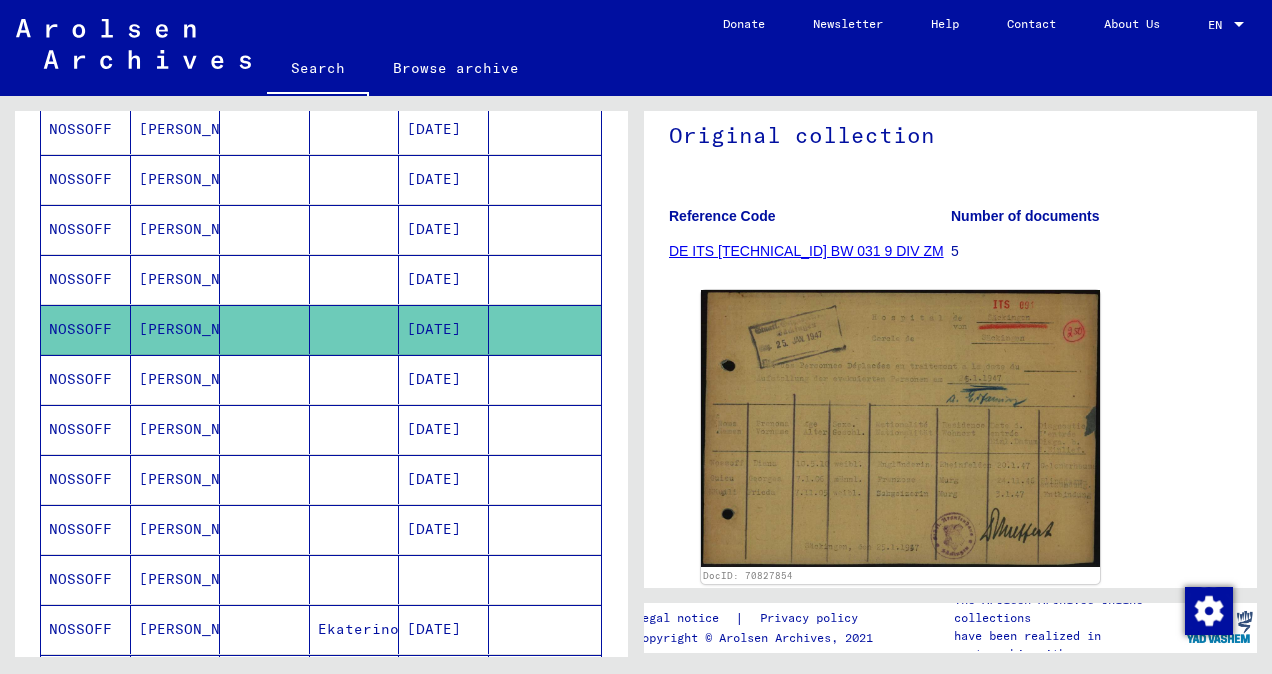 click at bounding box center [265, 479] 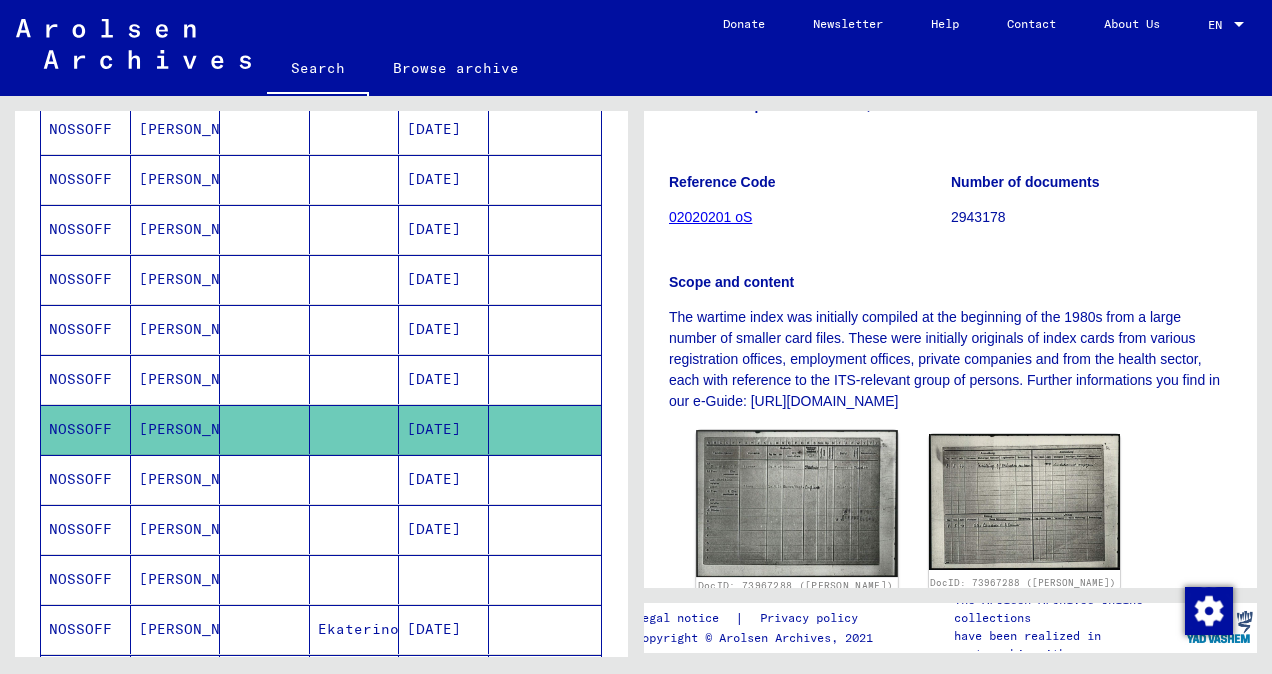 click 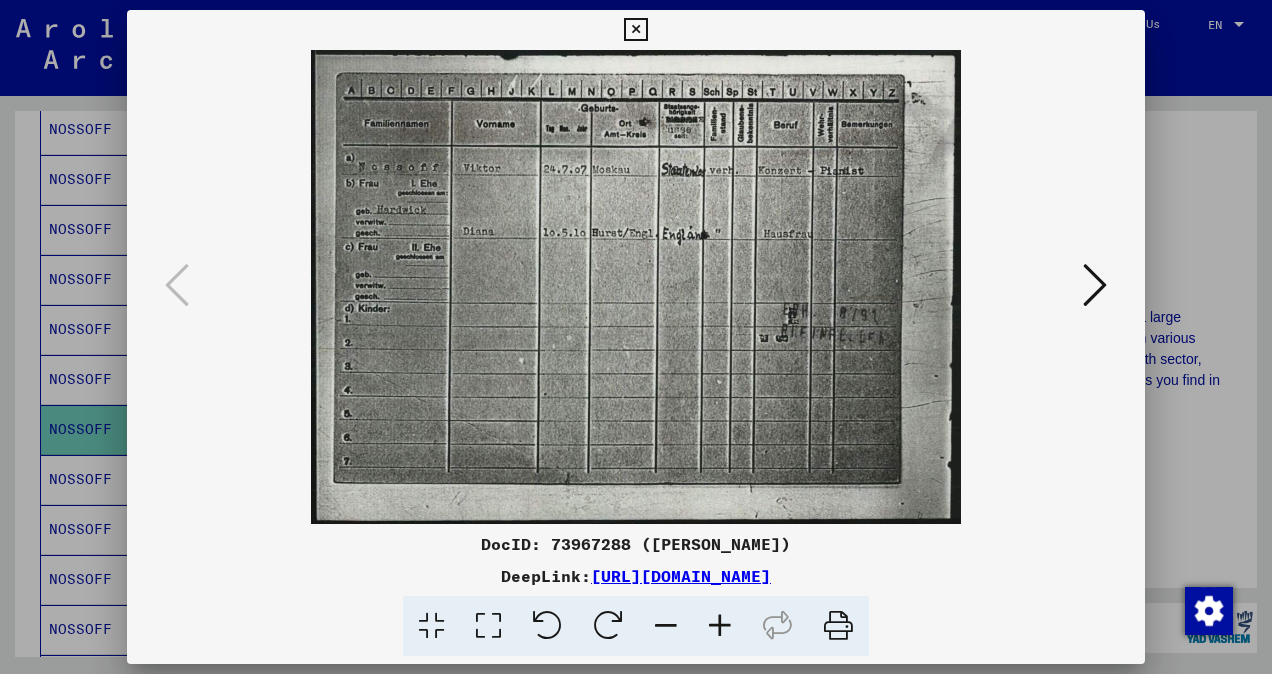click at bounding box center [1095, 285] 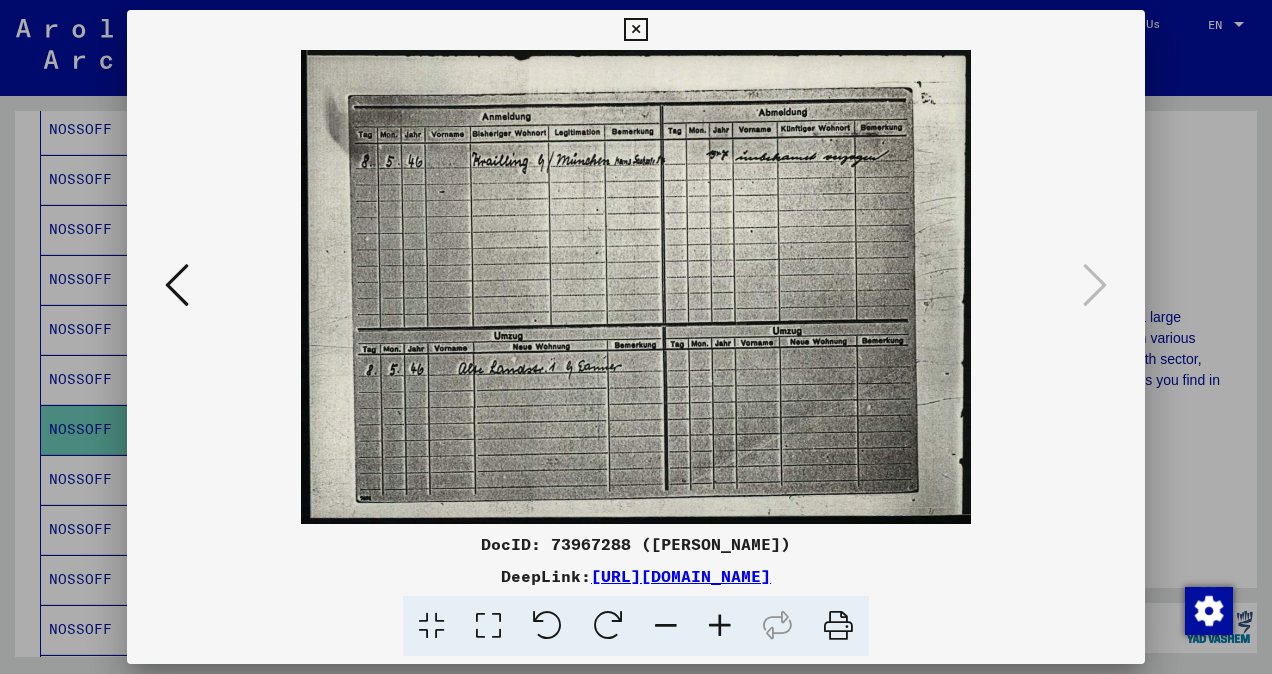 click at bounding box center (636, 337) 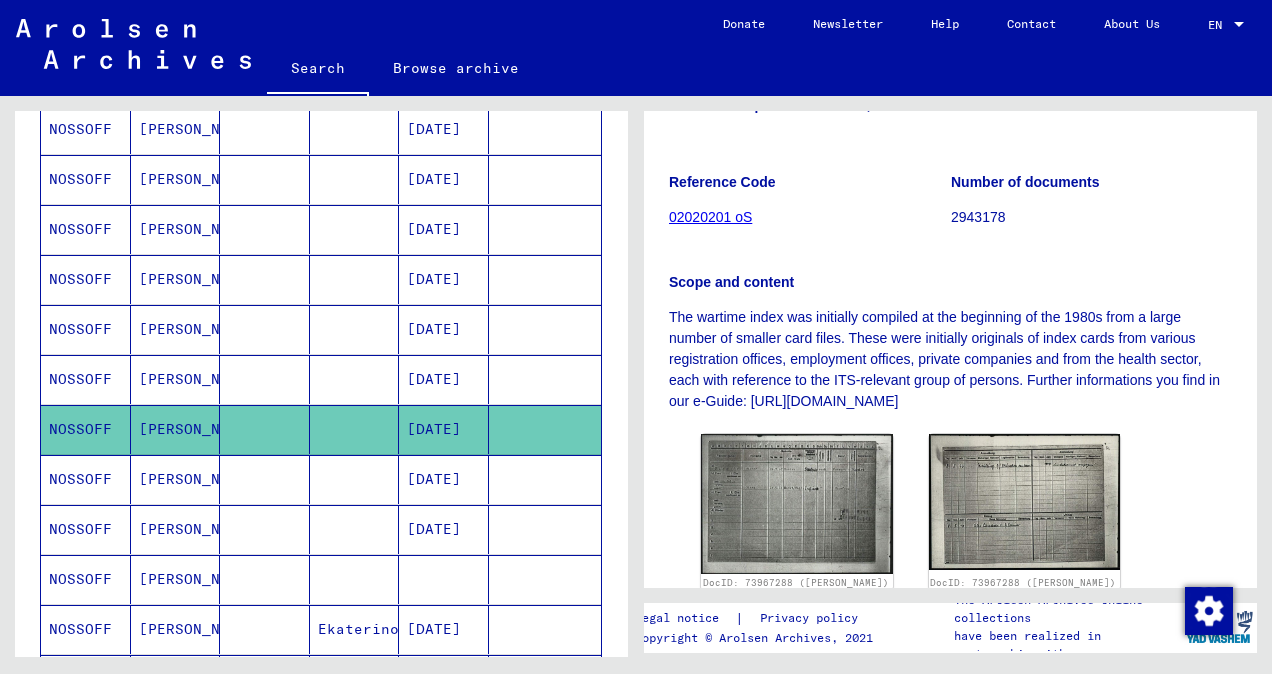click on "[DATE]" at bounding box center (444, 529) 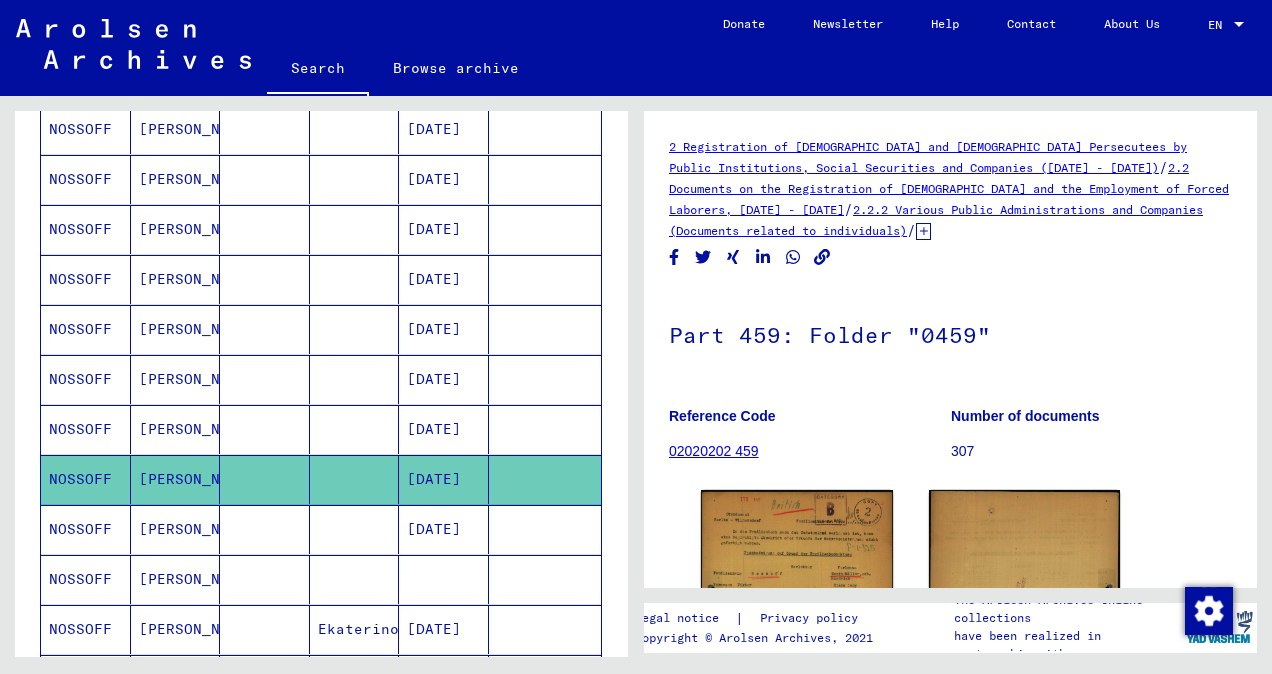 scroll, scrollTop: 0, scrollLeft: 0, axis: both 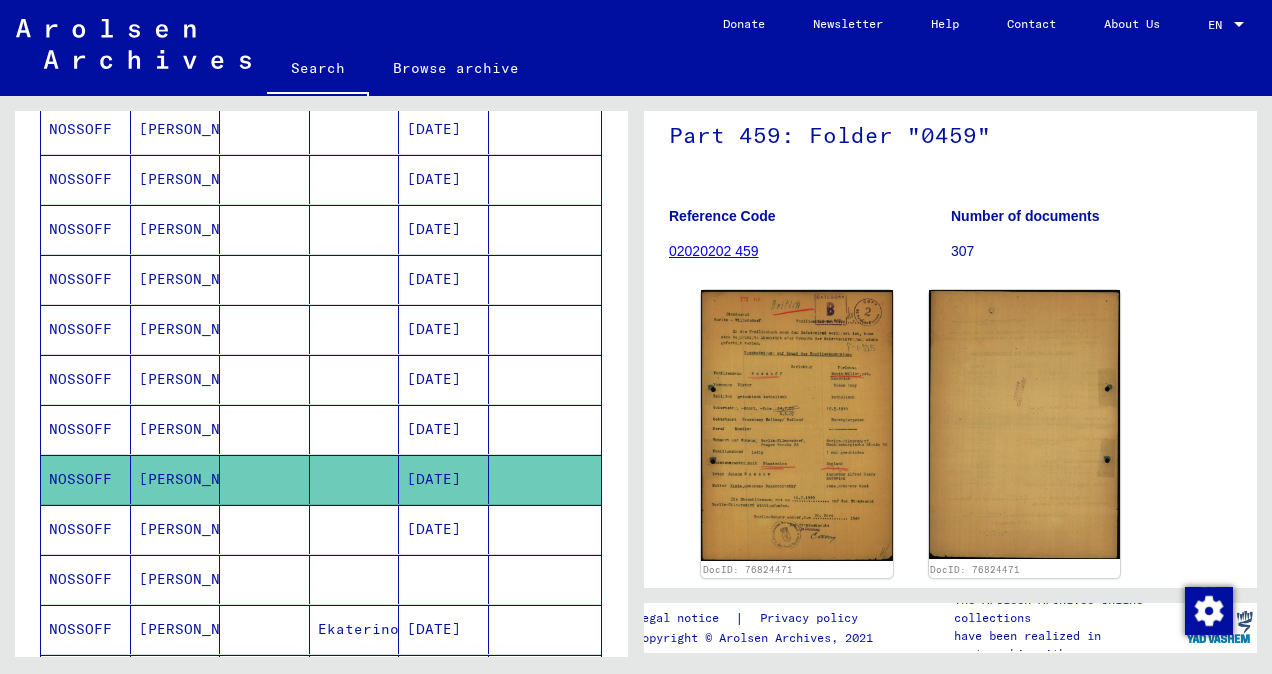 click at bounding box center [355, 579] 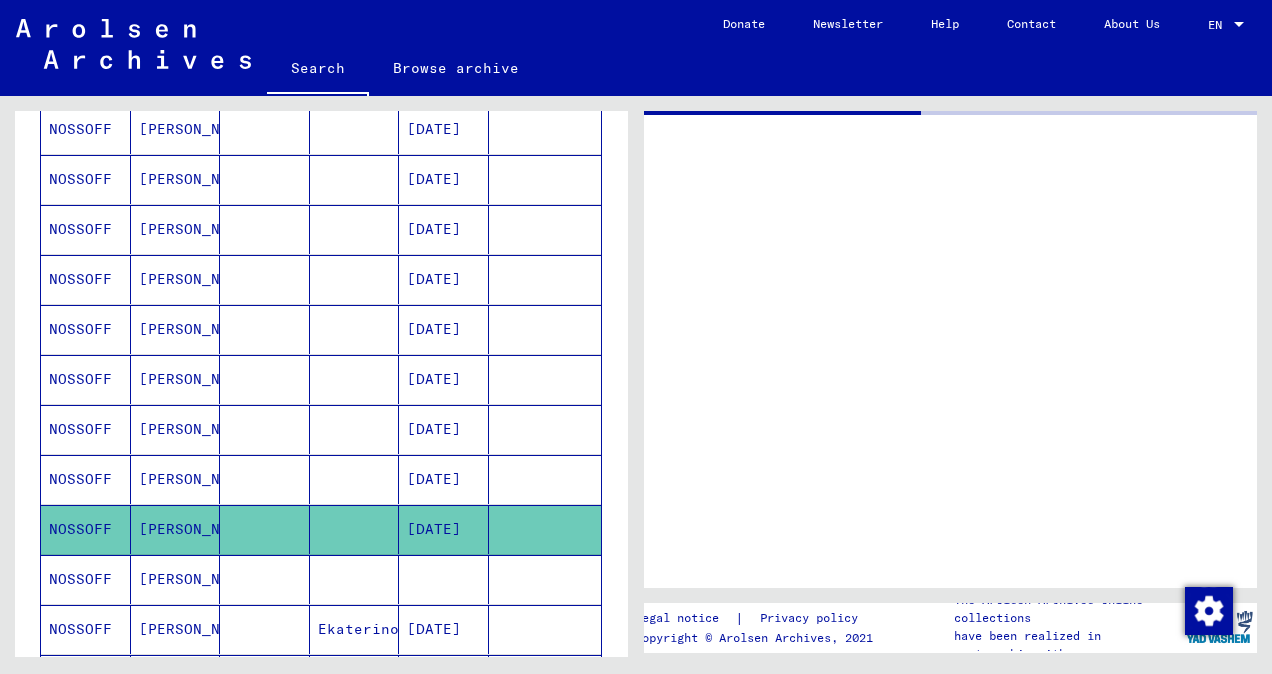 scroll, scrollTop: 0, scrollLeft: 0, axis: both 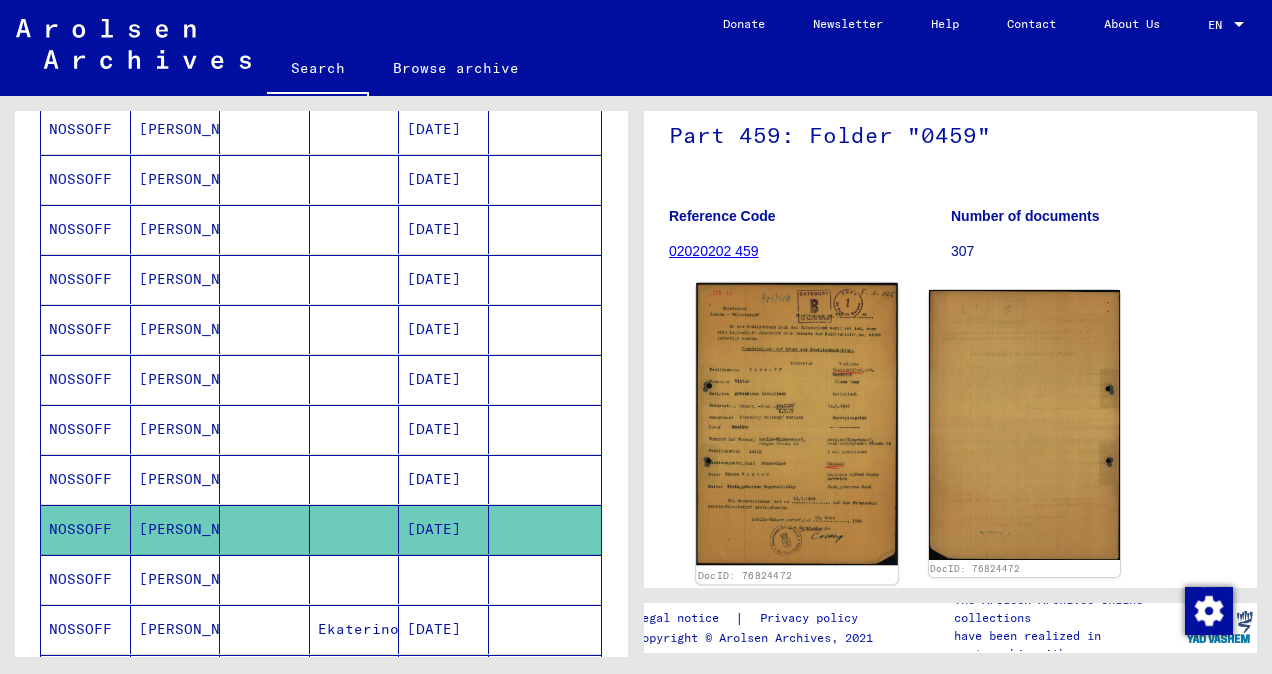 click 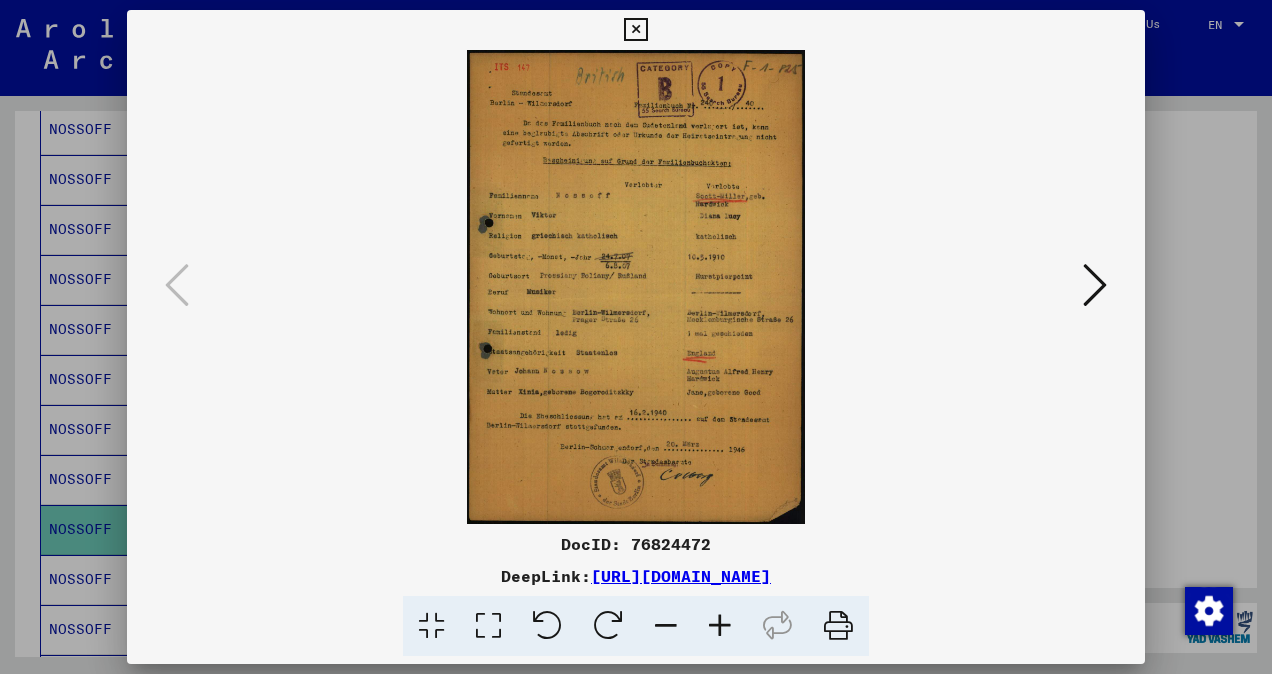 click at bounding box center [636, 337] 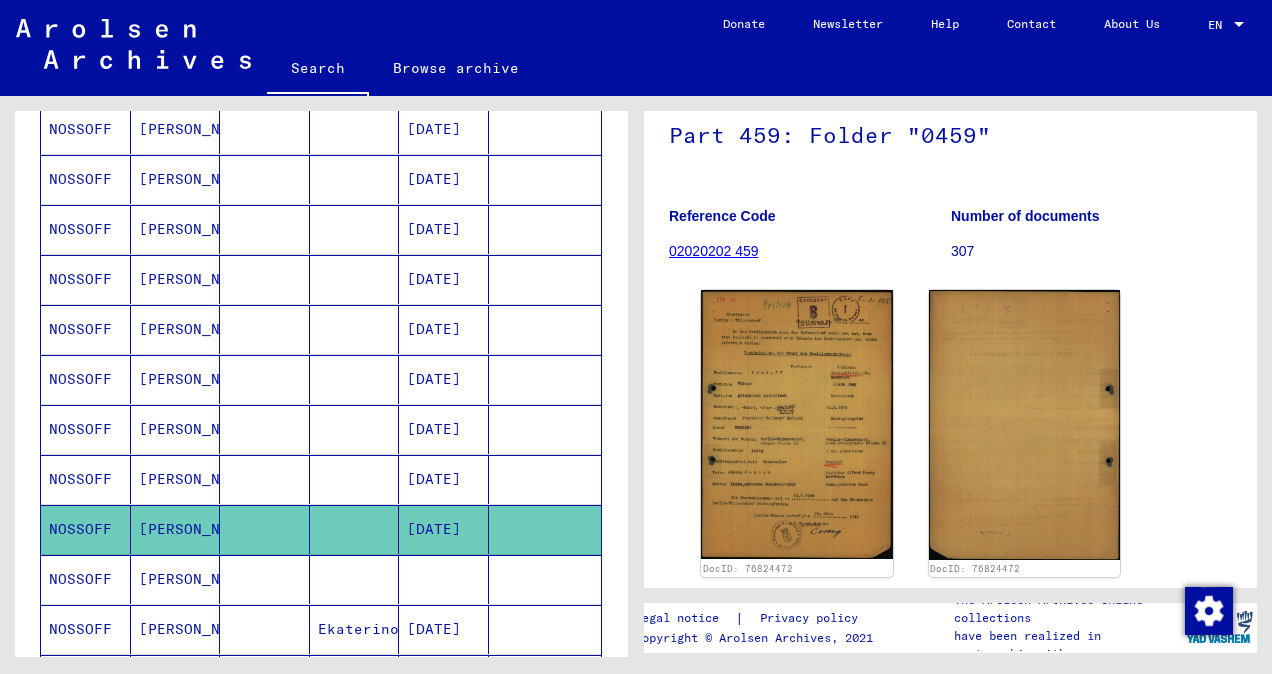 click on "Last Name   First Name   Maiden Name   Place of Birth   Date of Birth   Prisoner #   [PERSON_NAME]         [DATE]      [PERSON_NAME]         [DATE]      NOSSOFF   [PERSON_NAME]      [DATE]      [PERSON_NAME]         [DATE]      [PERSON_NAME]         [DATE]      [PERSON_NAME]         [DATE]      [PERSON_NAME]         [DATE]      NOSSOFF   Georg         [DATE]      [PERSON_NAME]         [DATE]      [PERSON_NAME]         [DATE]      [PERSON_NAME]         [DATE]      [PERSON_NAME]         [DATE]      [PERSON_NAME]         [DATE]      [PERSON_NAME]         [DATE]      [PERSON_NAME]         [DATE]      [PERSON_NAME]               [PERSON_NAME]   [DATE]      NOSSOFF   [PERSON_NAME]   [PERSON_NAME]   [DATE]      NOSSOFF [PERSON_NAME]   [PERSON_NAME]      [DATE]      NOSSOFF [PERSON_NAME]   [PERSON_NAME]      [DATE]" at bounding box center (321, 302) 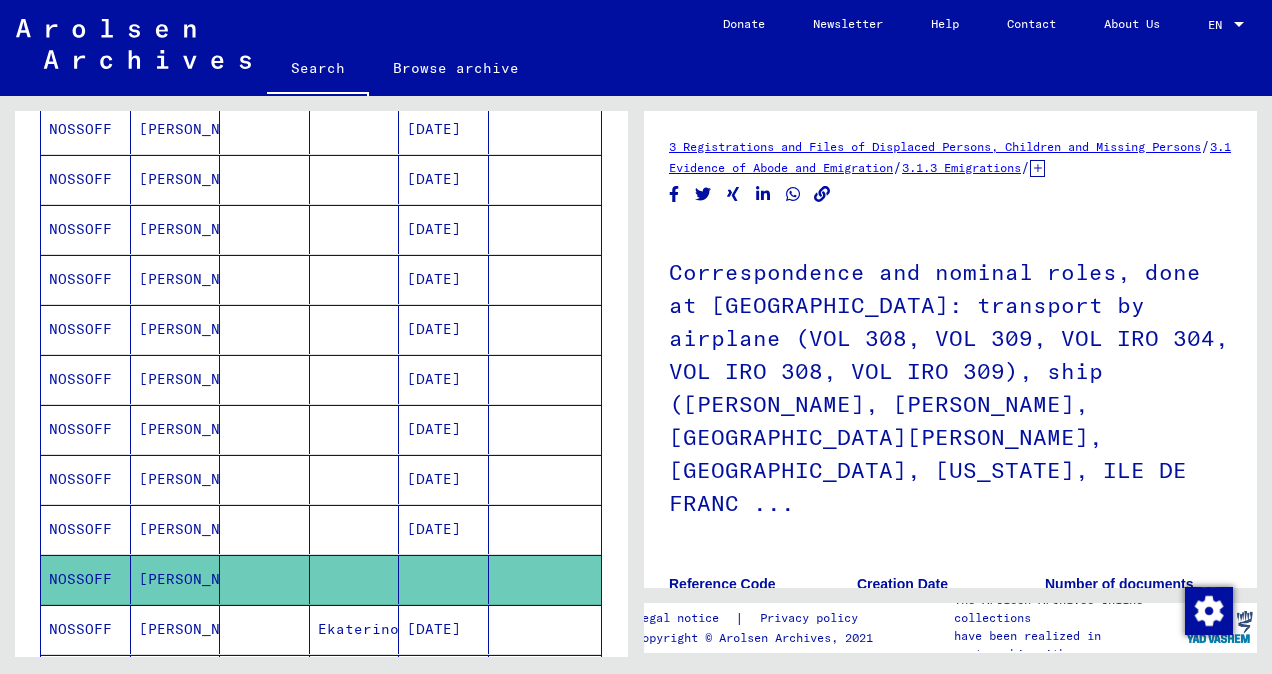 scroll, scrollTop: 0, scrollLeft: 0, axis: both 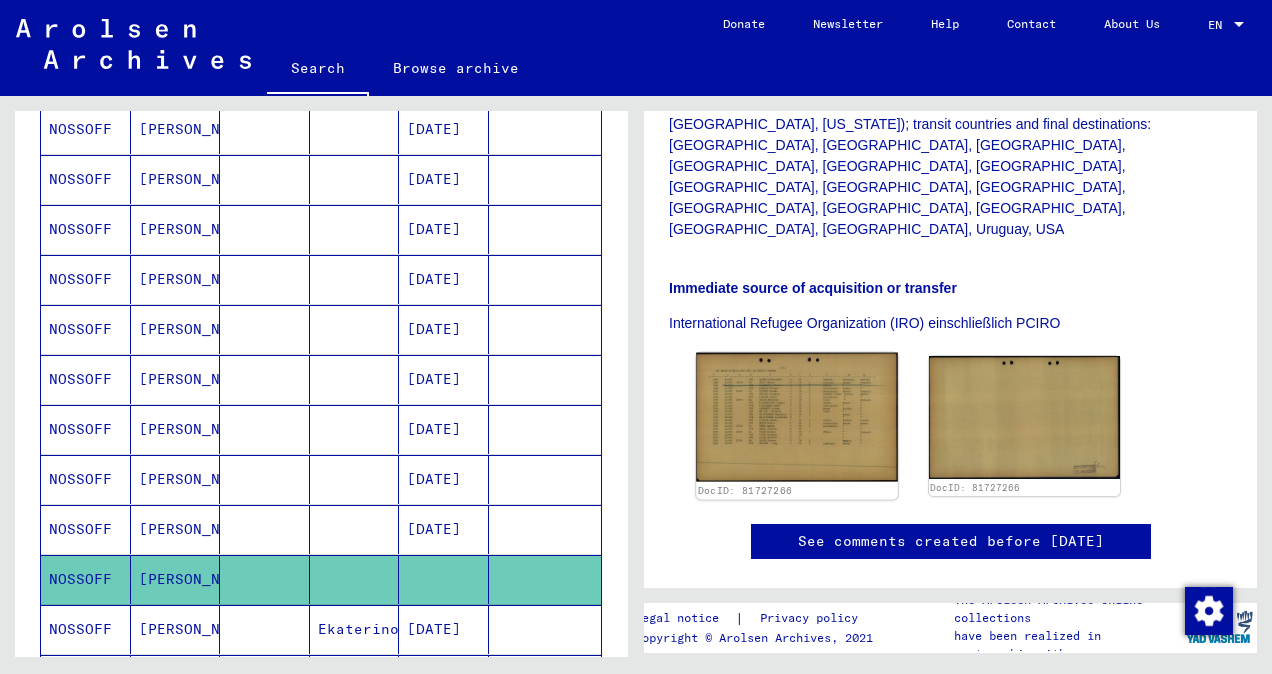 click 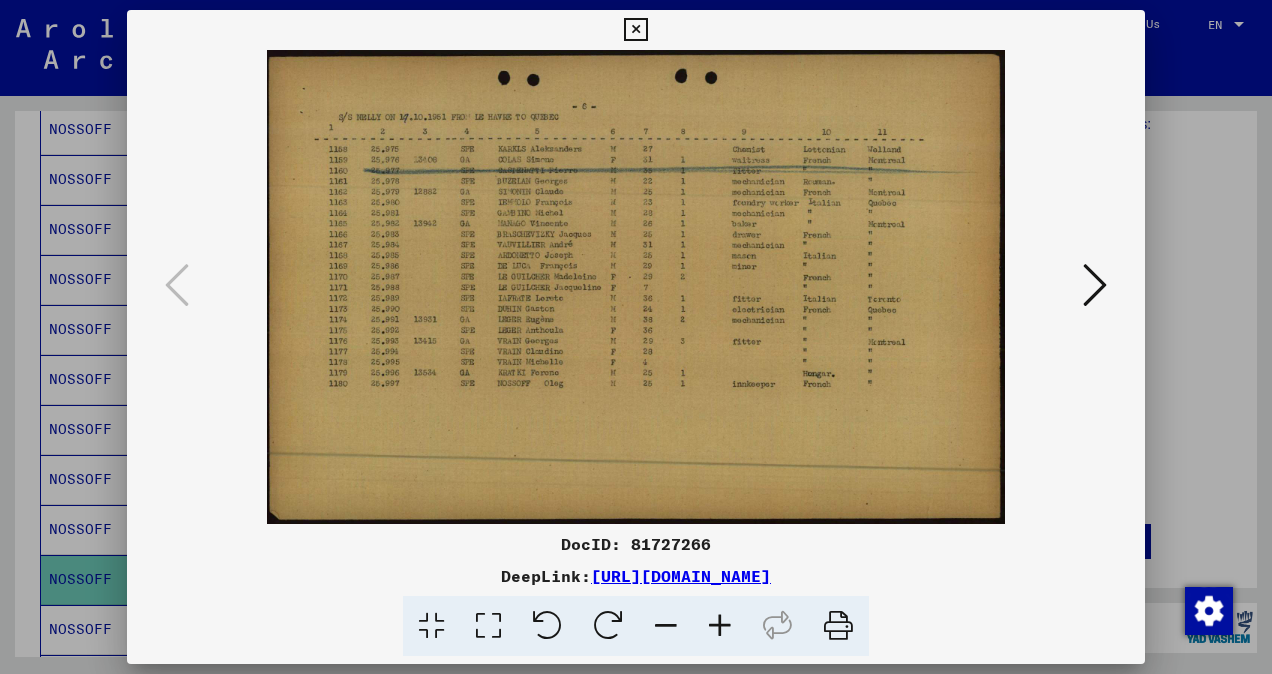click at bounding box center (1095, 285) 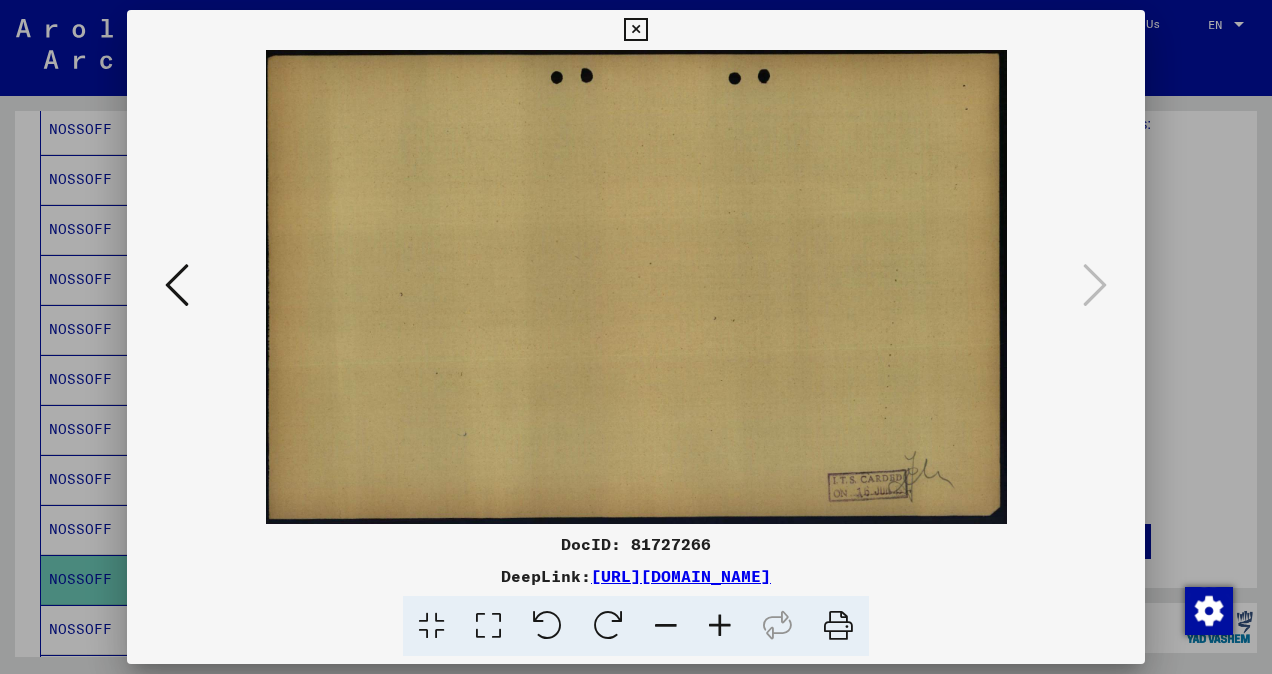 click at bounding box center [636, 337] 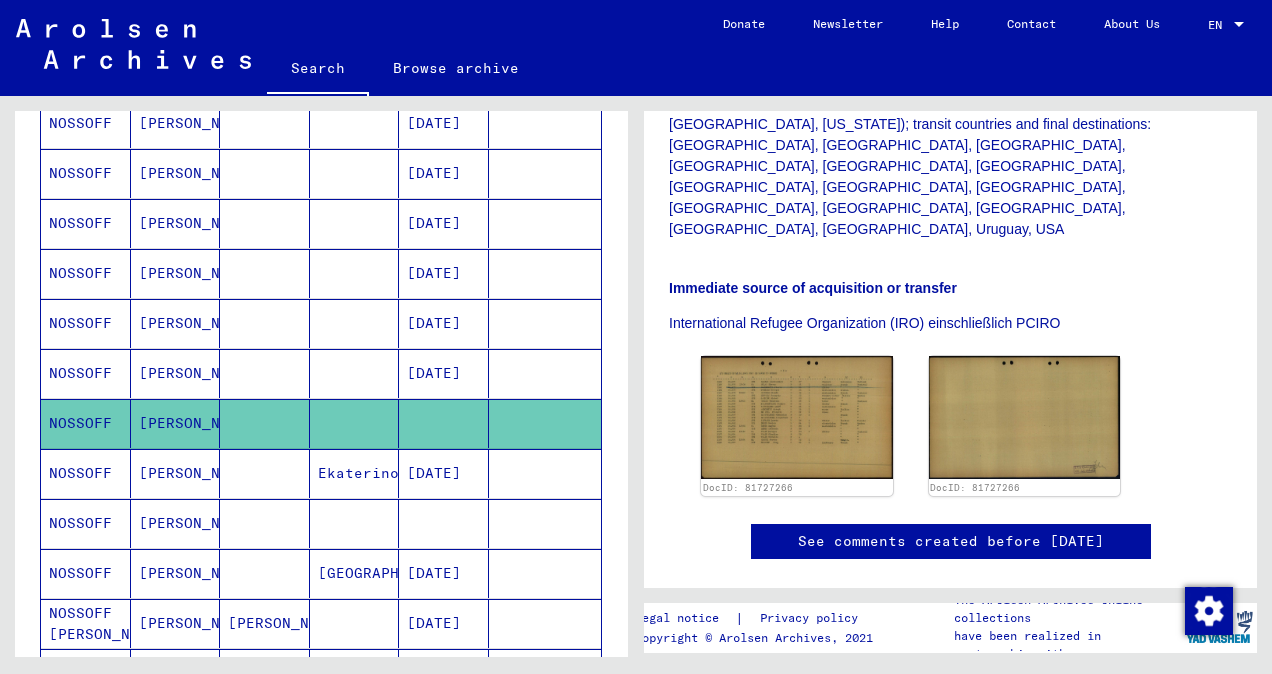scroll, scrollTop: 800, scrollLeft: 0, axis: vertical 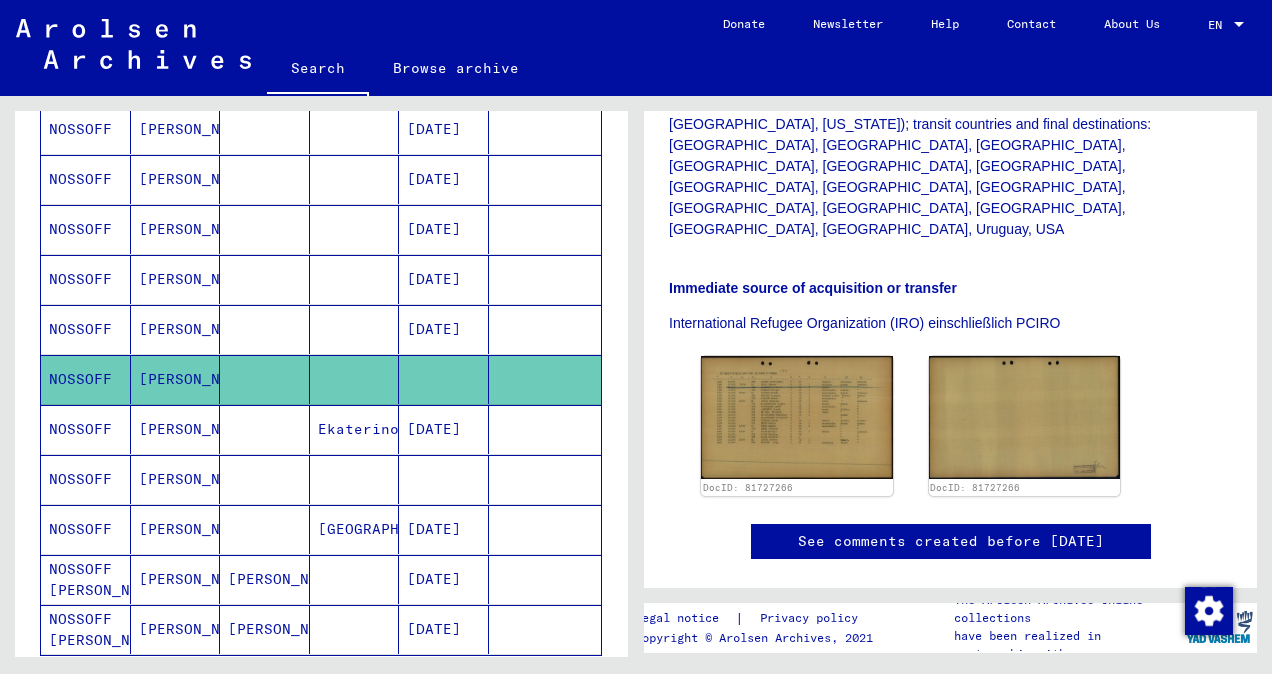 click on "[PERSON_NAME]" at bounding box center (176, 629) 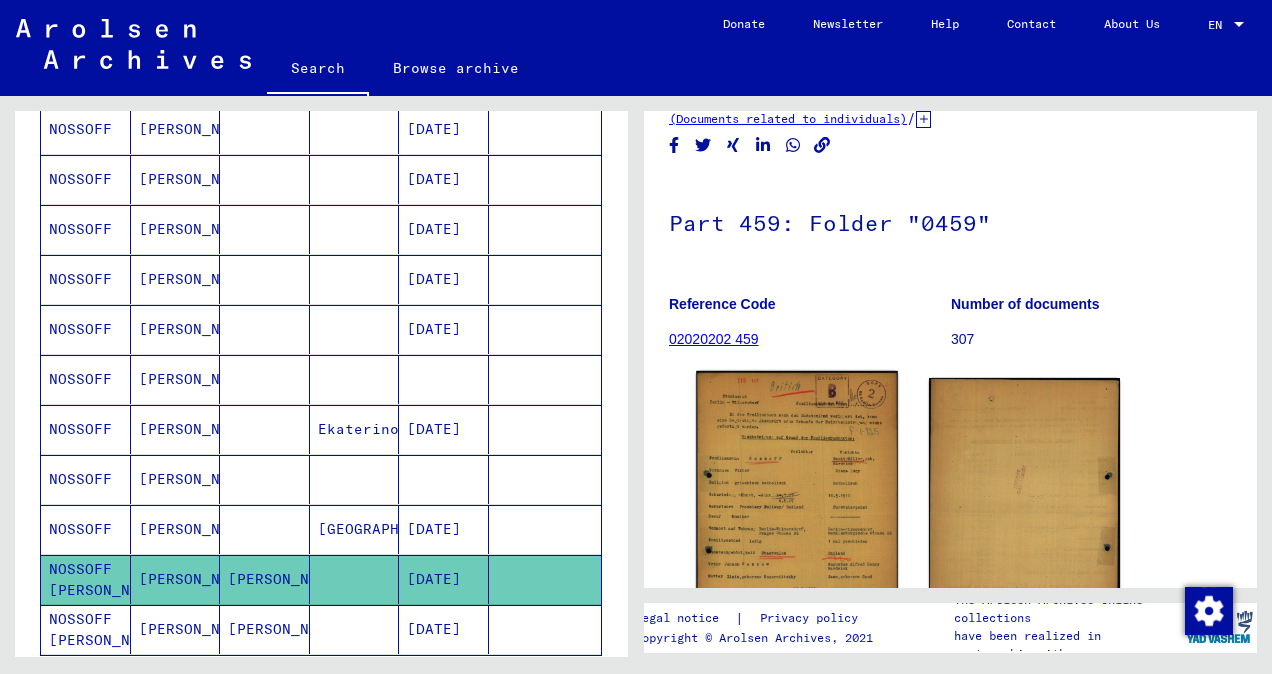 scroll, scrollTop: 200, scrollLeft: 0, axis: vertical 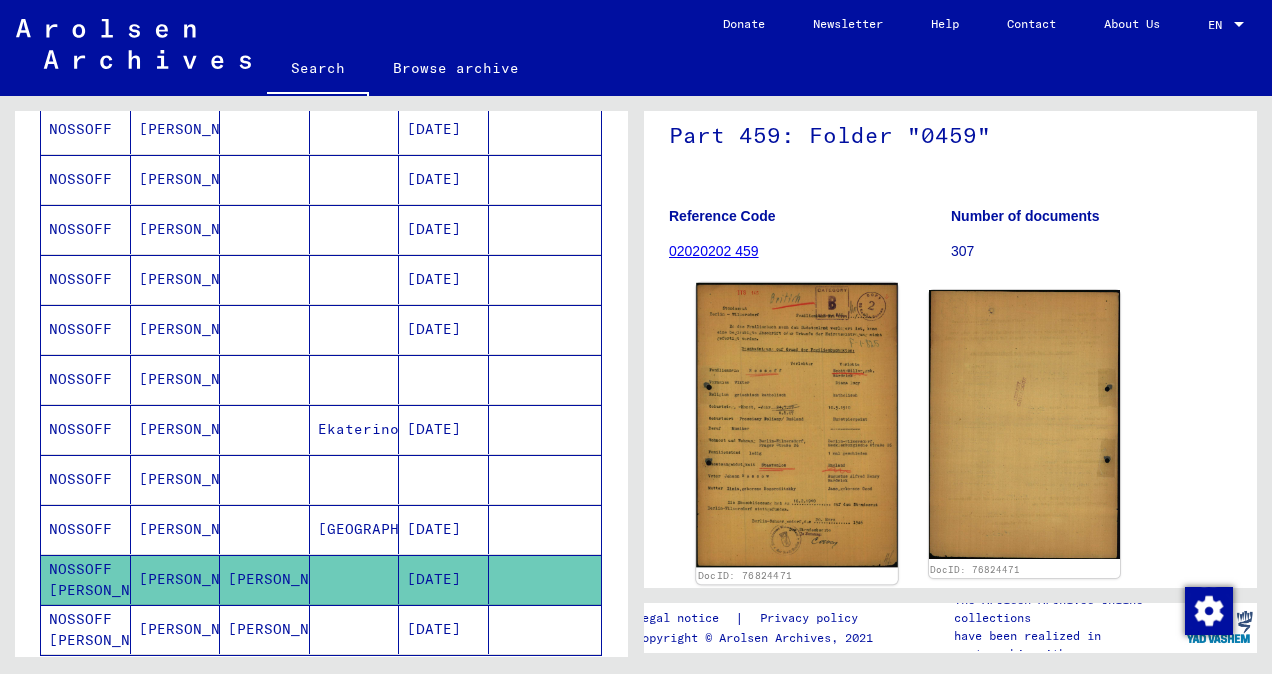click 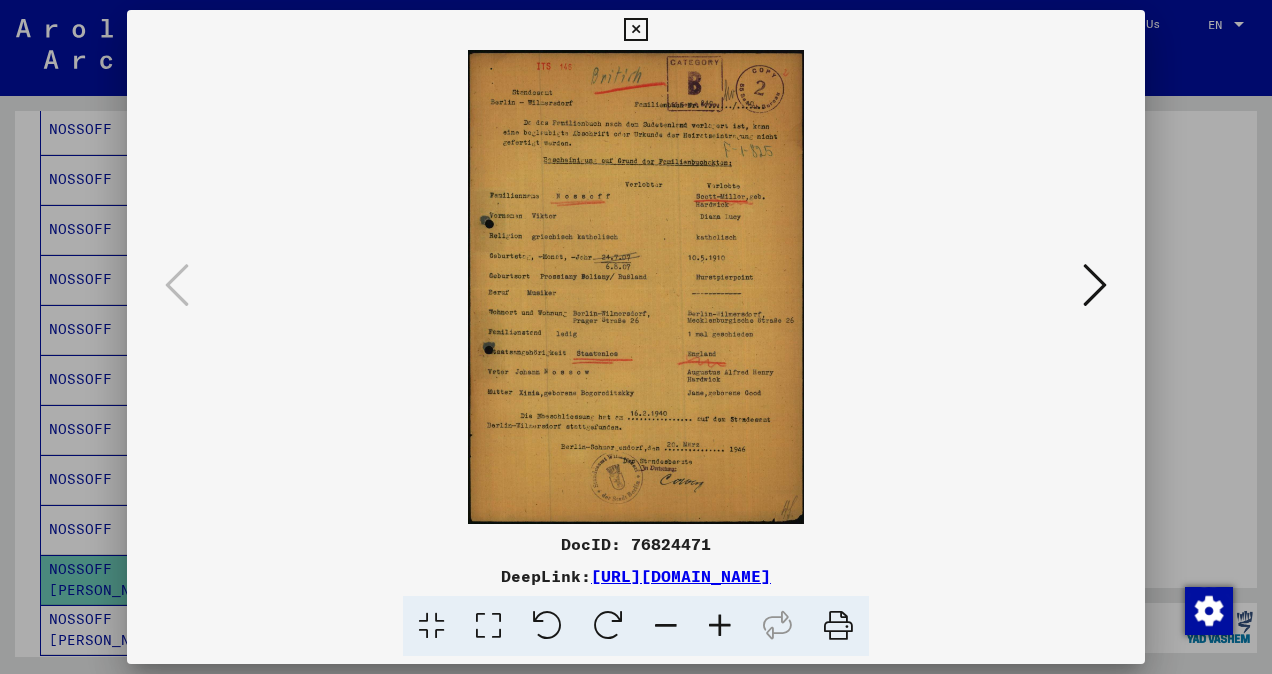 click at bounding box center (1095, 286) 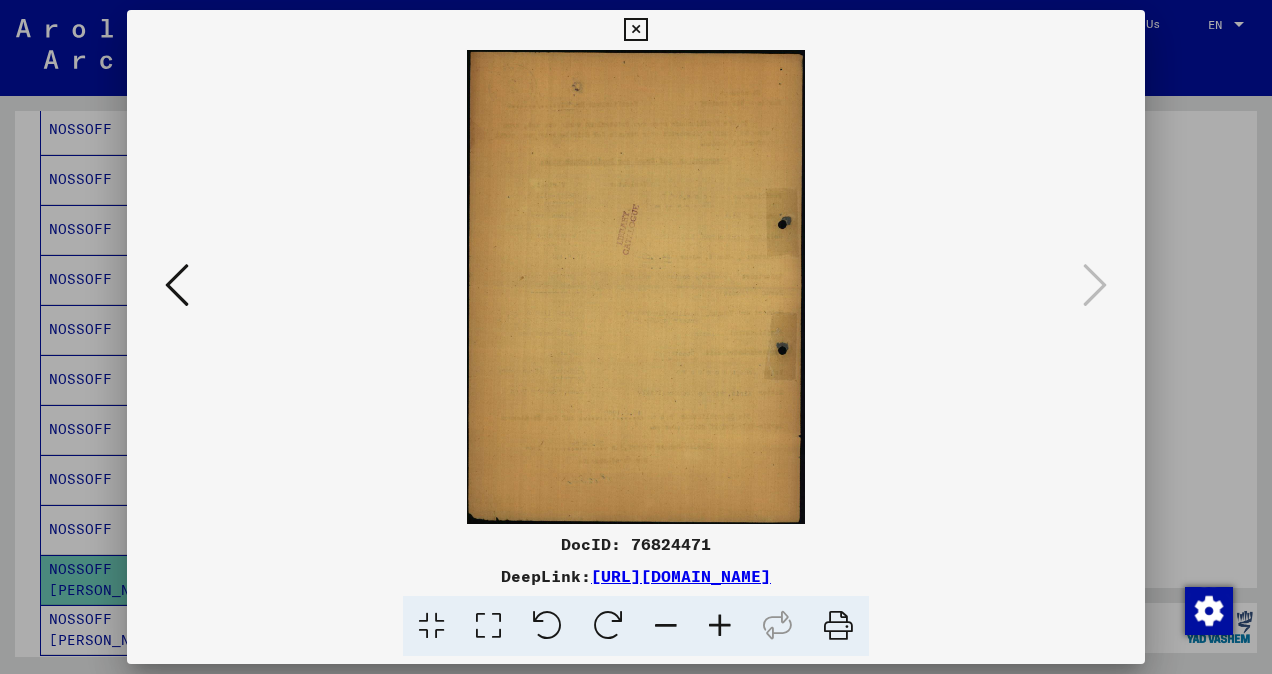 click at bounding box center (636, 337) 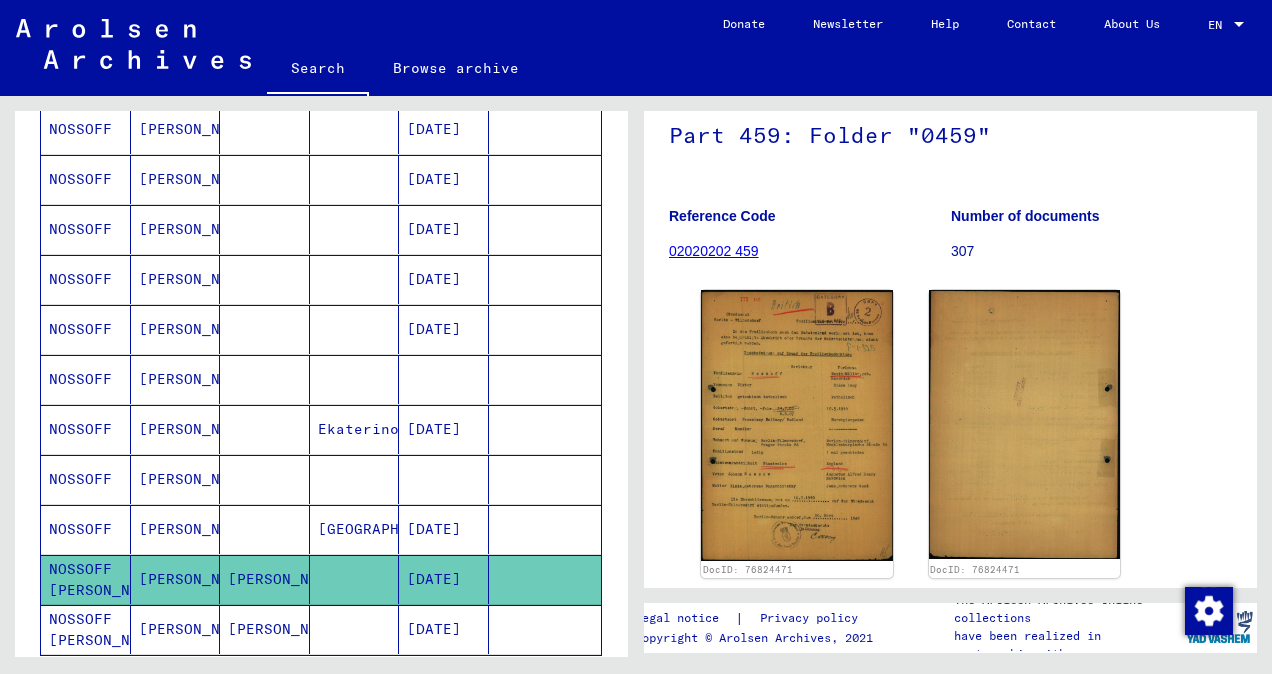 click 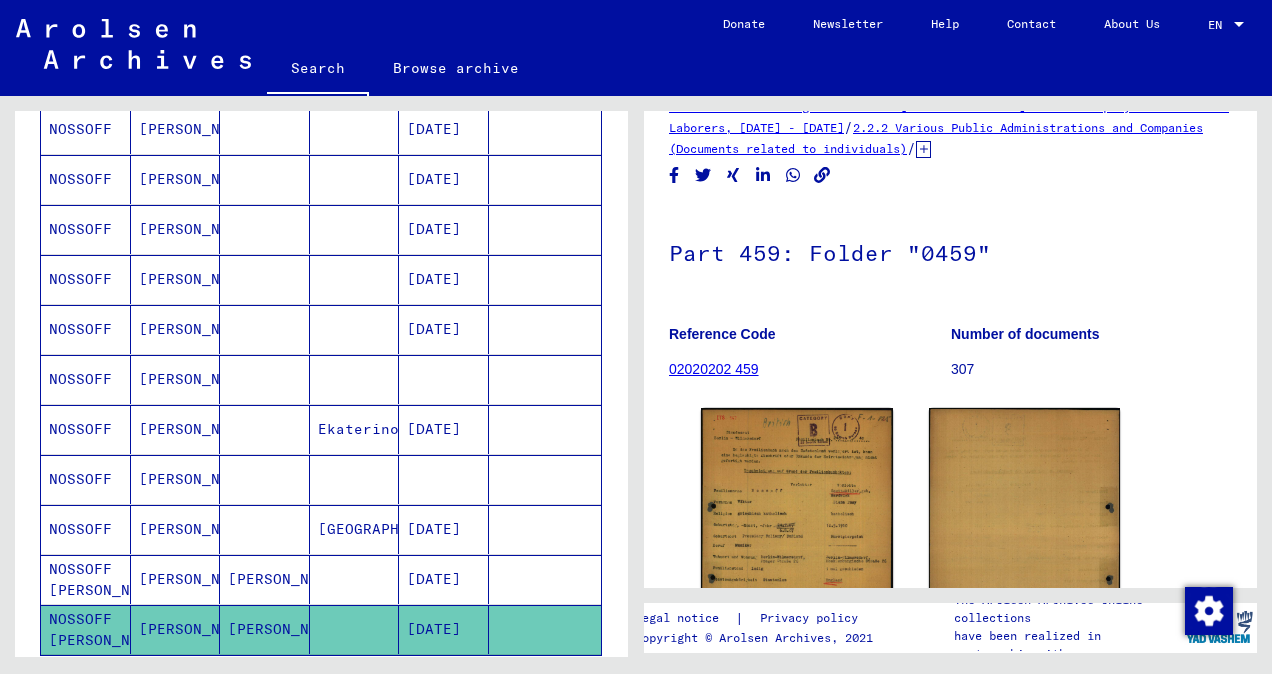 scroll, scrollTop: 200, scrollLeft: 0, axis: vertical 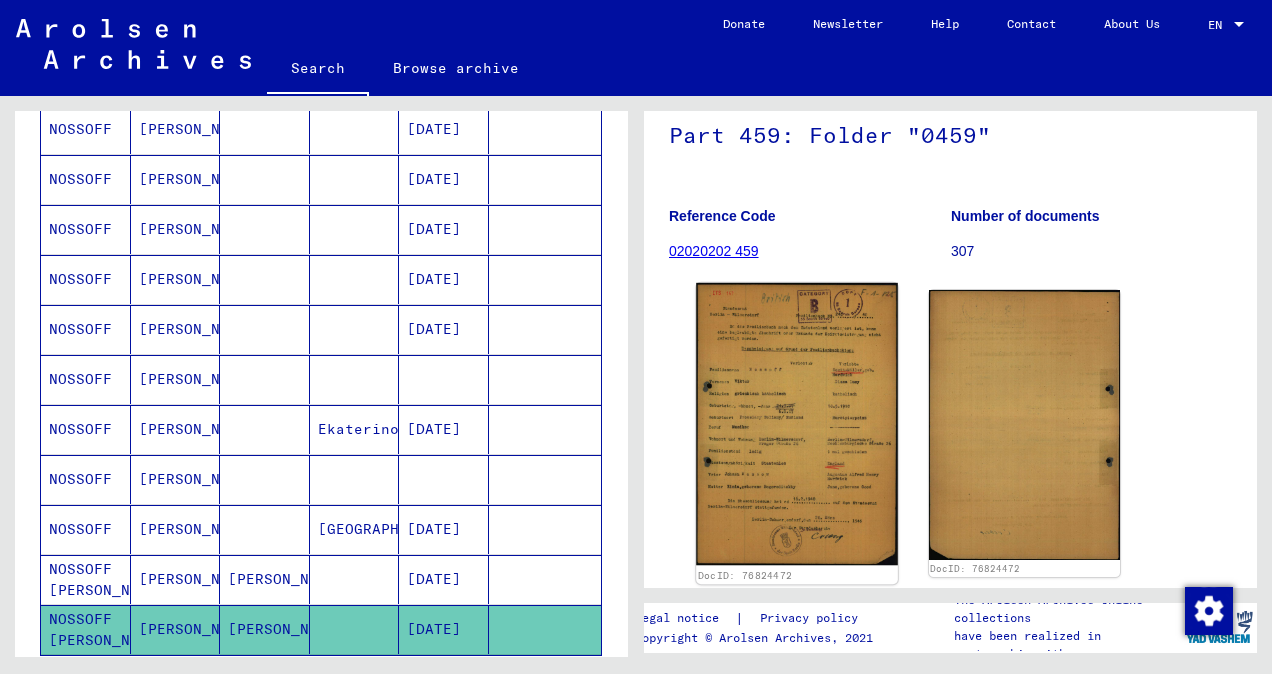 click 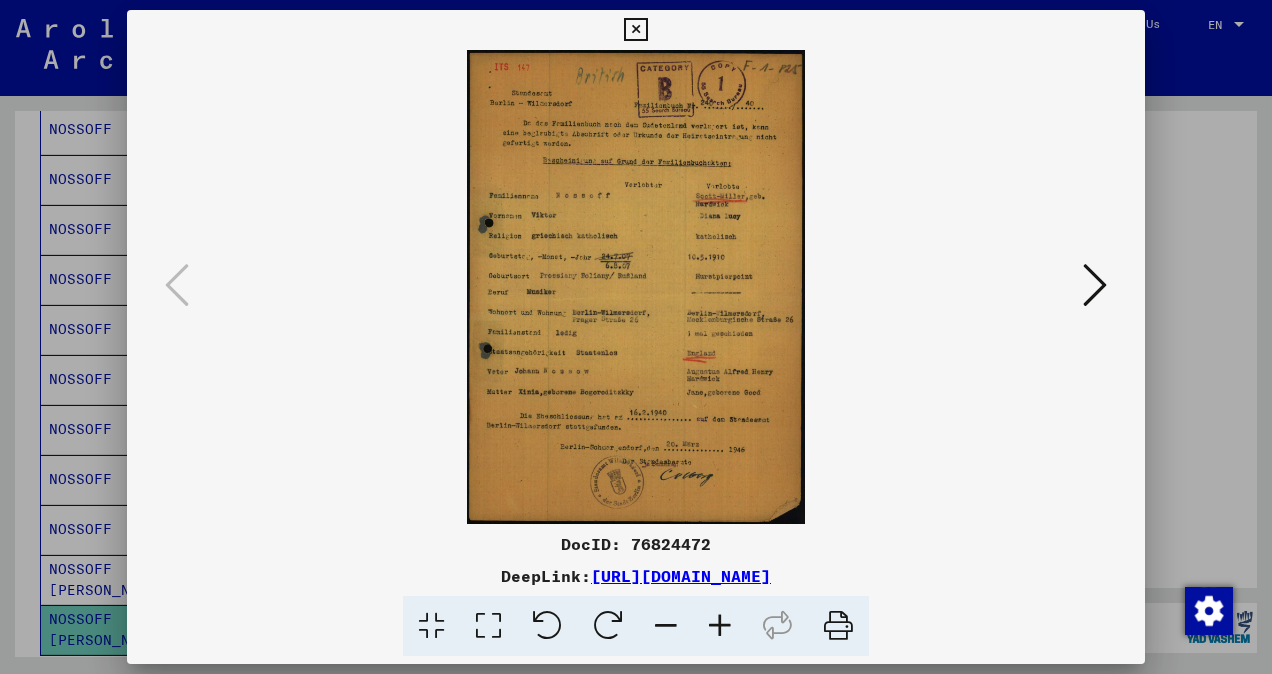 click at bounding box center [636, 337] 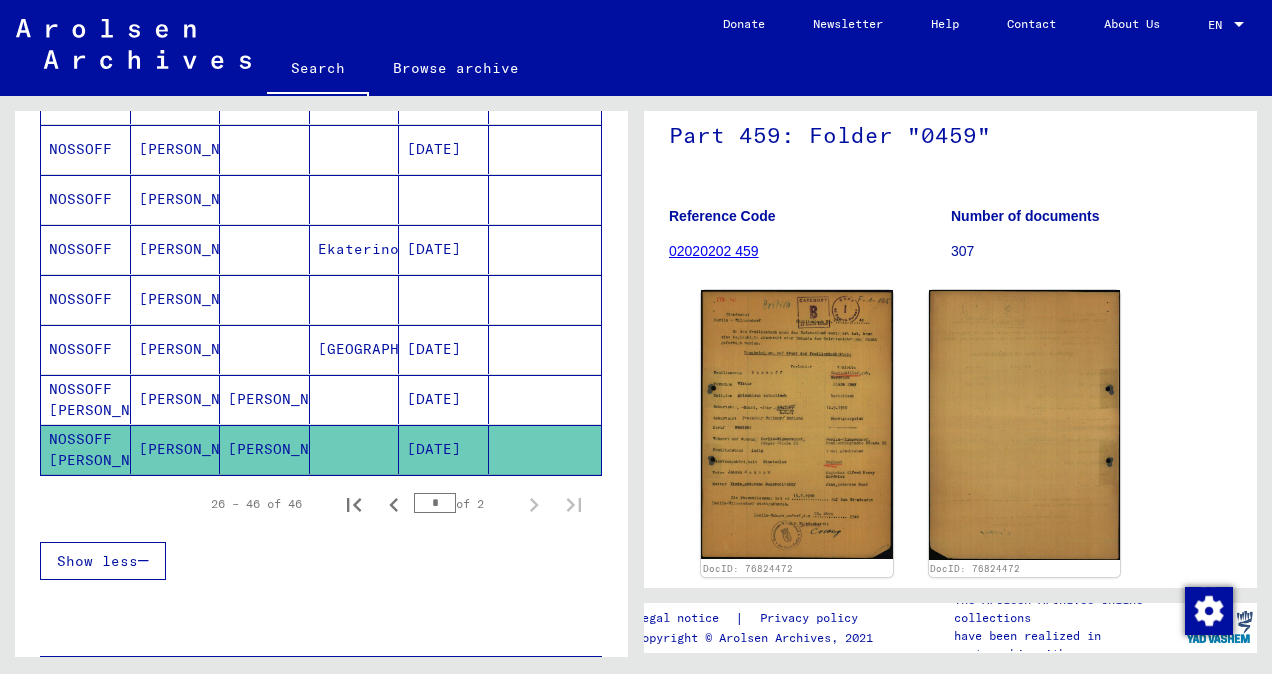 scroll, scrollTop: 1100, scrollLeft: 0, axis: vertical 